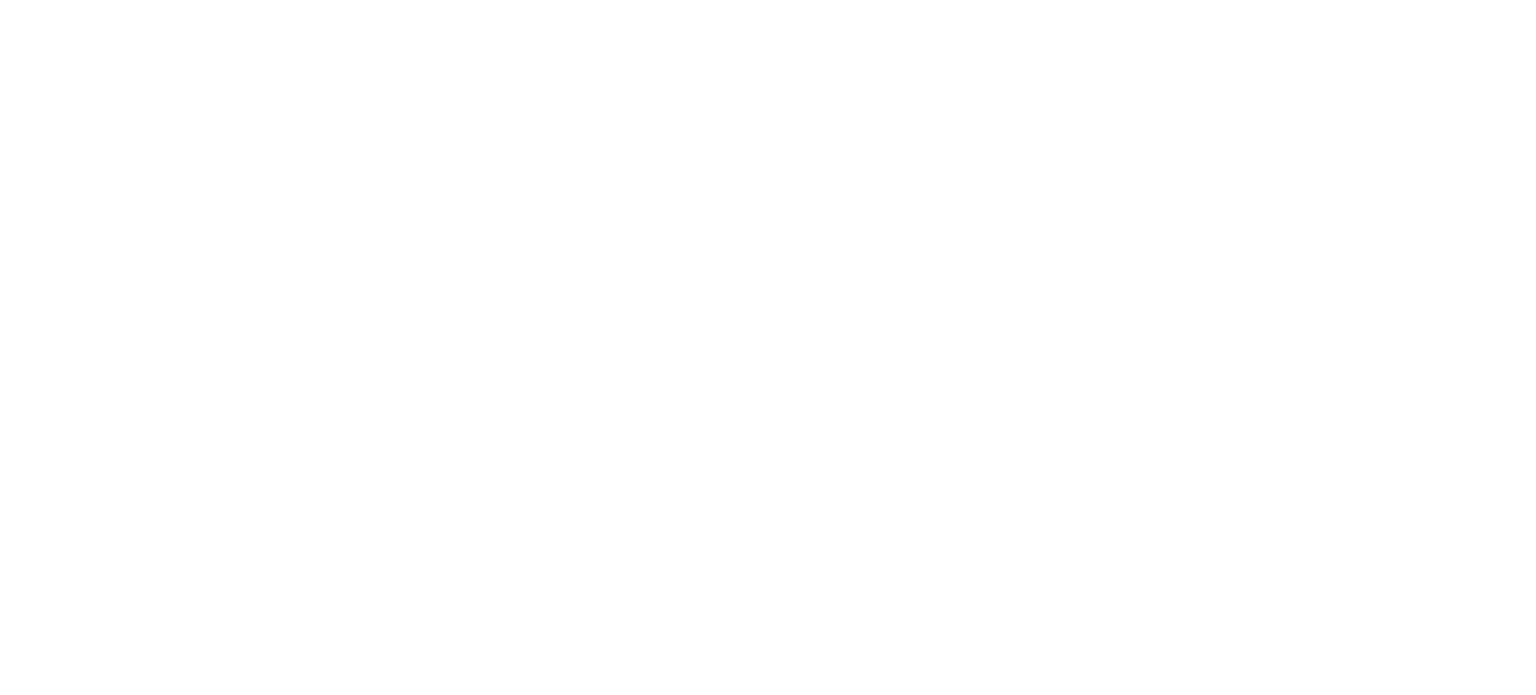 scroll, scrollTop: 0, scrollLeft: 0, axis: both 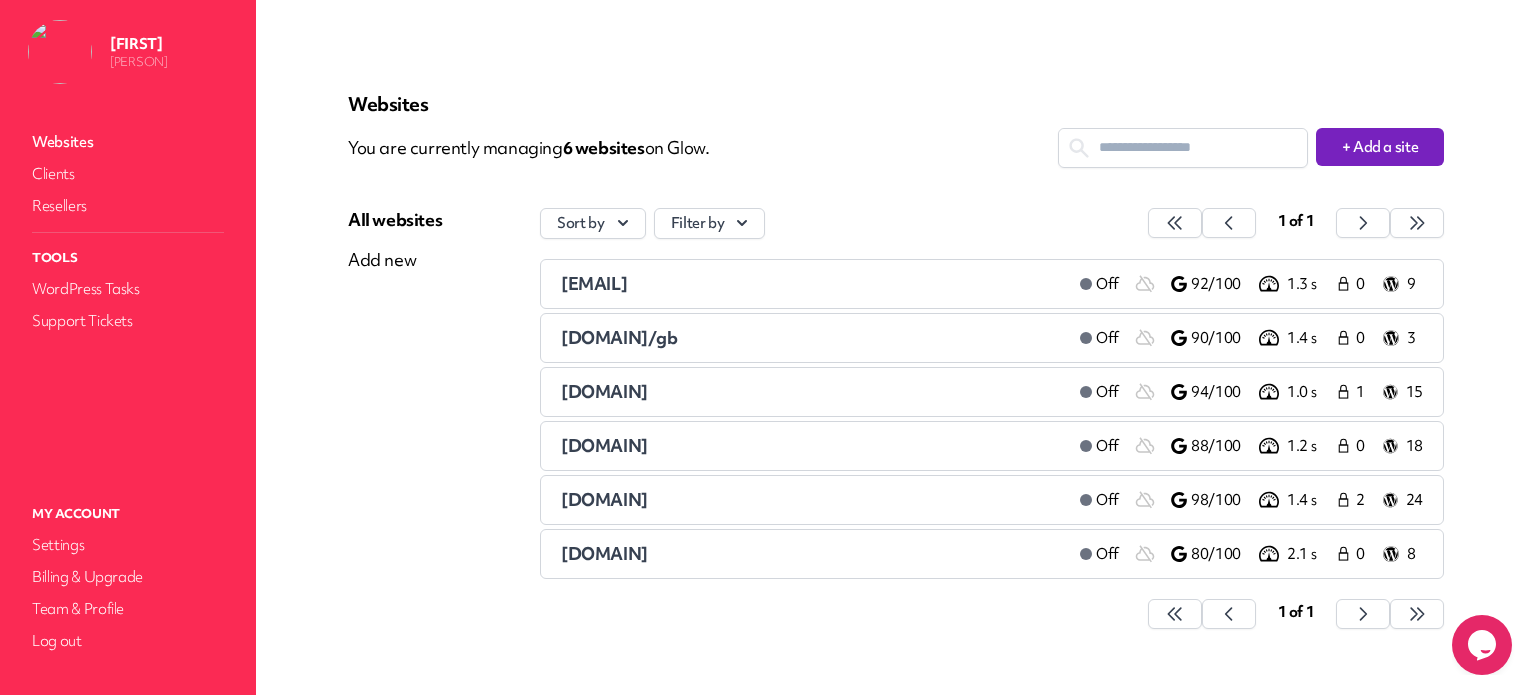 click on "[DOMAIN]" at bounding box center (604, 391) 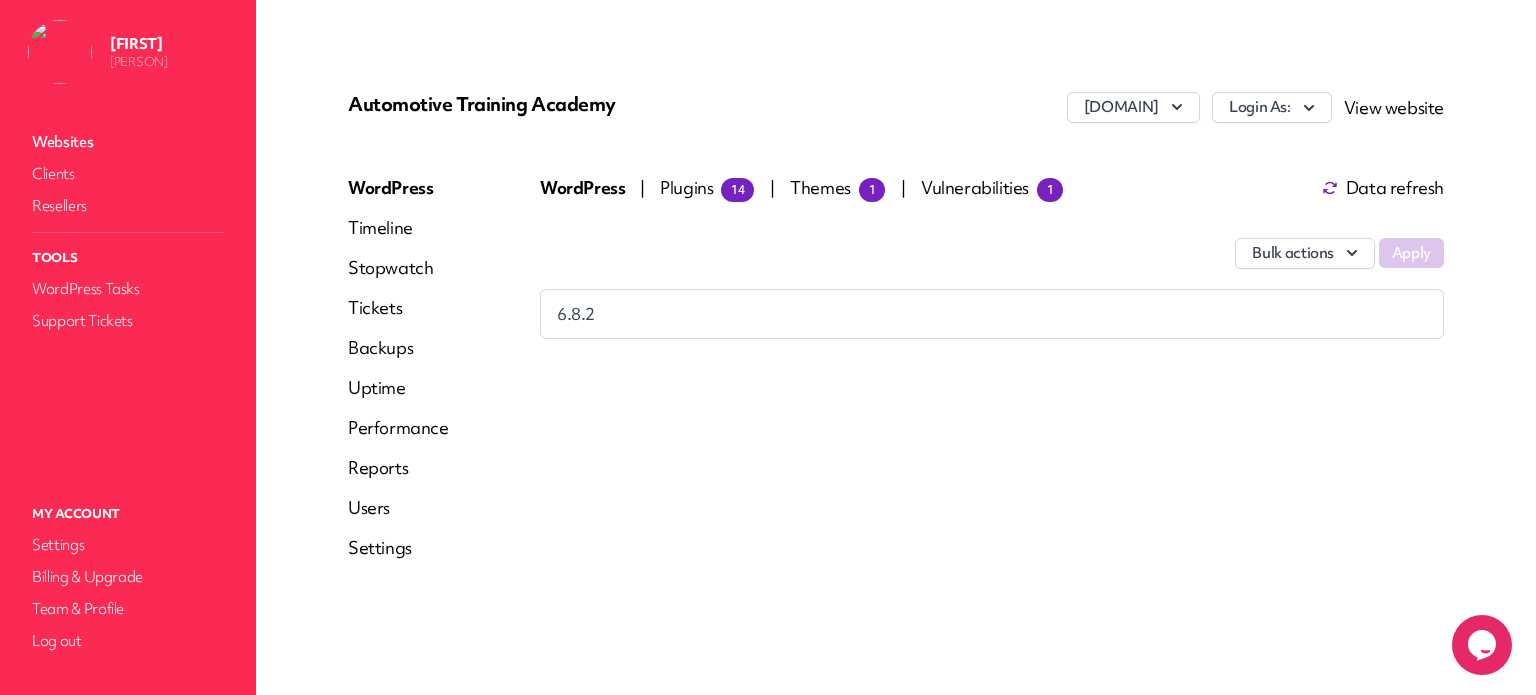 click on "WordPress
Timeline
Stopwatch
Tickets
Backups
Uptime
Performance
Reports
Users
Settings" at bounding box center (398, 376) 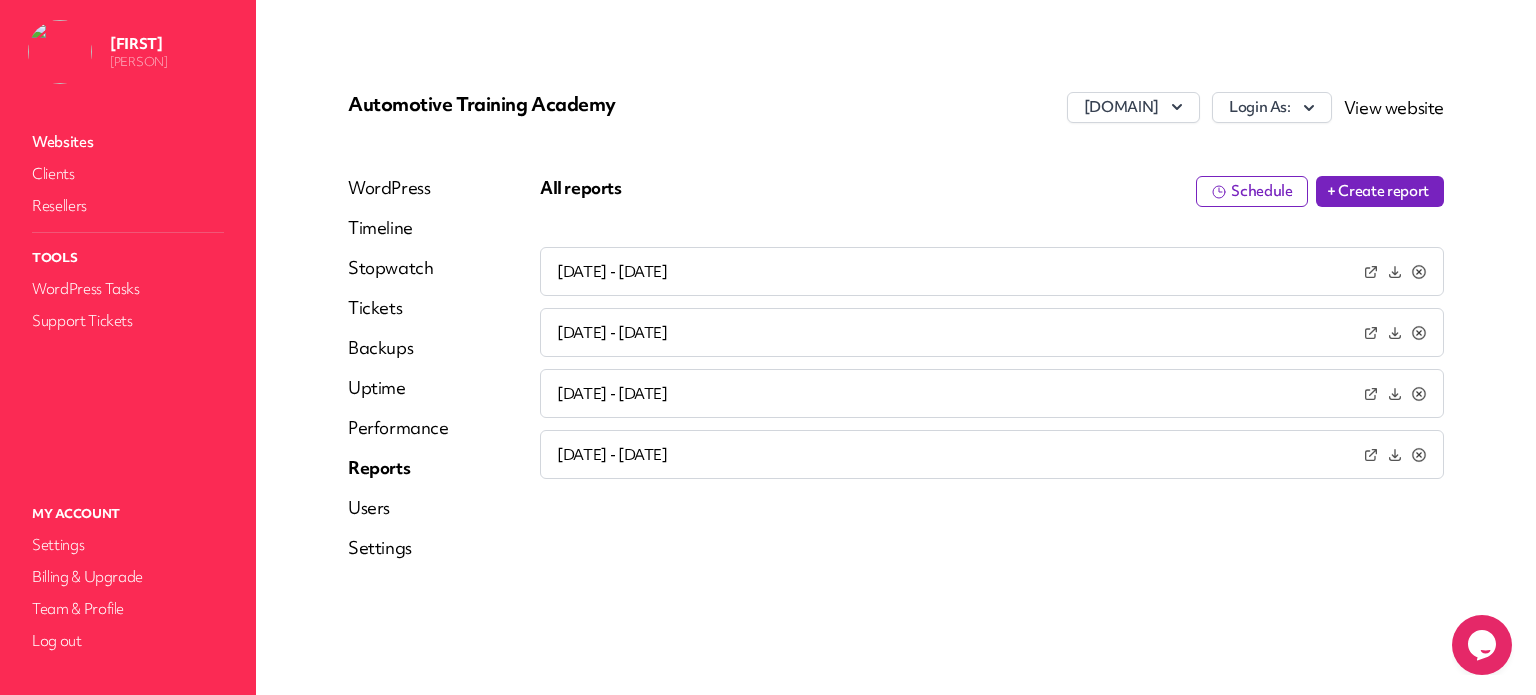 click on "WordPress" at bounding box center [398, 188] 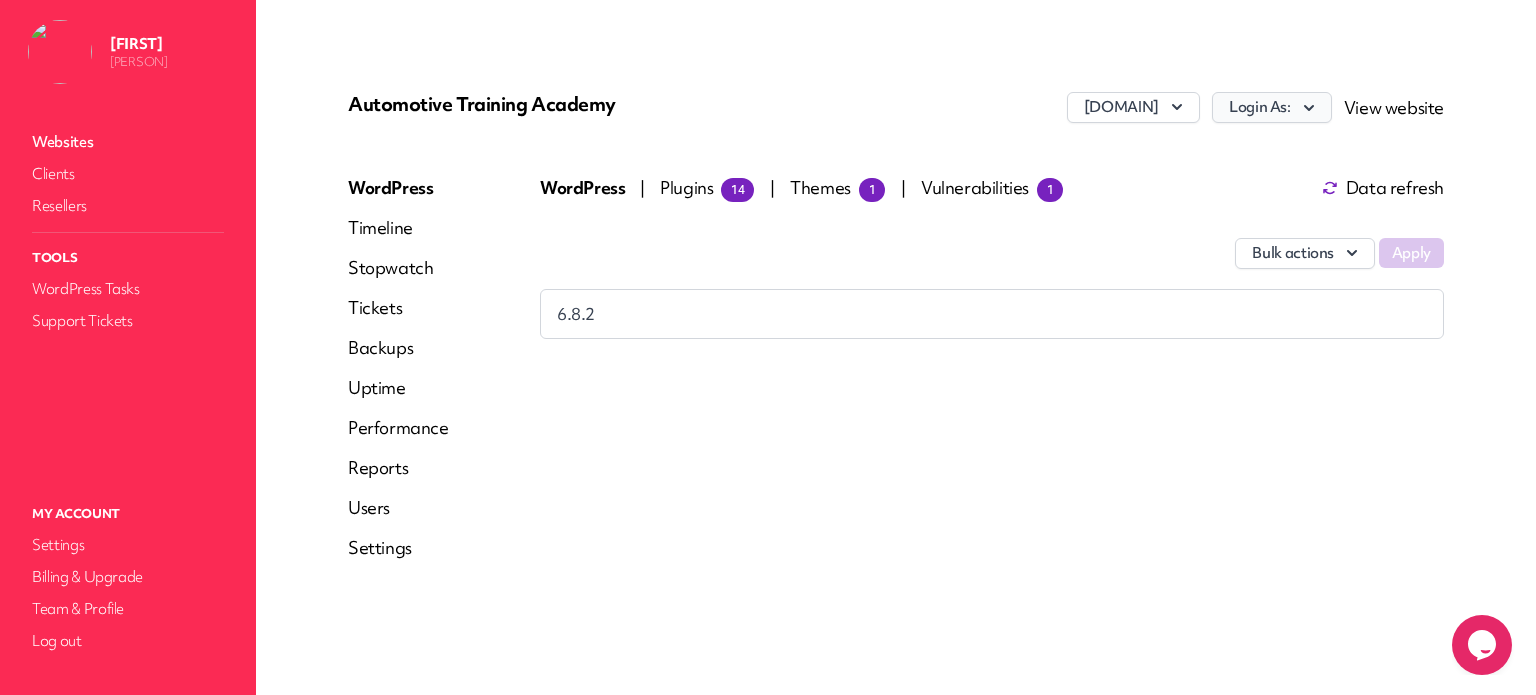 click on "Login As:" at bounding box center (1272, 107) 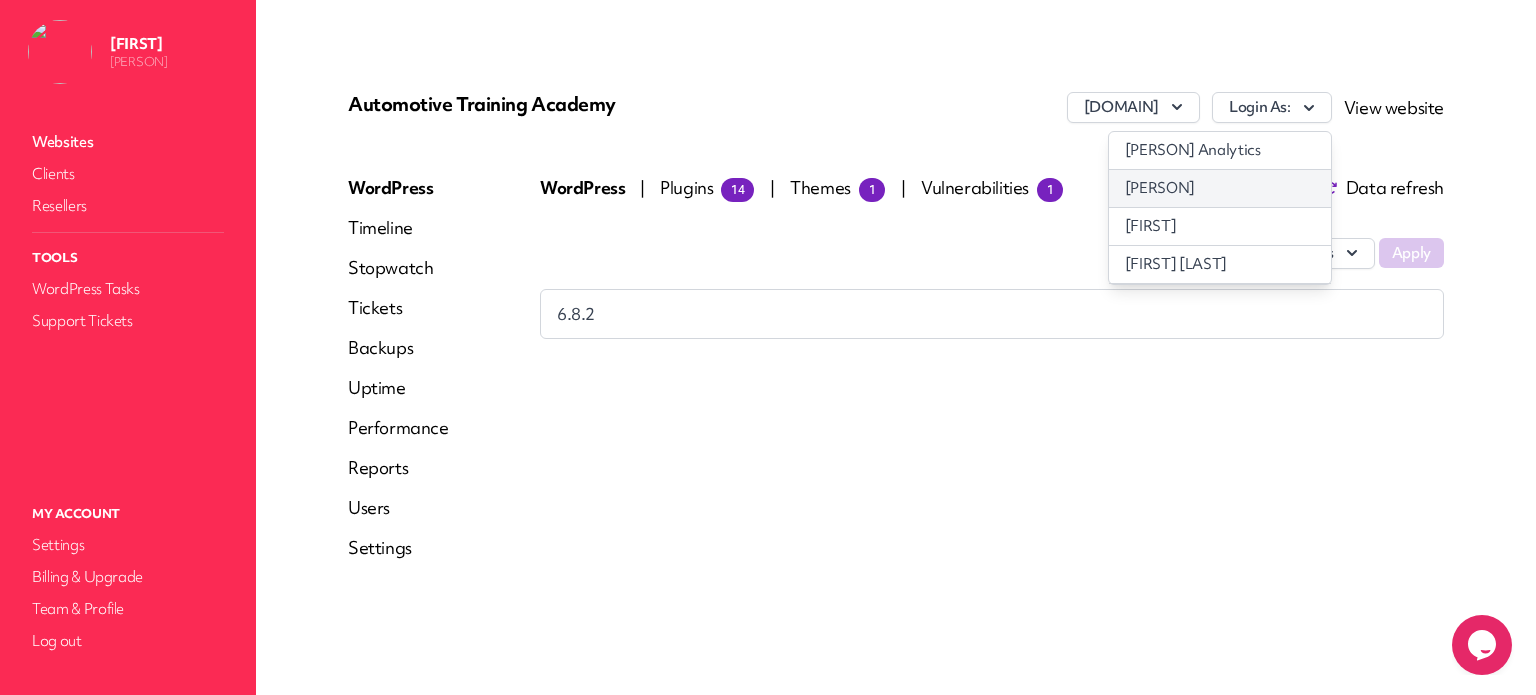 click on "[PERSON]" at bounding box center (1220, 188) 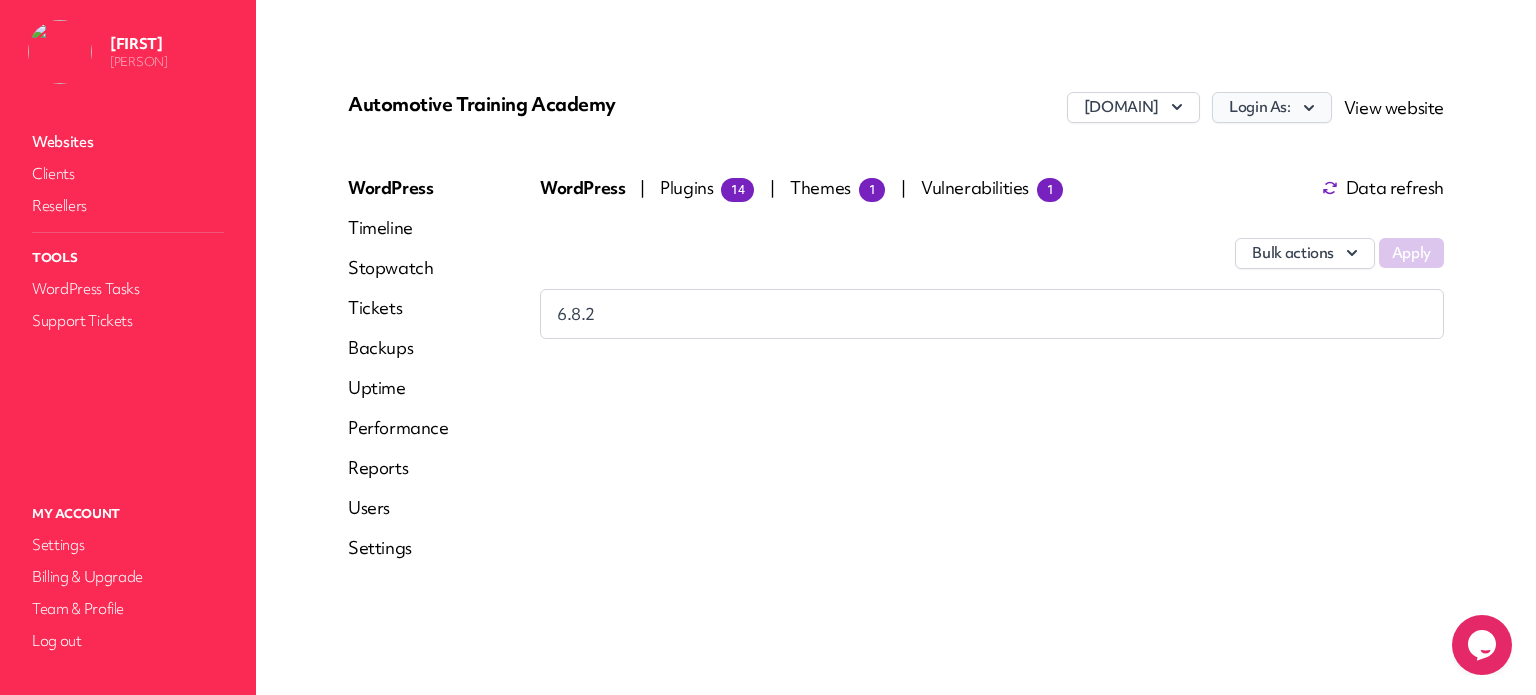 click on "Login As:" at bounding box center (1272, 107) 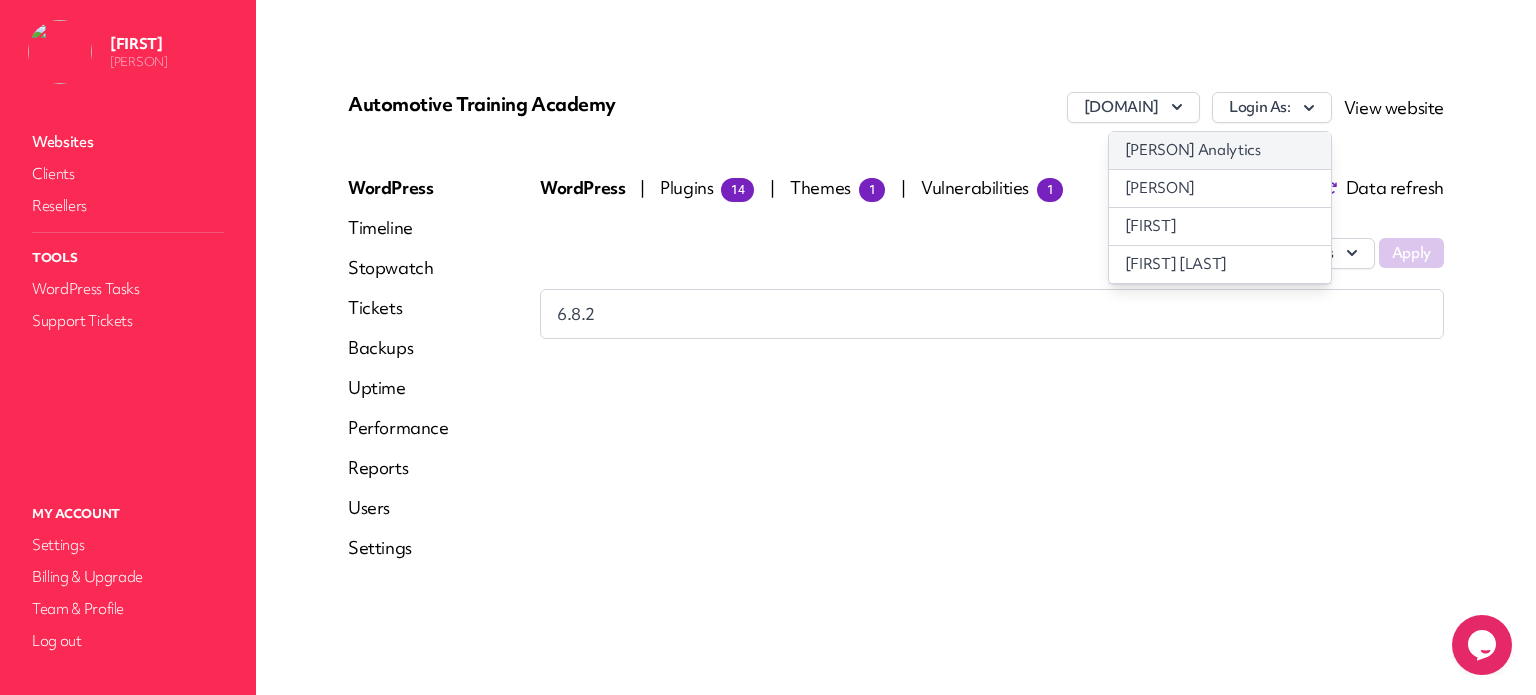 click on "[PERSON] Analytics" at bounding box center [1220, 150] 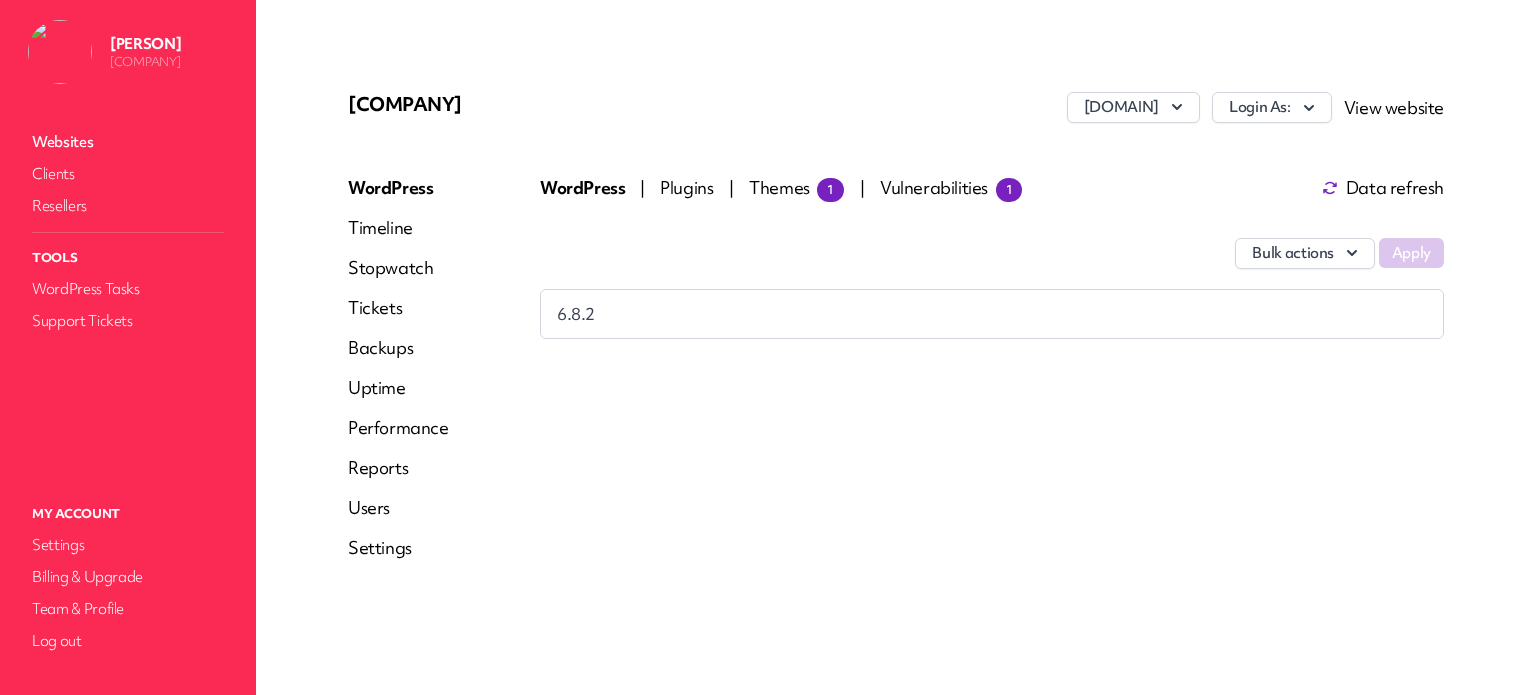 scroll, scrollTop: 0, scrollLeft: 0, axis: both 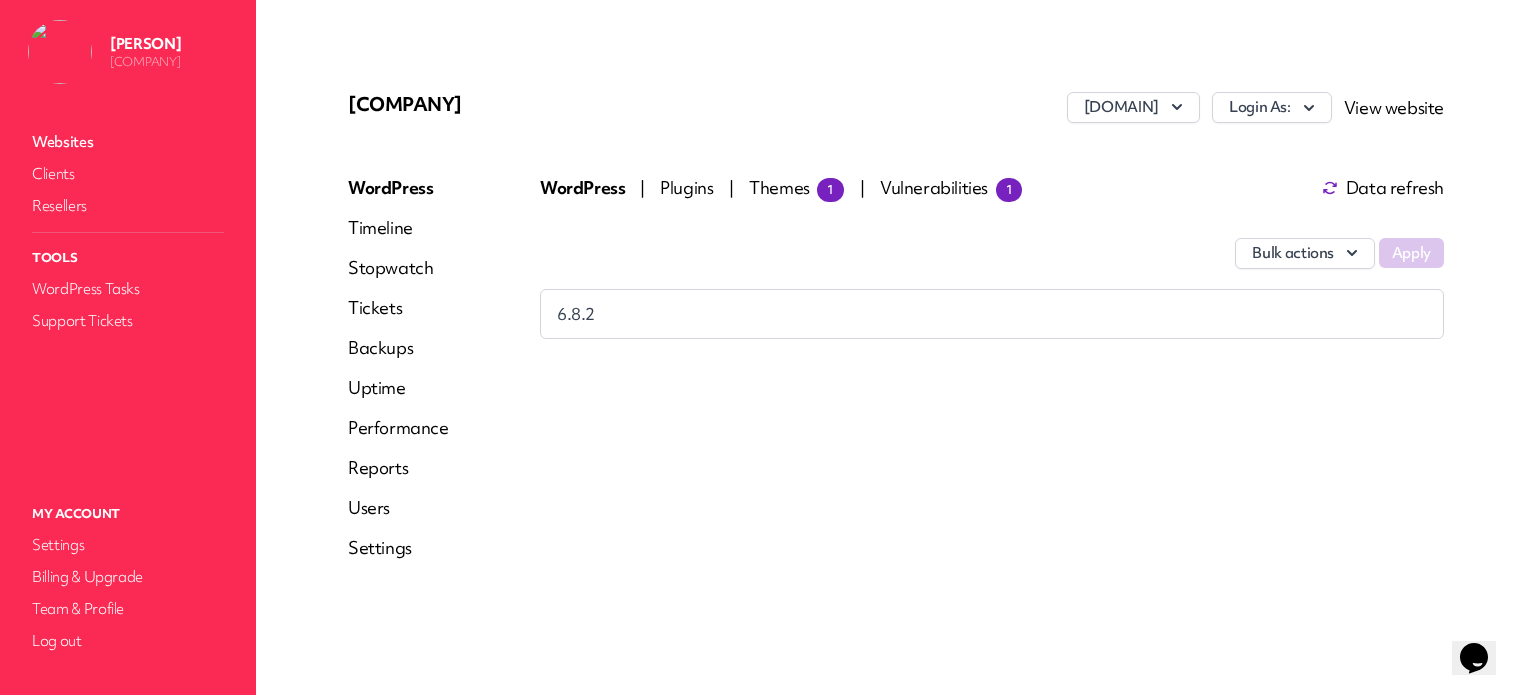 click on "Timeline" at bounding box center [398, 228] 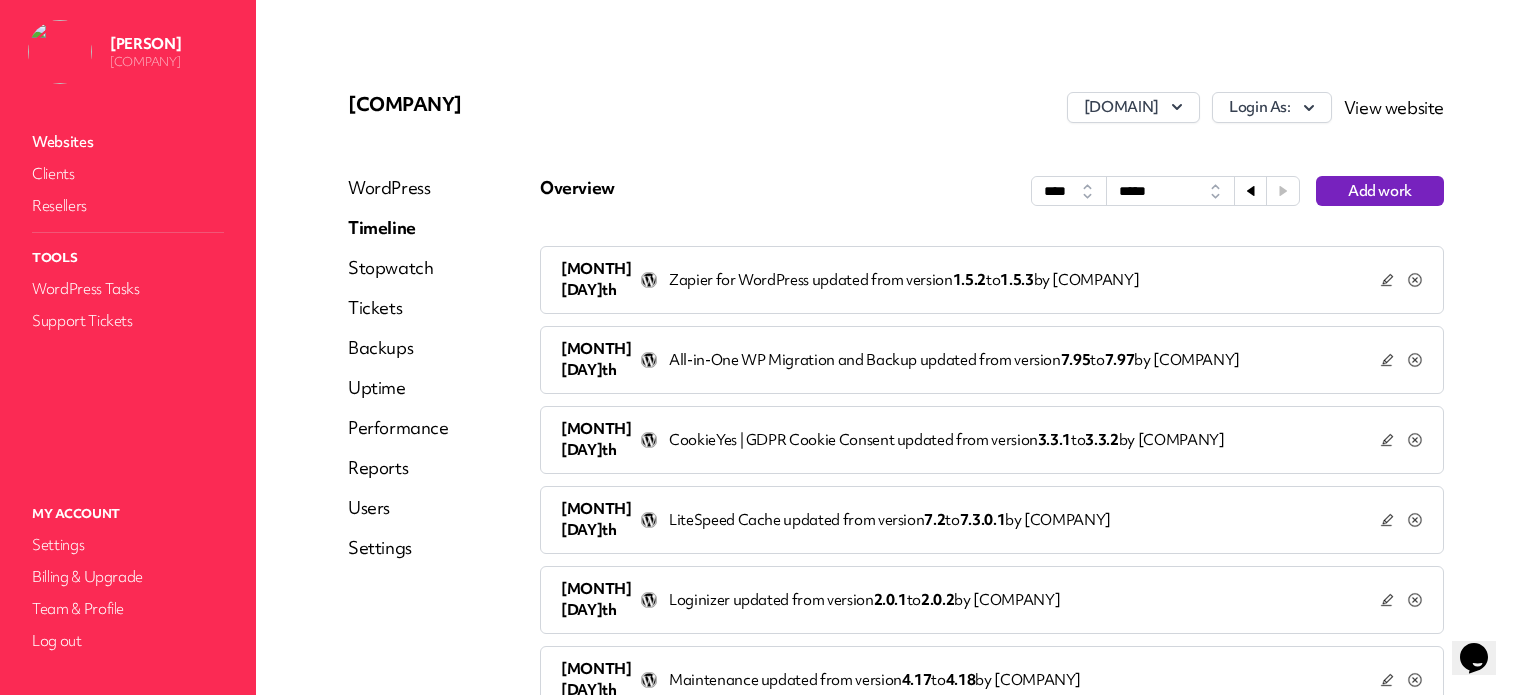 click at bounding box center (1251, 191) 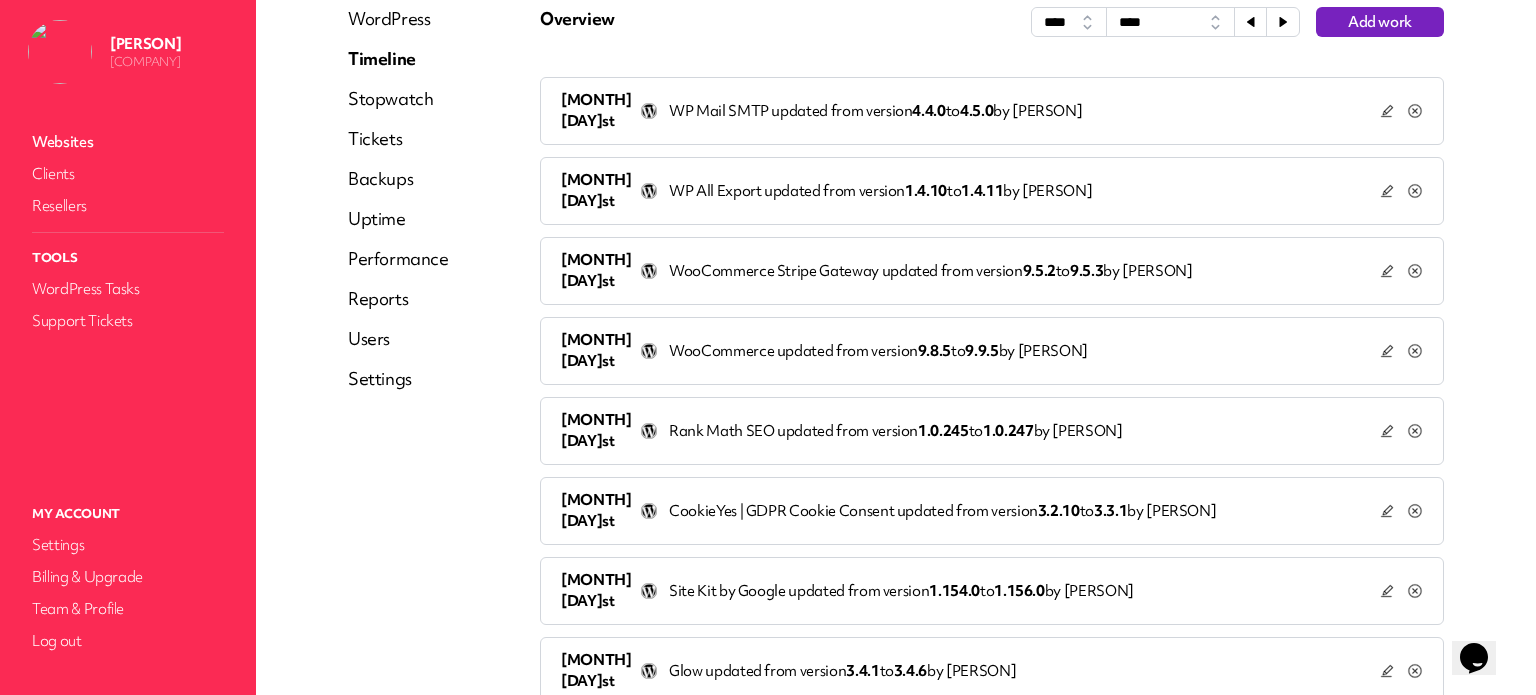 scroll, scrollTop: 0, scrollLeft: 0, axis: both 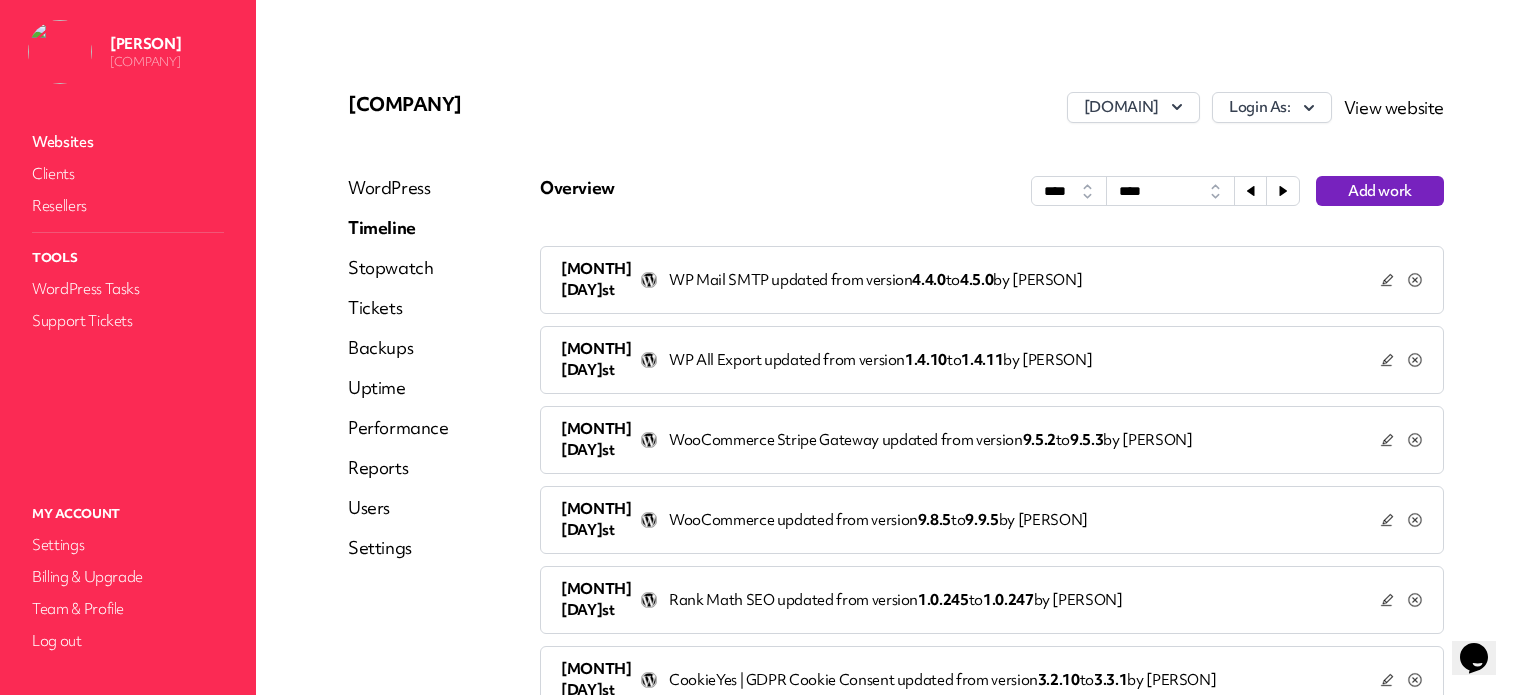 click at bounding box center [1283, 191] 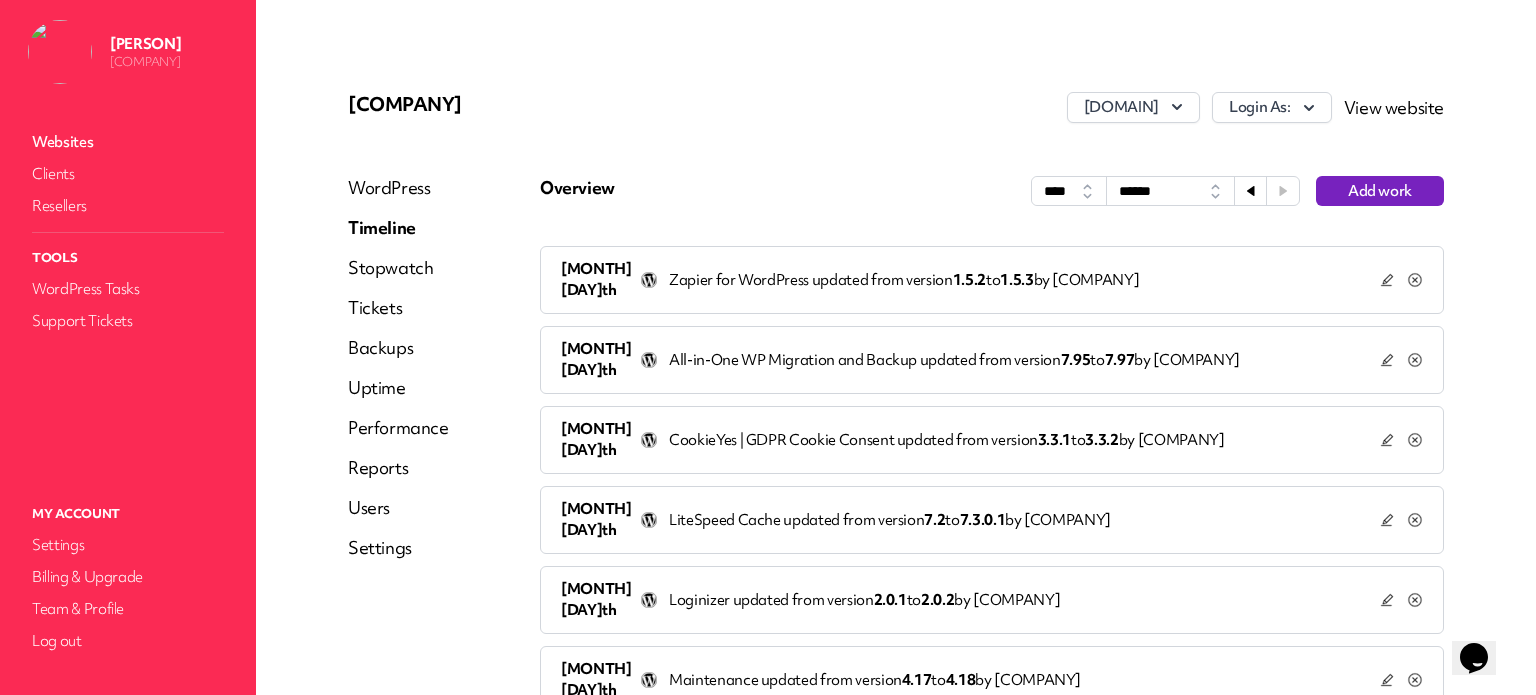 click 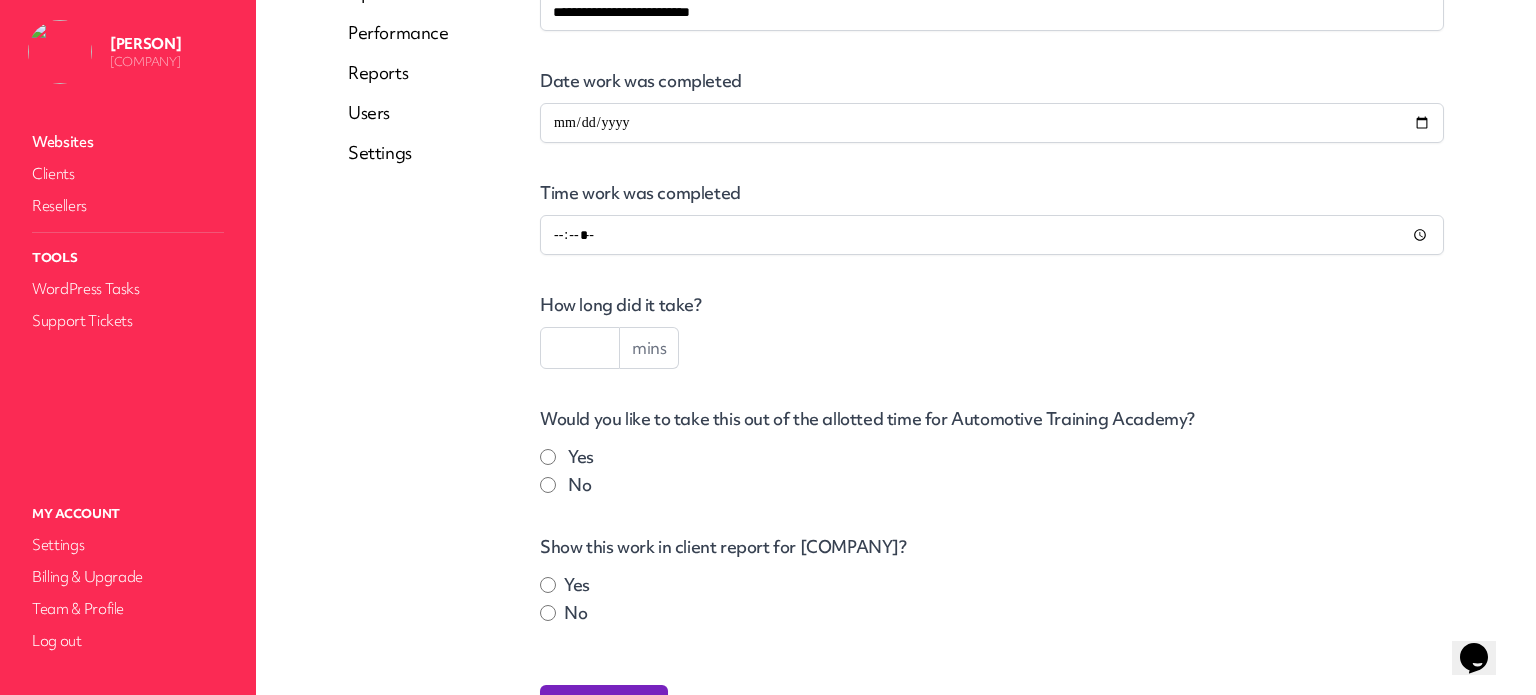 scroll, scrollTop: 400, scrollLeft: 0, axis: vertical 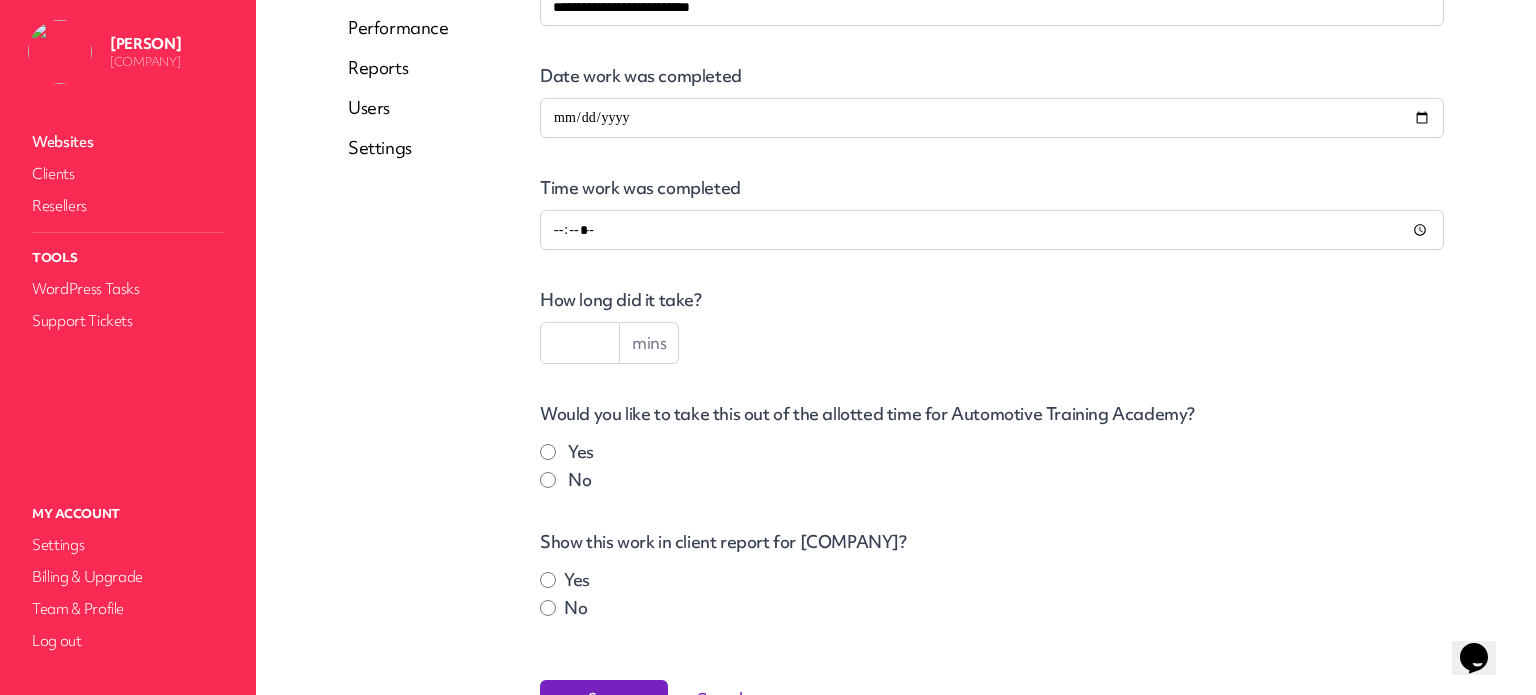 click at bounding box center [580, 343] 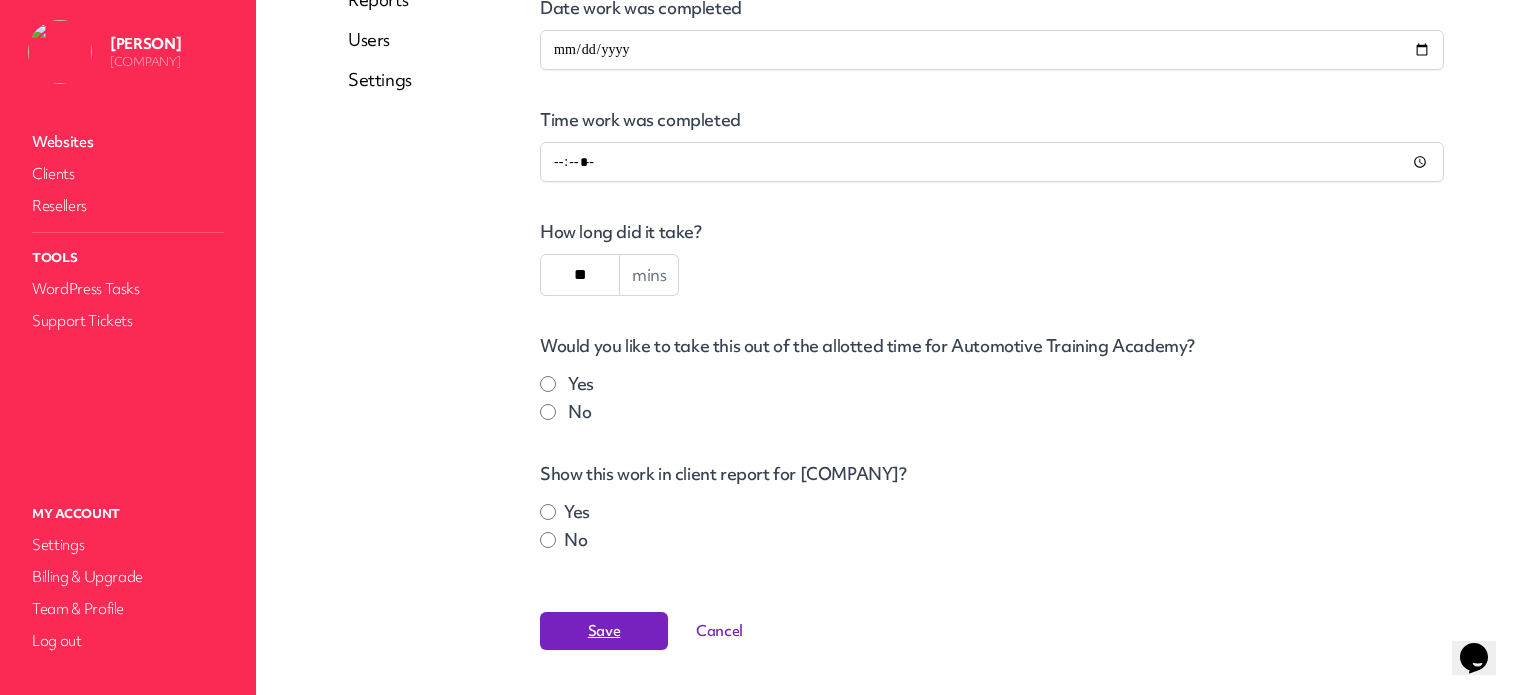 scroll, scrollTop: 500, scrollLeft: 0, axis: vertical 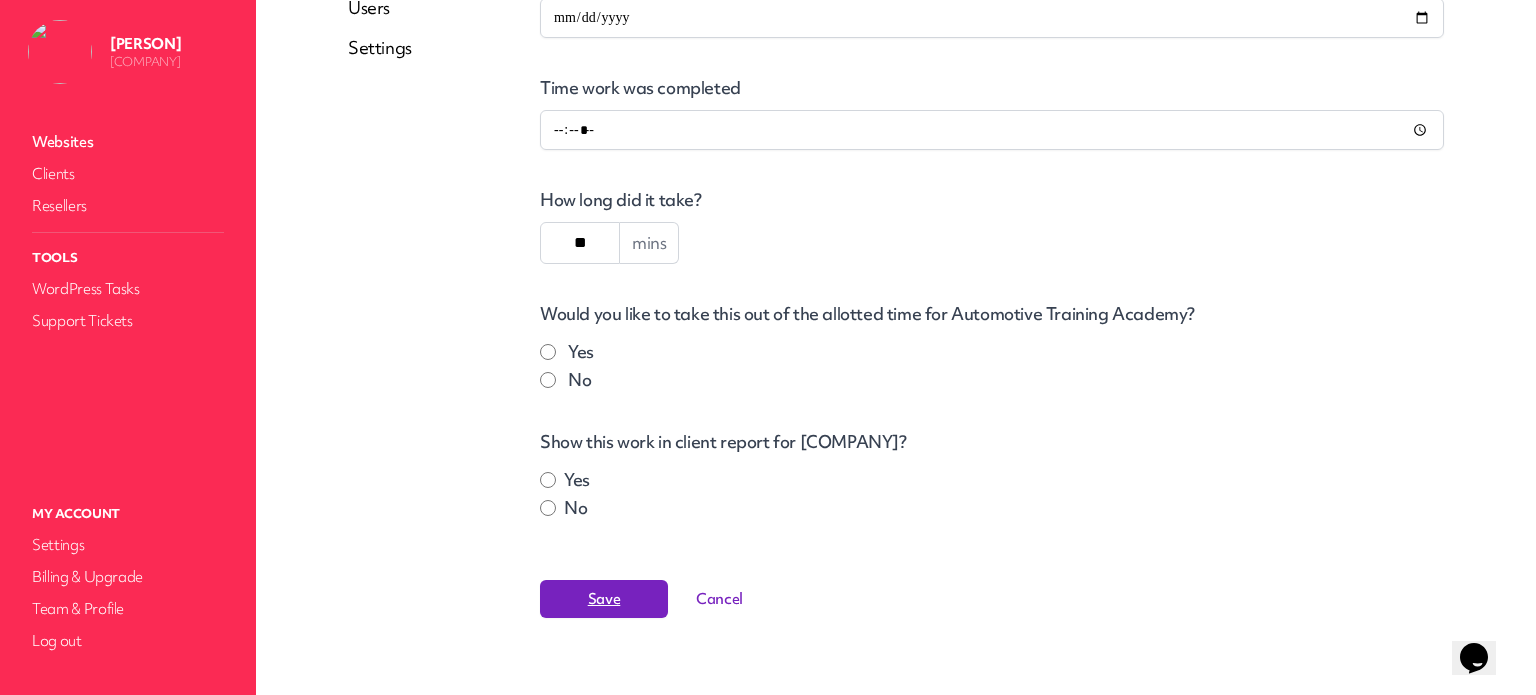 type on "**" 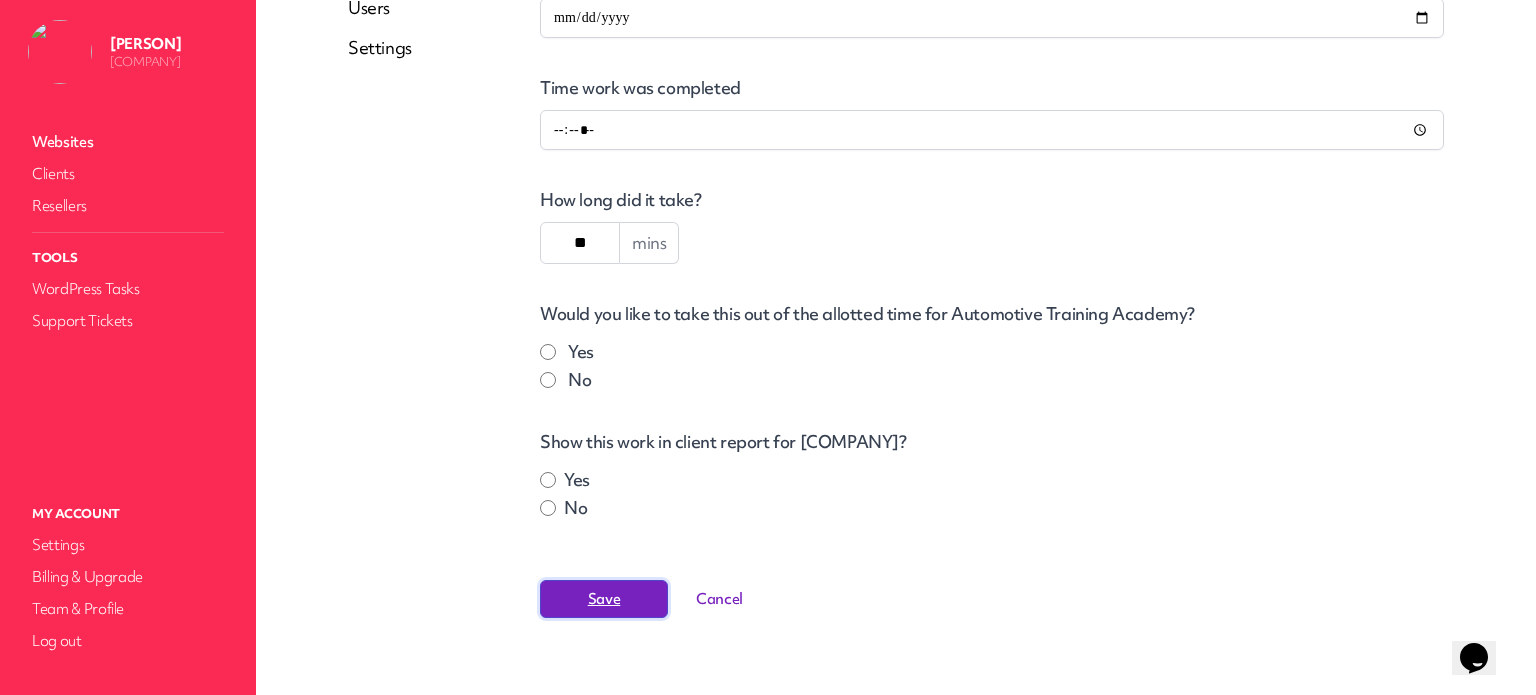 click on "Save" at bounding box center [604, 599] 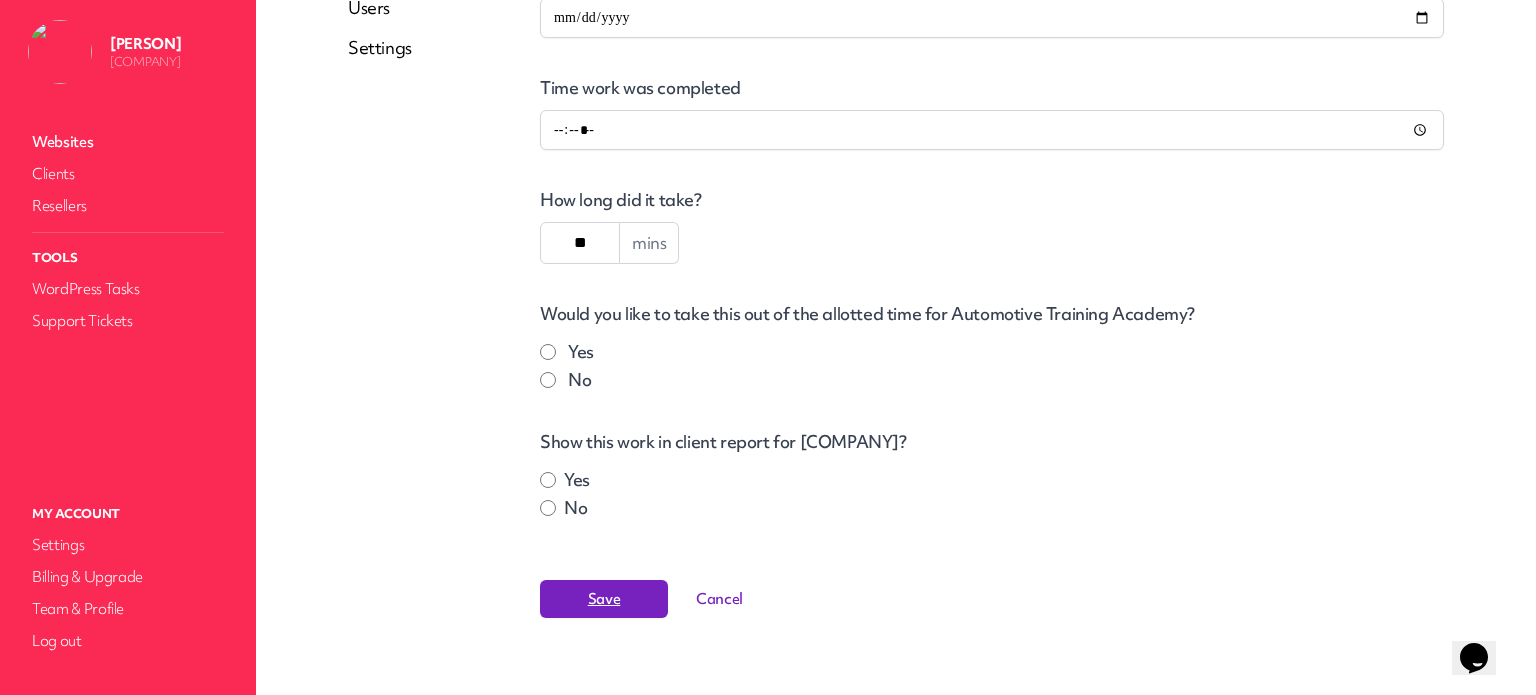scroll, scrollTop: 0, scrollLeft: 0, axis: both 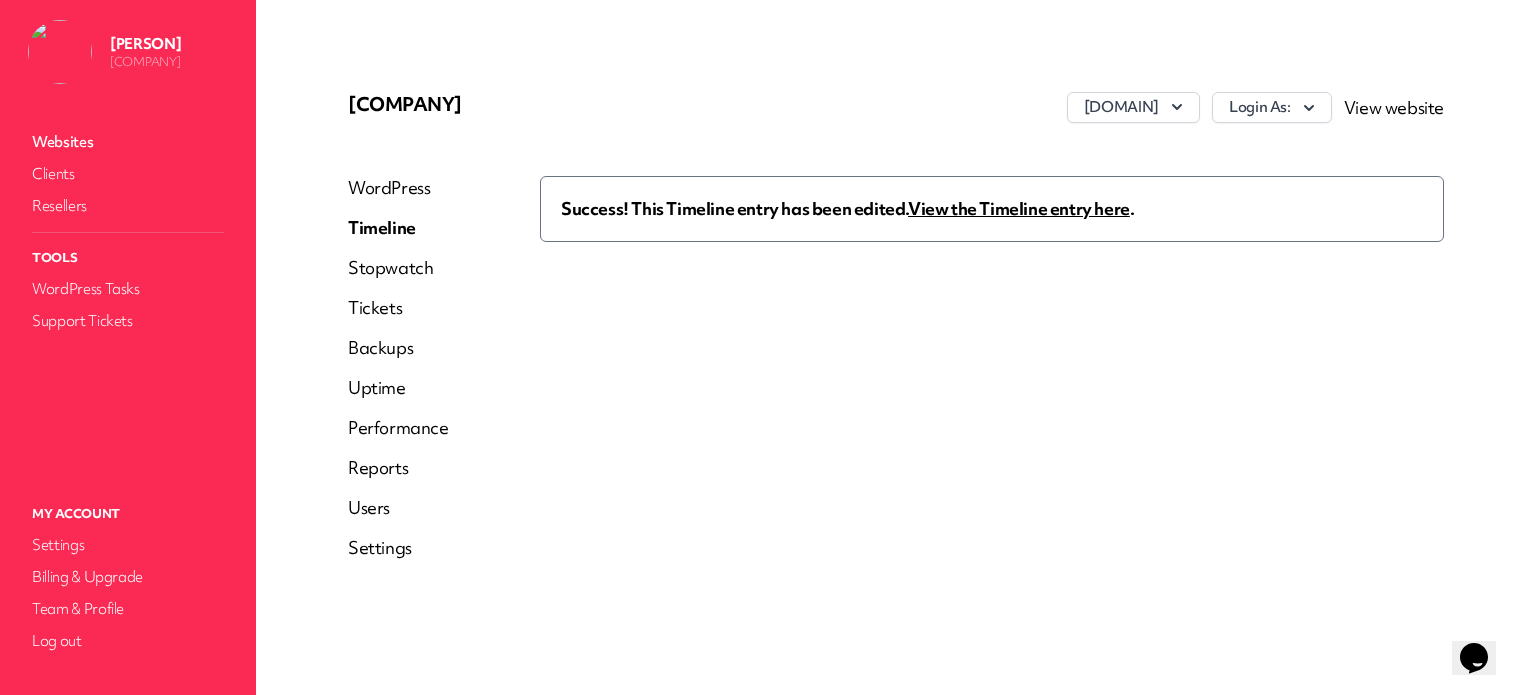 click on "View
the
Timeline entry here" at bounding box center (1019, 208) 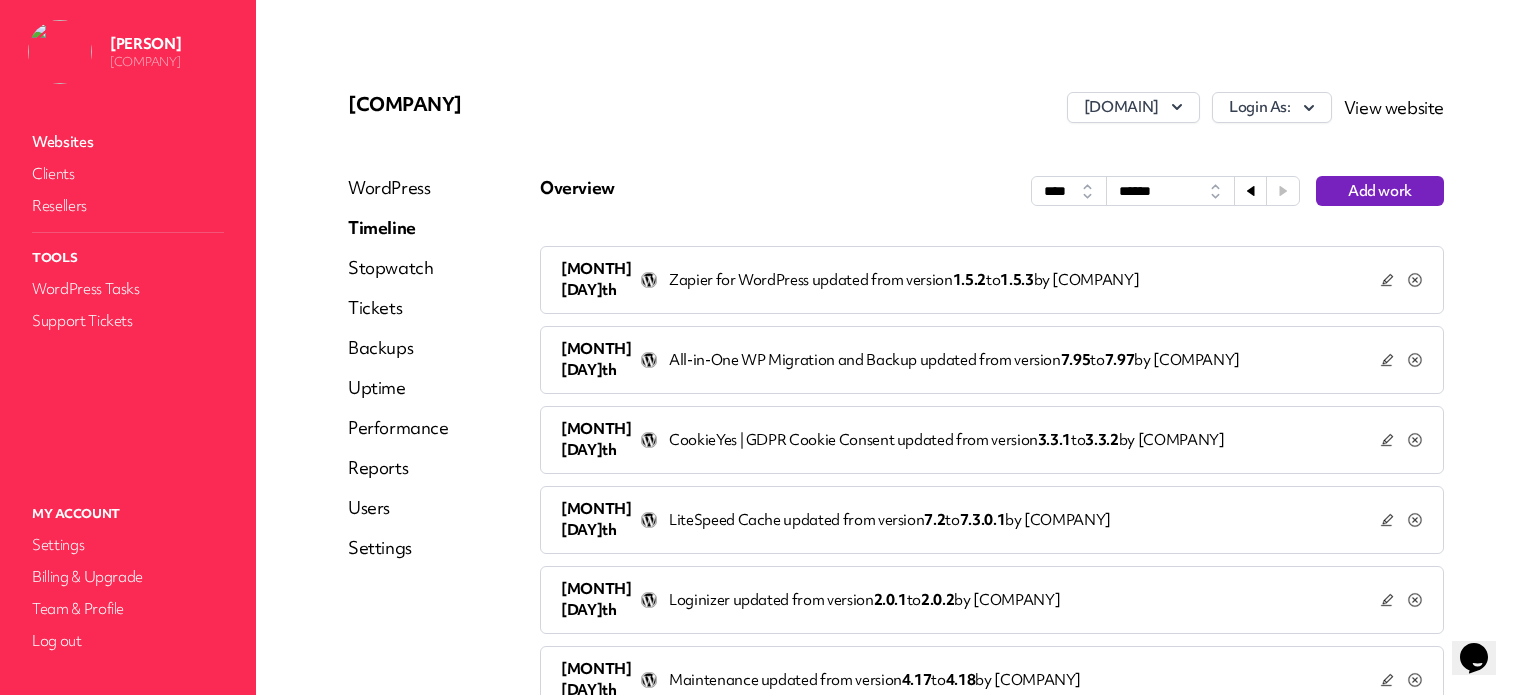 click 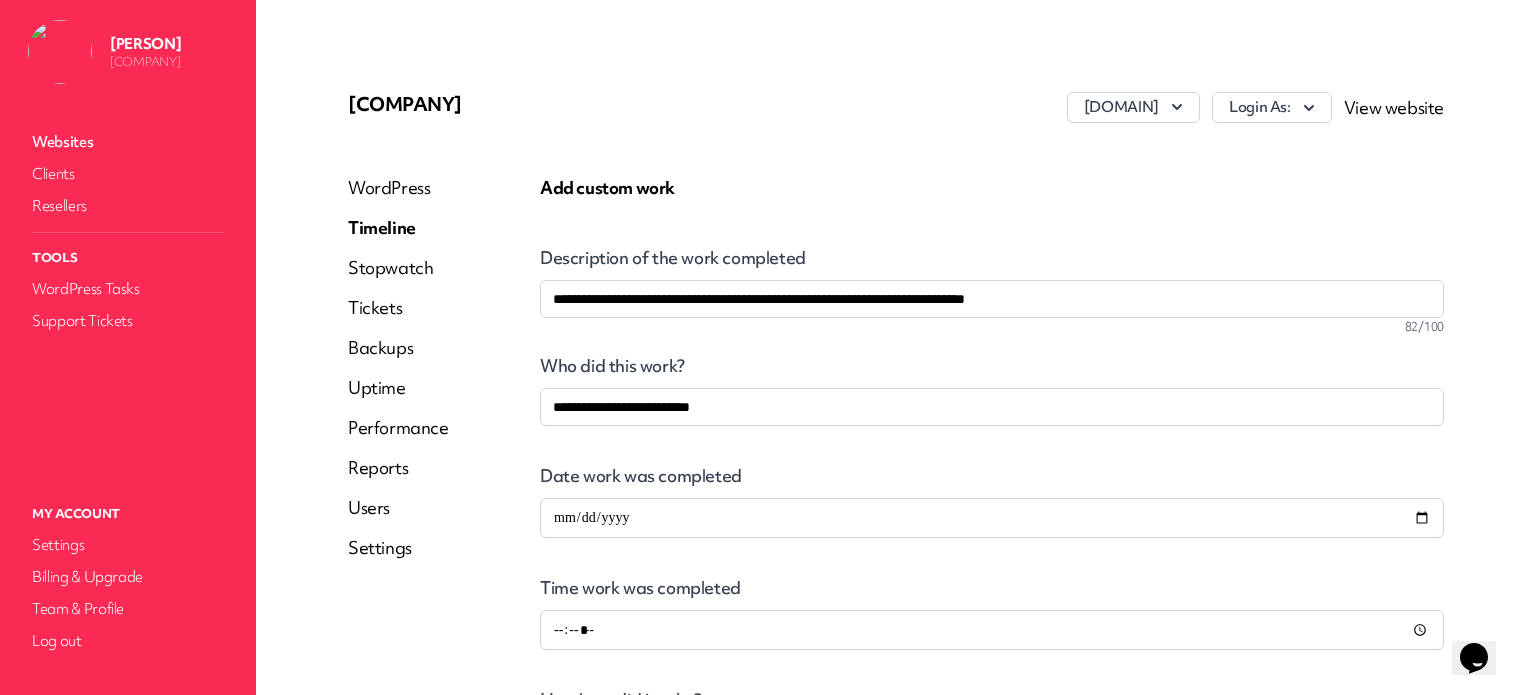 scroll, scrollTop: 400, scrollLeft: 0, axis: vertical 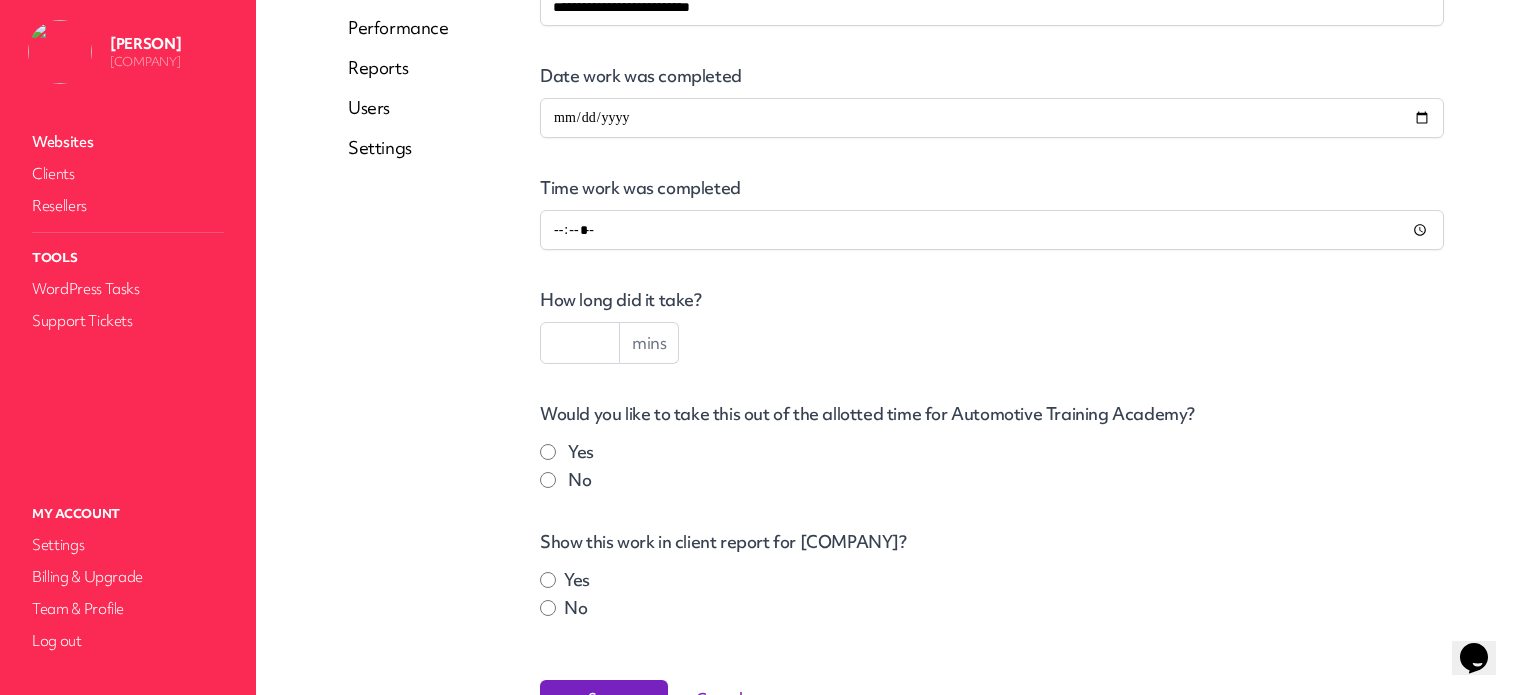 click at bounding box center (580, 343) 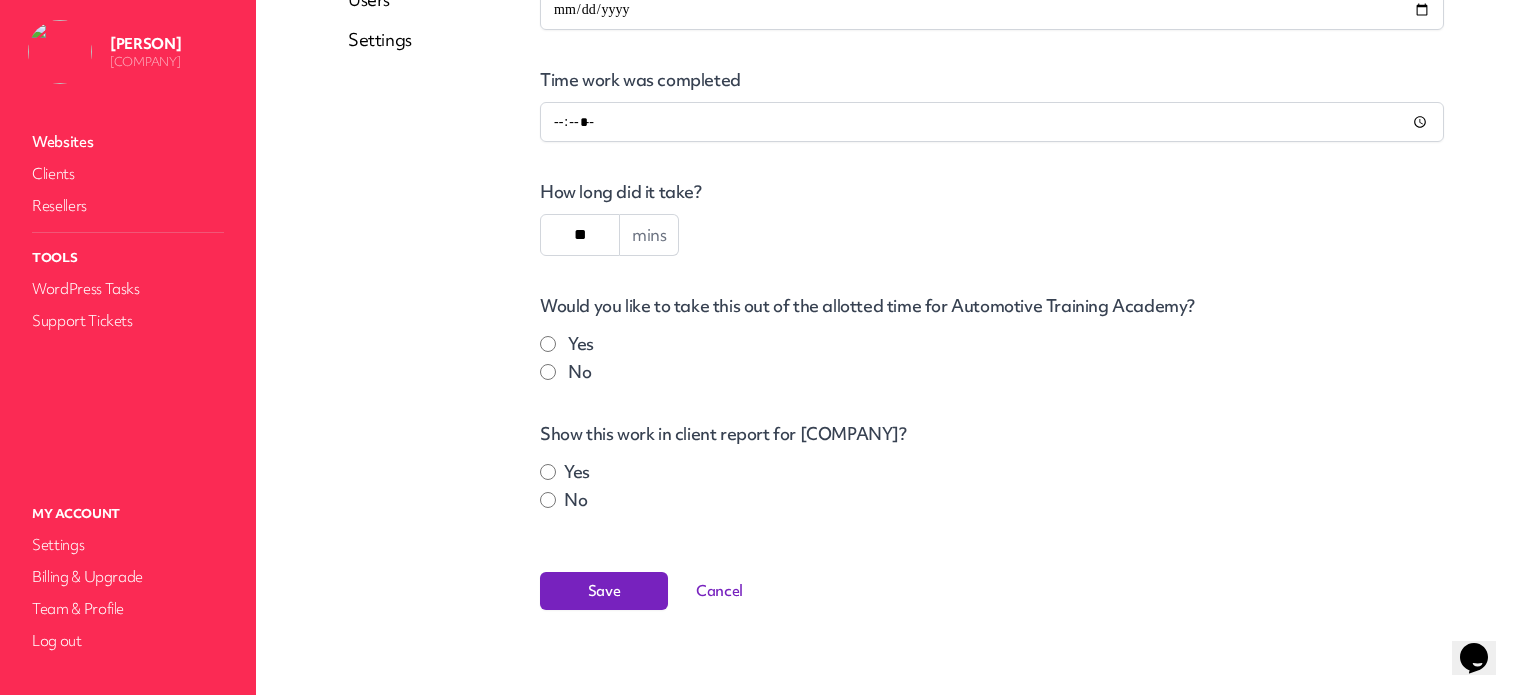 scroll, scrollTop: 524, scrollLeft: 0, axis: vertical 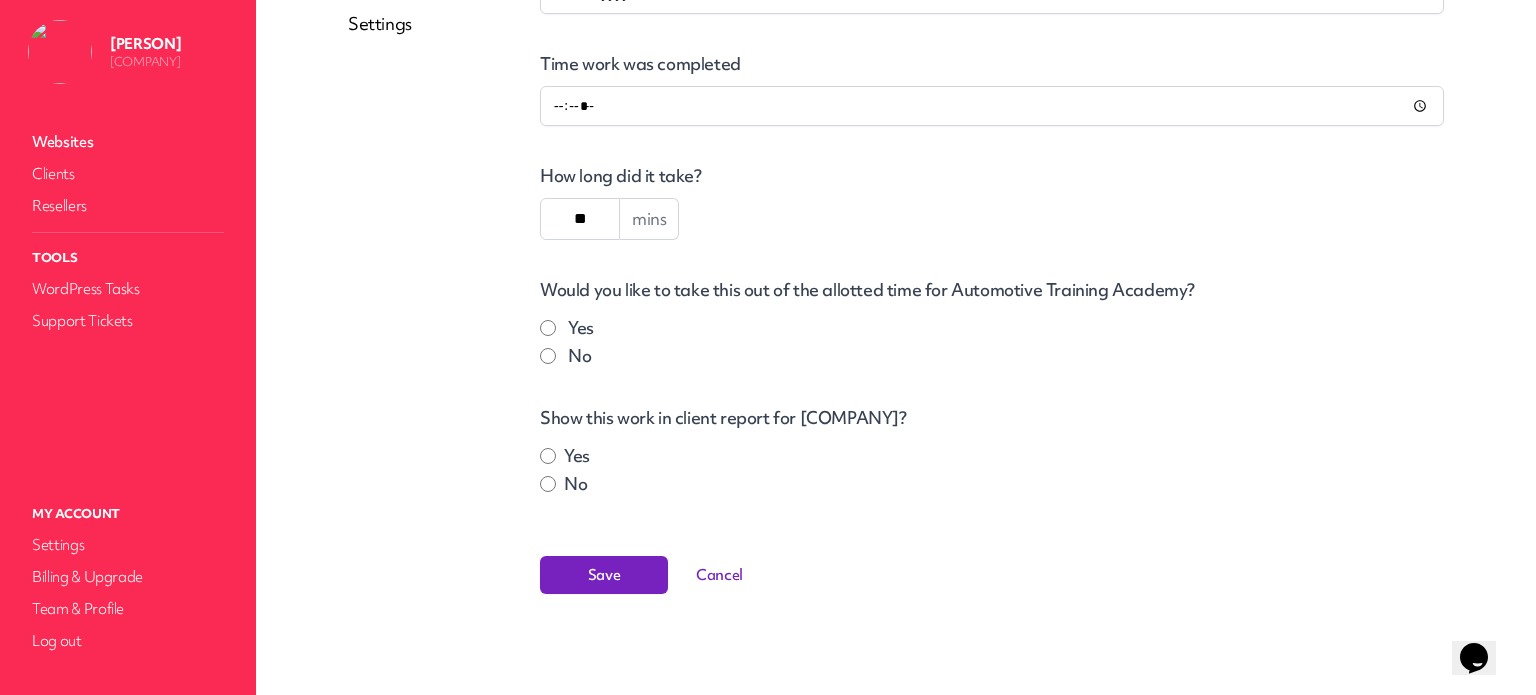 type on "**" 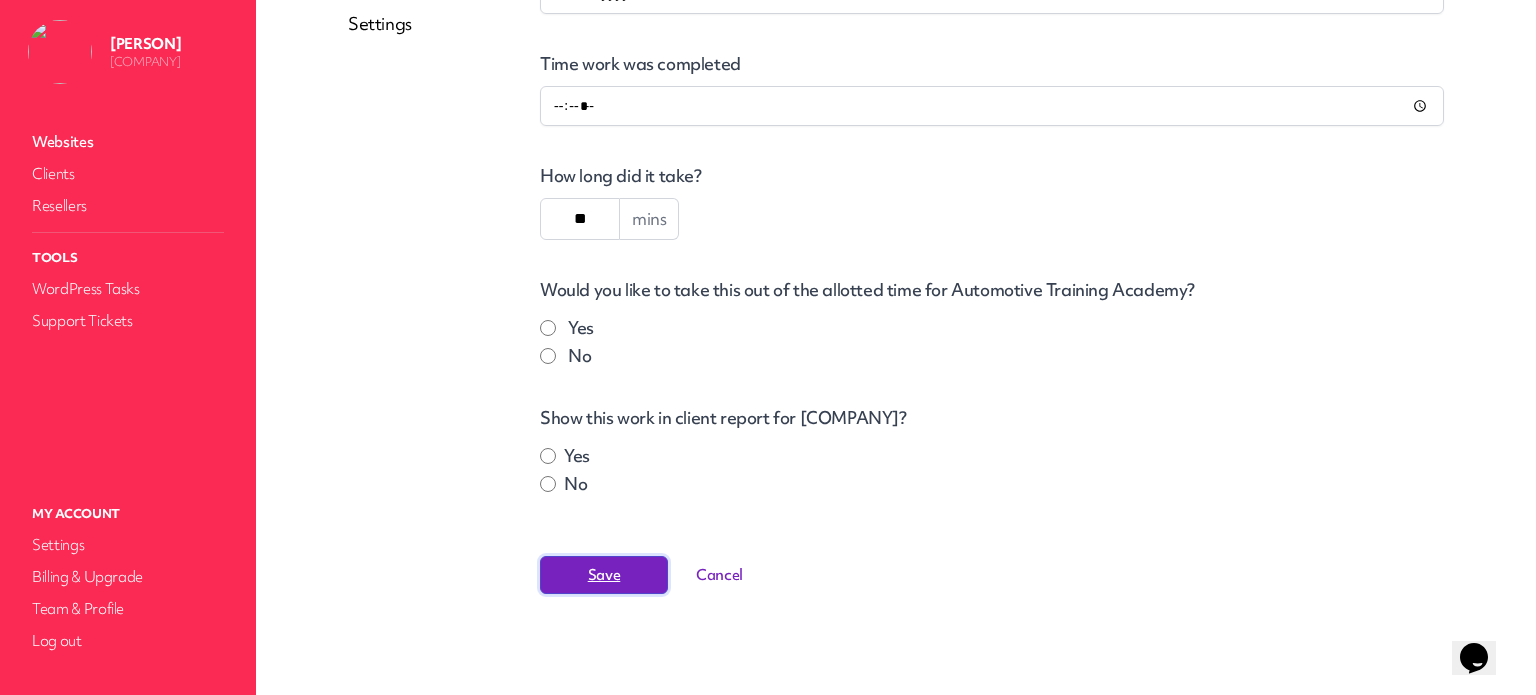 click on "Save" at bounding box center [604, 575] 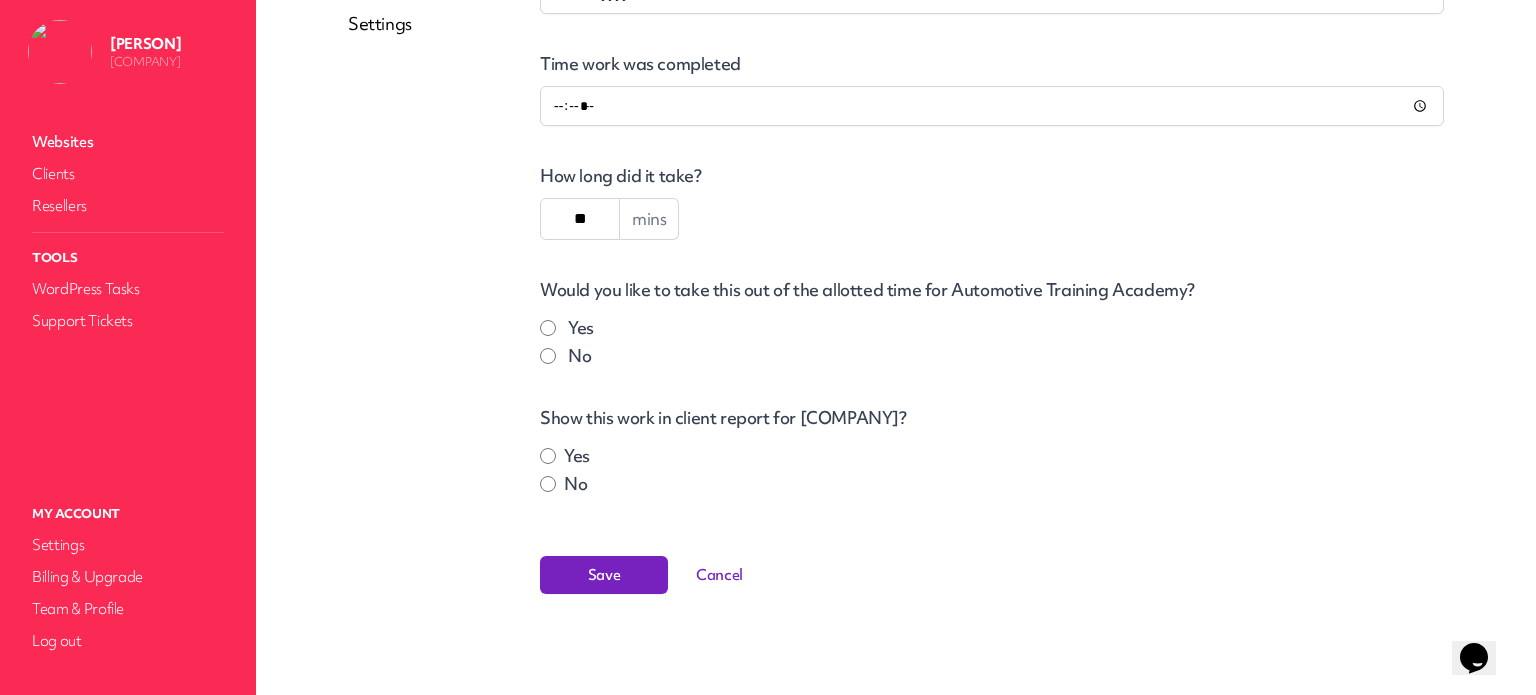 scroll, scrollTop: 0, scrollLeft: 0, axis: both 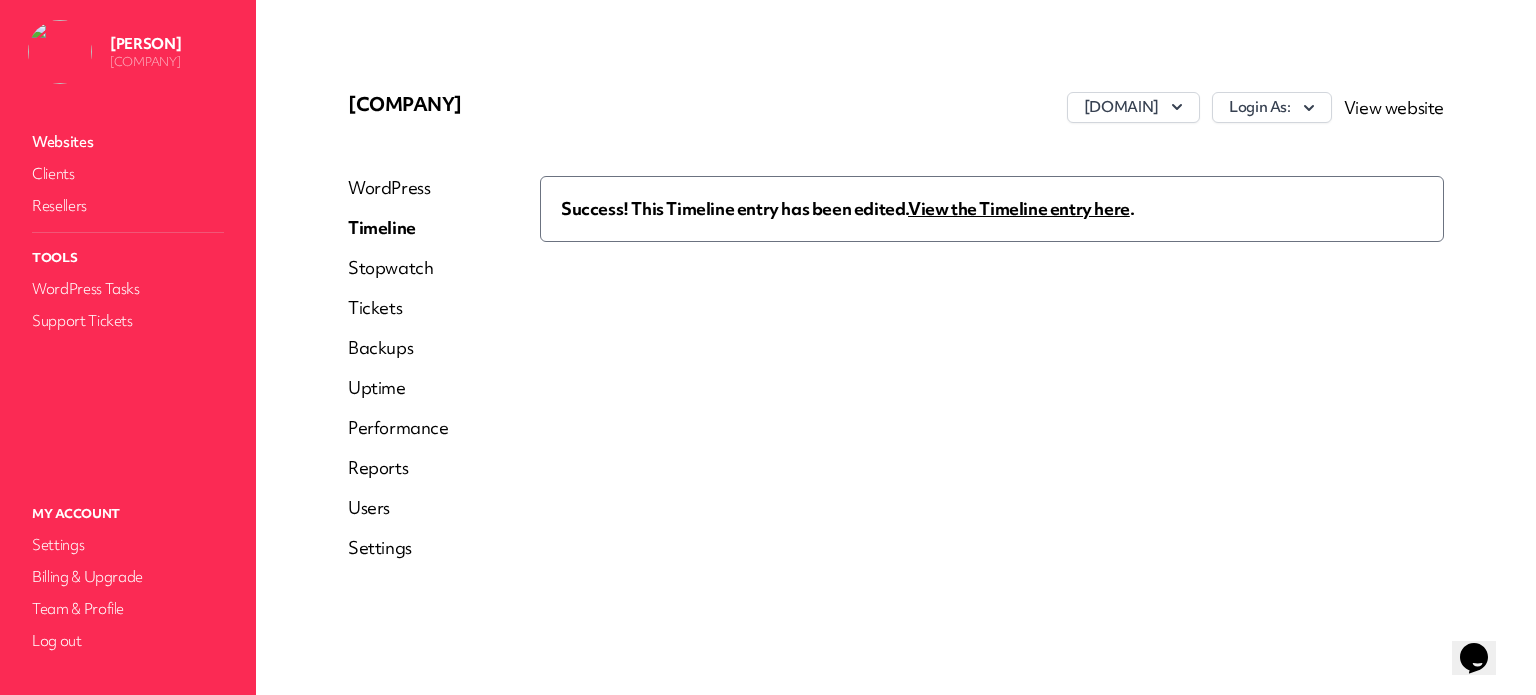 click on "View
the
Timeline entry here" at bounding box center [1019, 208] 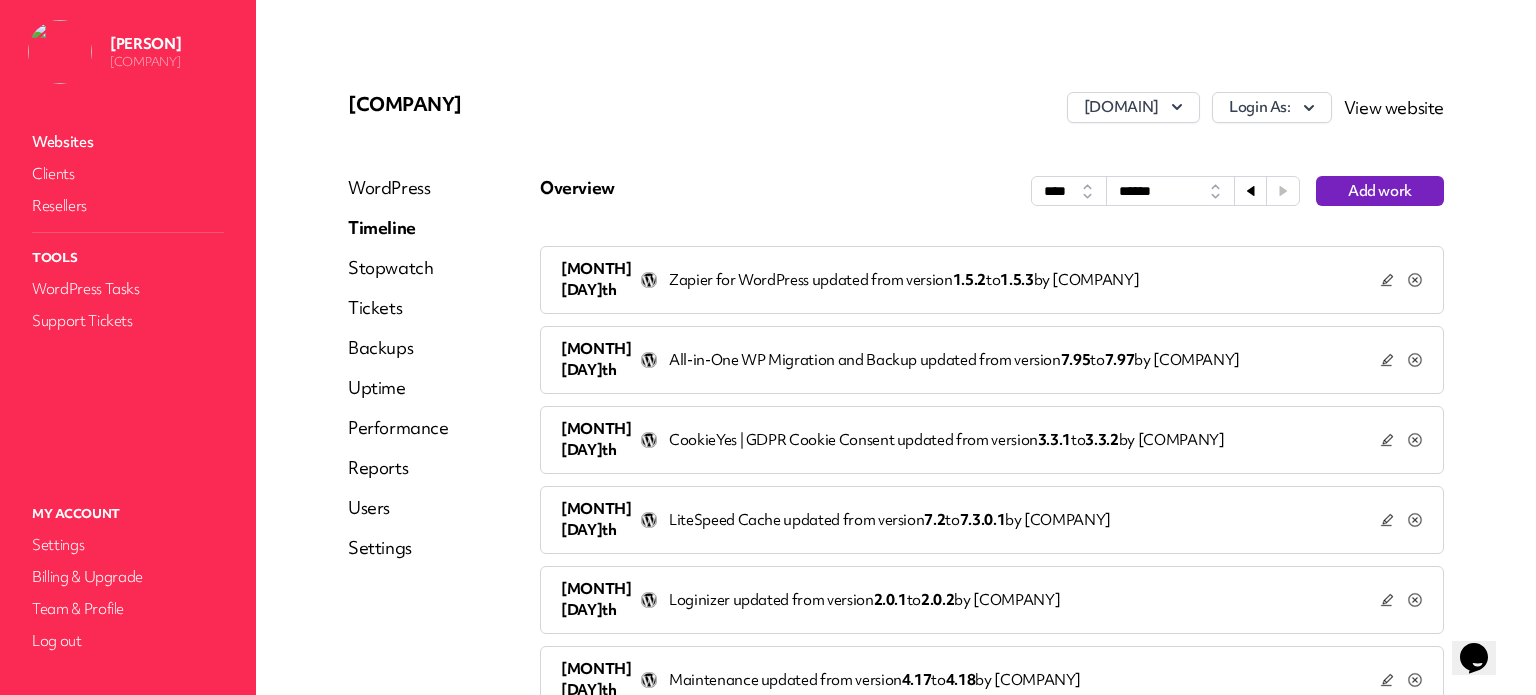 click 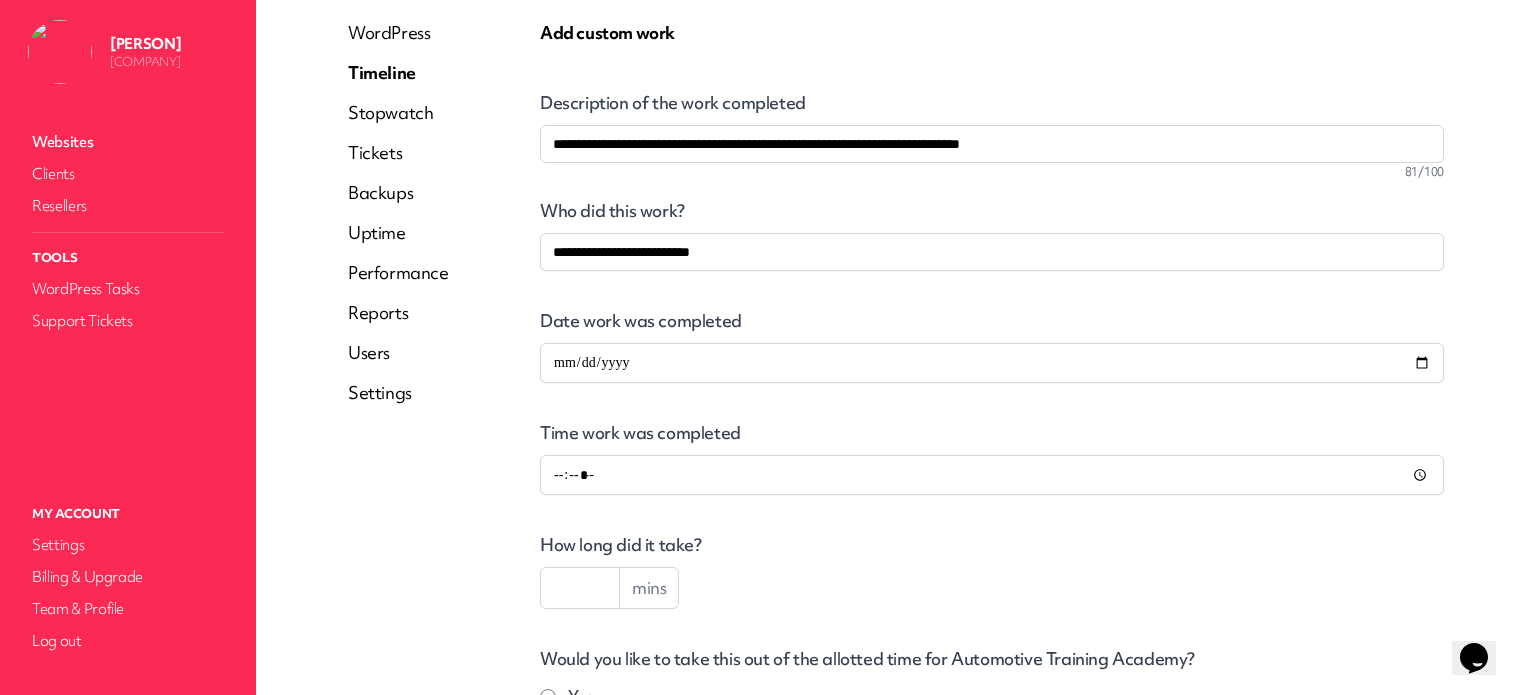 scroll, scrollTop: 400, scrollLeft: 0, axis: vertical 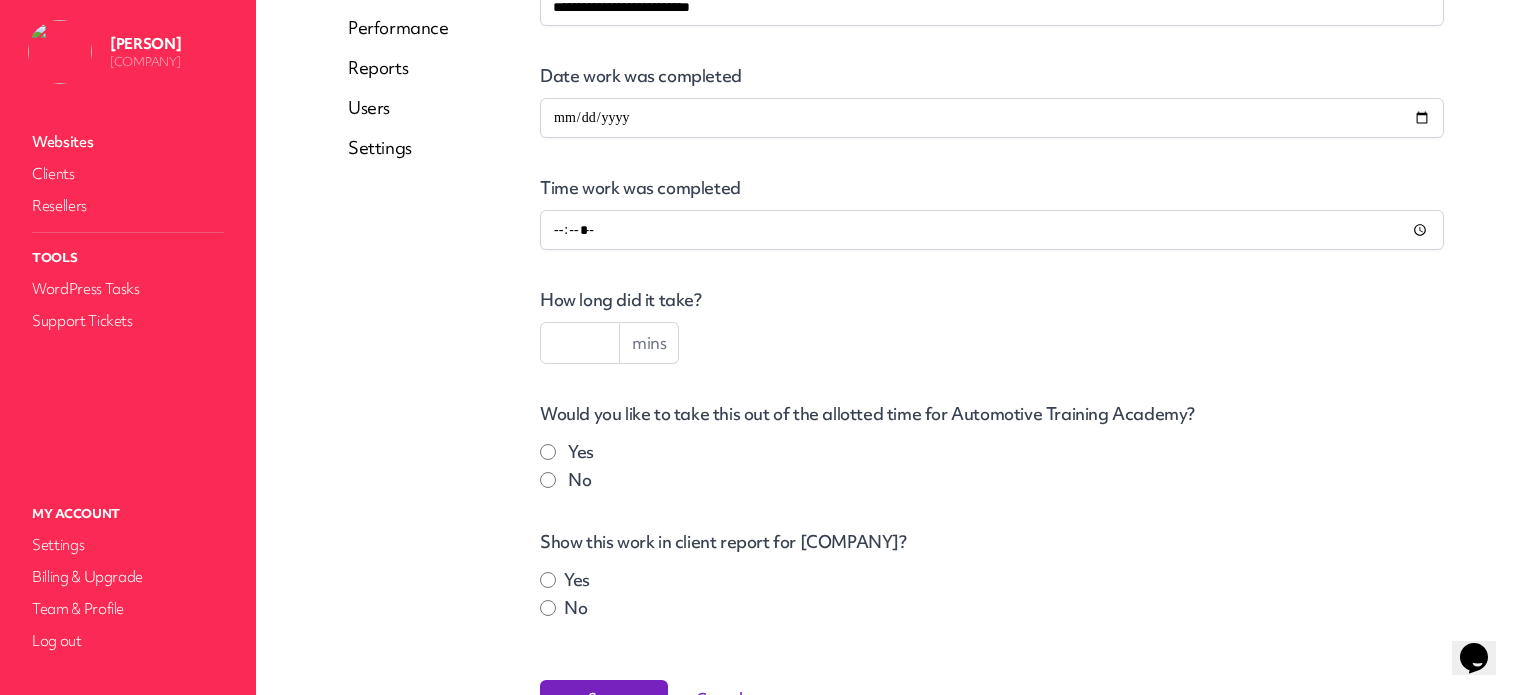 click at bounding box center [580, 343] 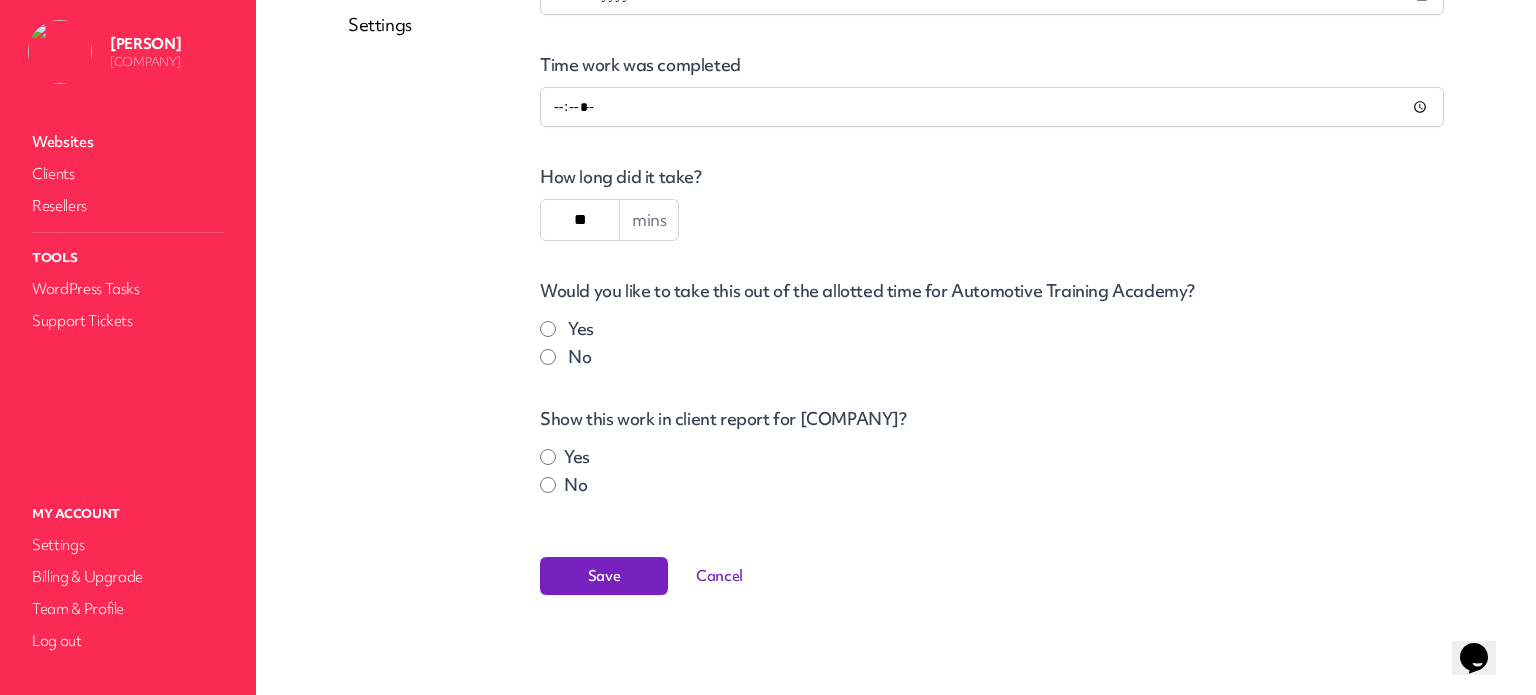 scroll, scrollTop: 524, scrollLeft: 0, axis: vertical 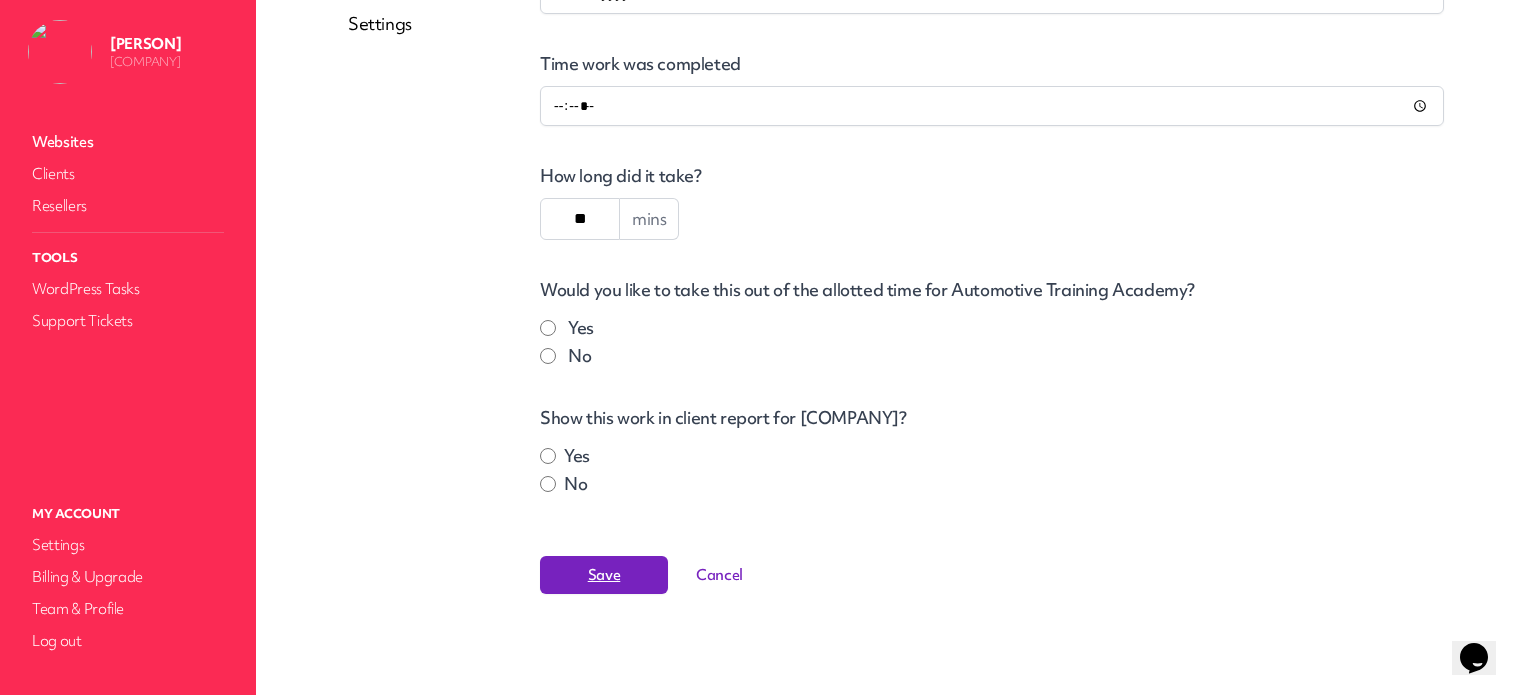 type on "**" 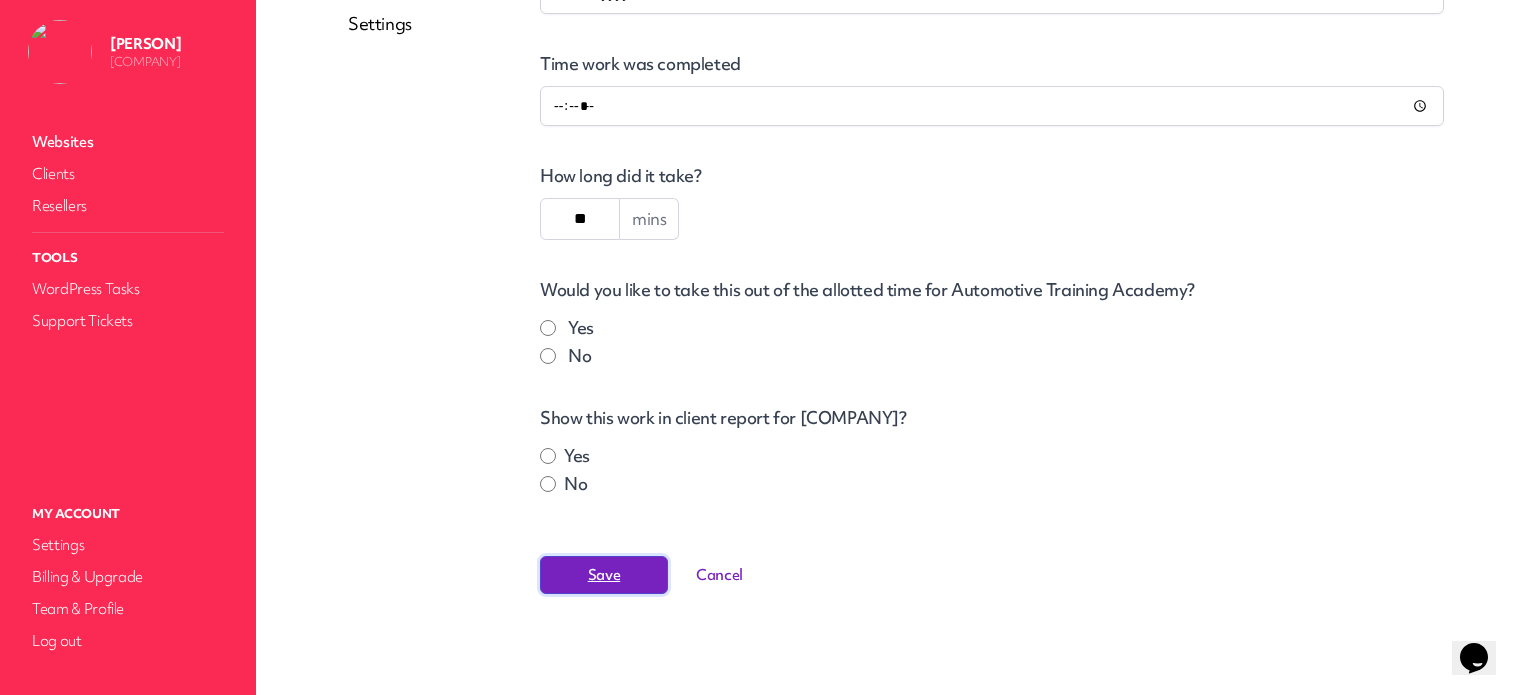 click on "Save" at bounding box center (604, 575) 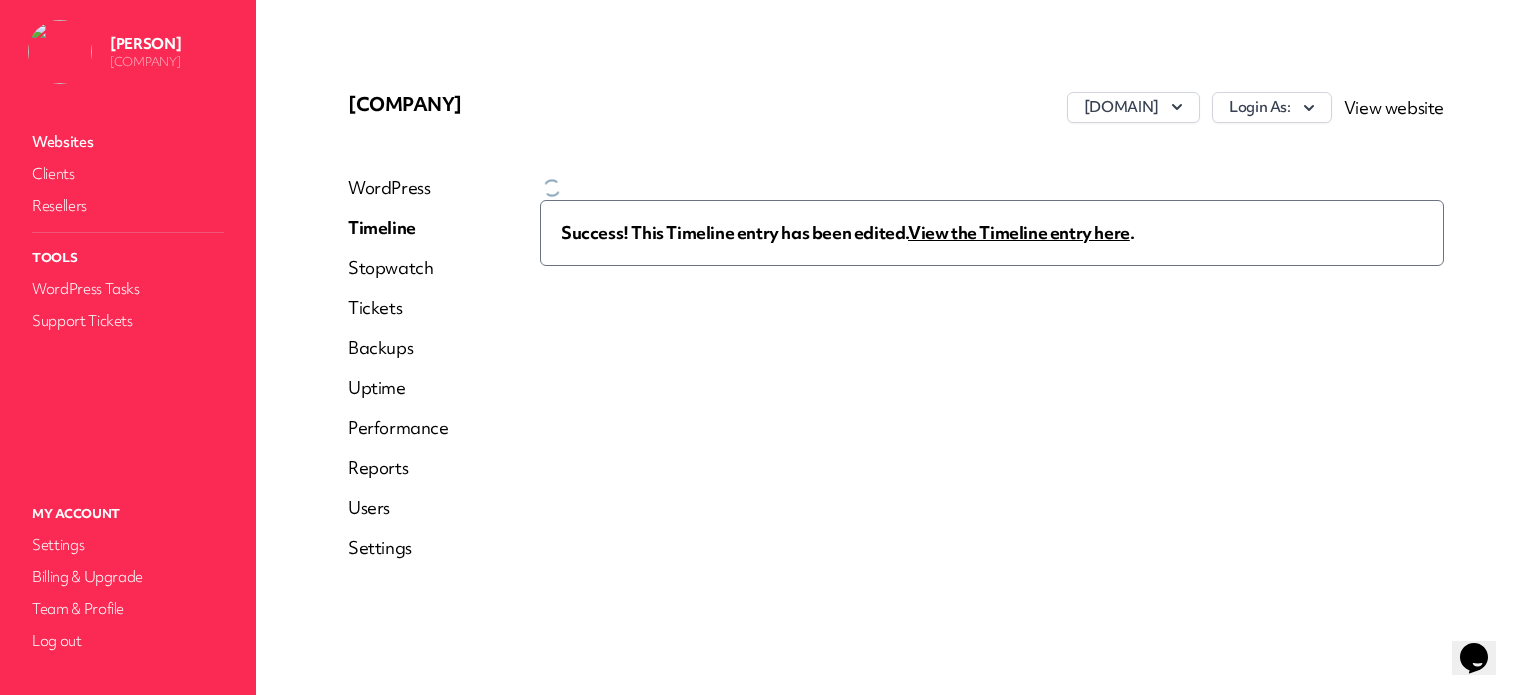scroll, scrollTop: 0, scrollLeft: 0, axis: both 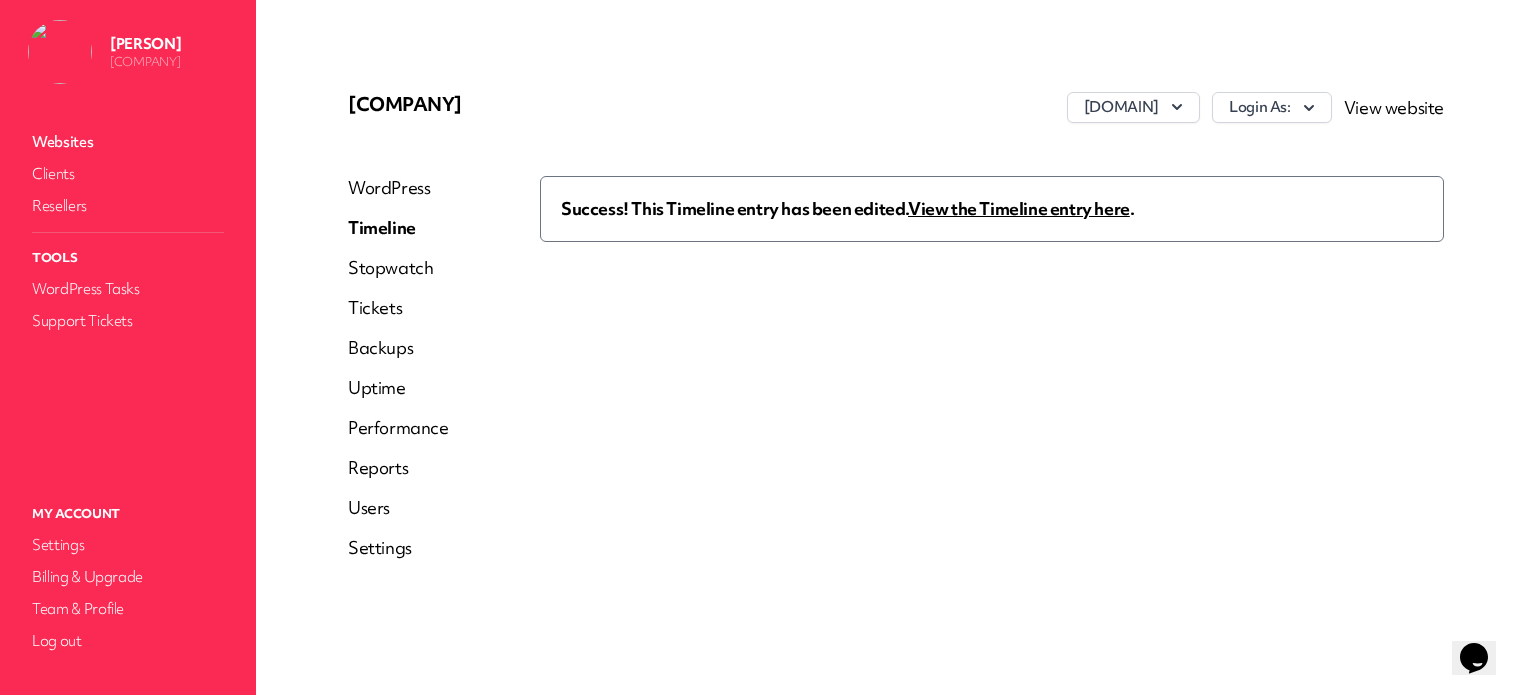 click on "View
the
Timeline entry here" at bounding box center (1019, 208) 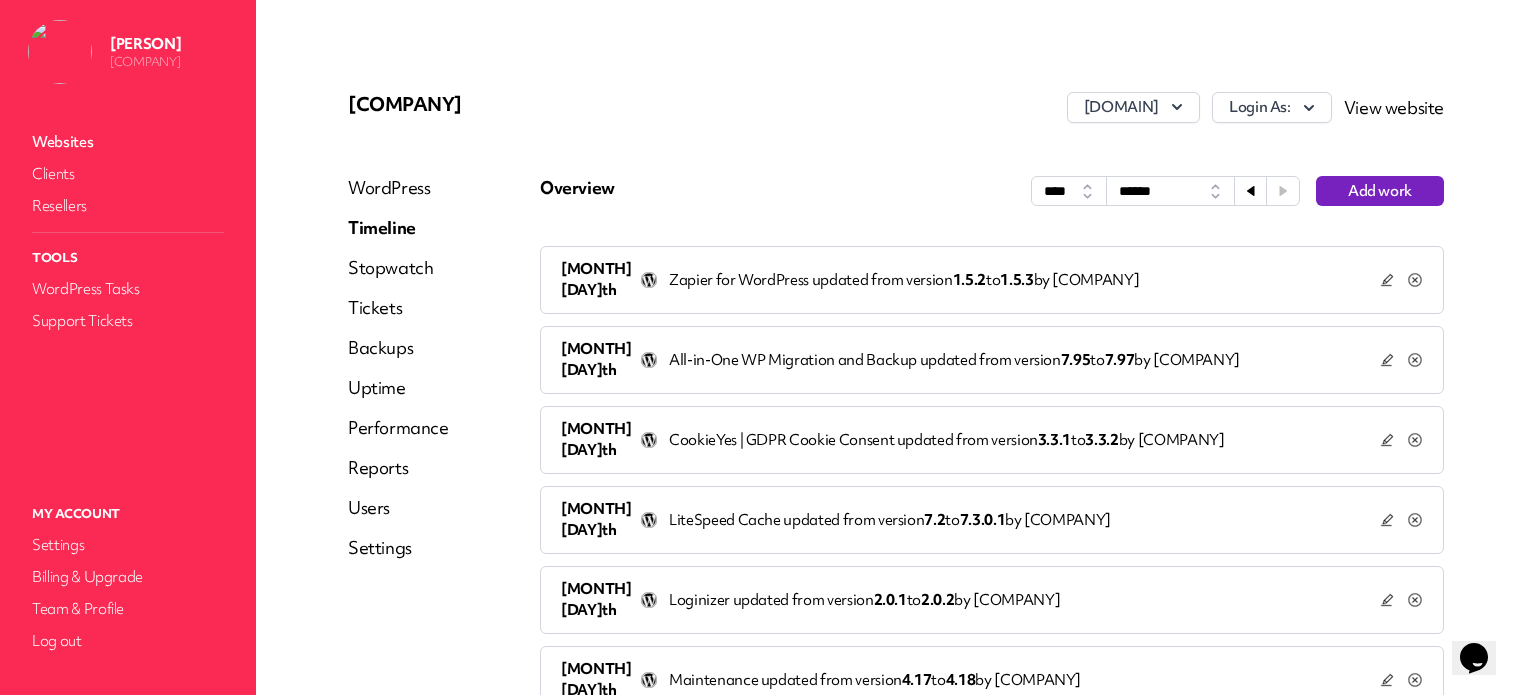 click 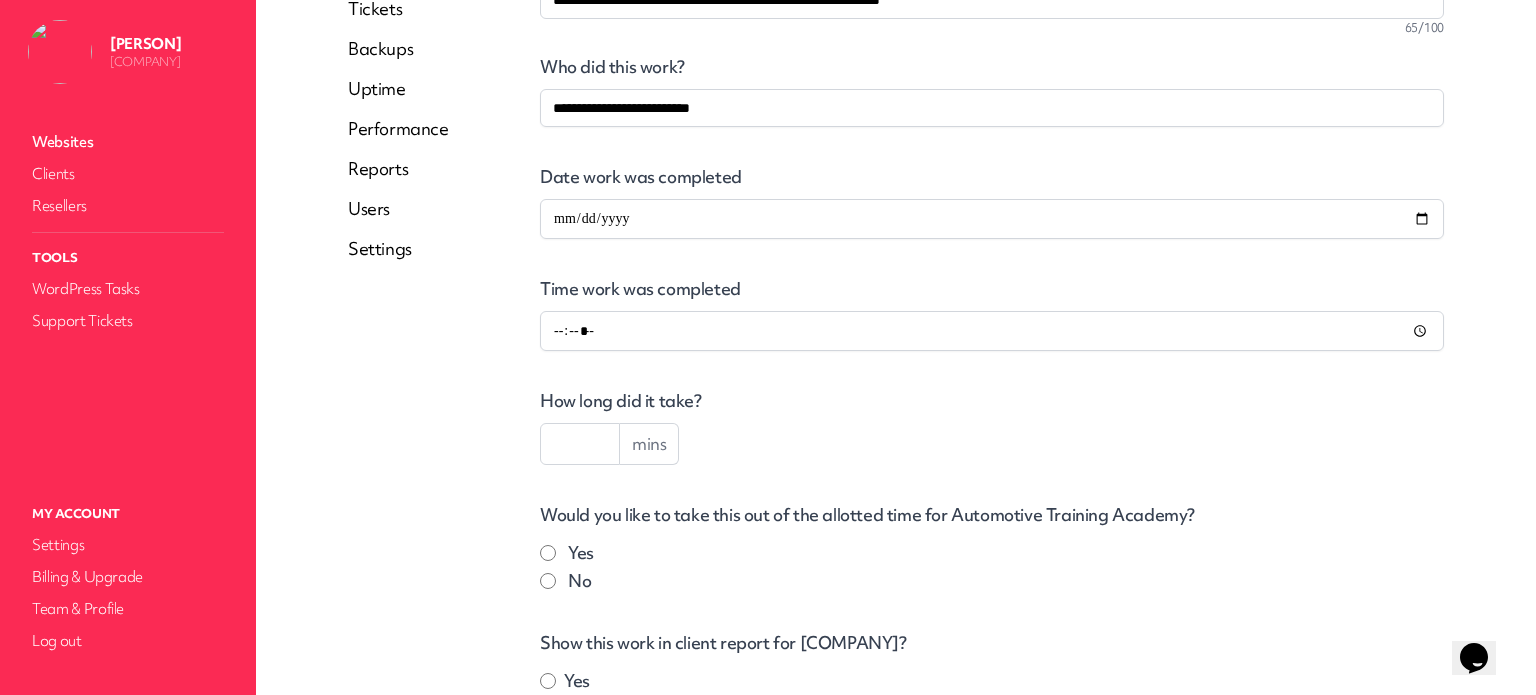 scroll, scrollTop: 300, scrollLeft: 0, axis: vertical 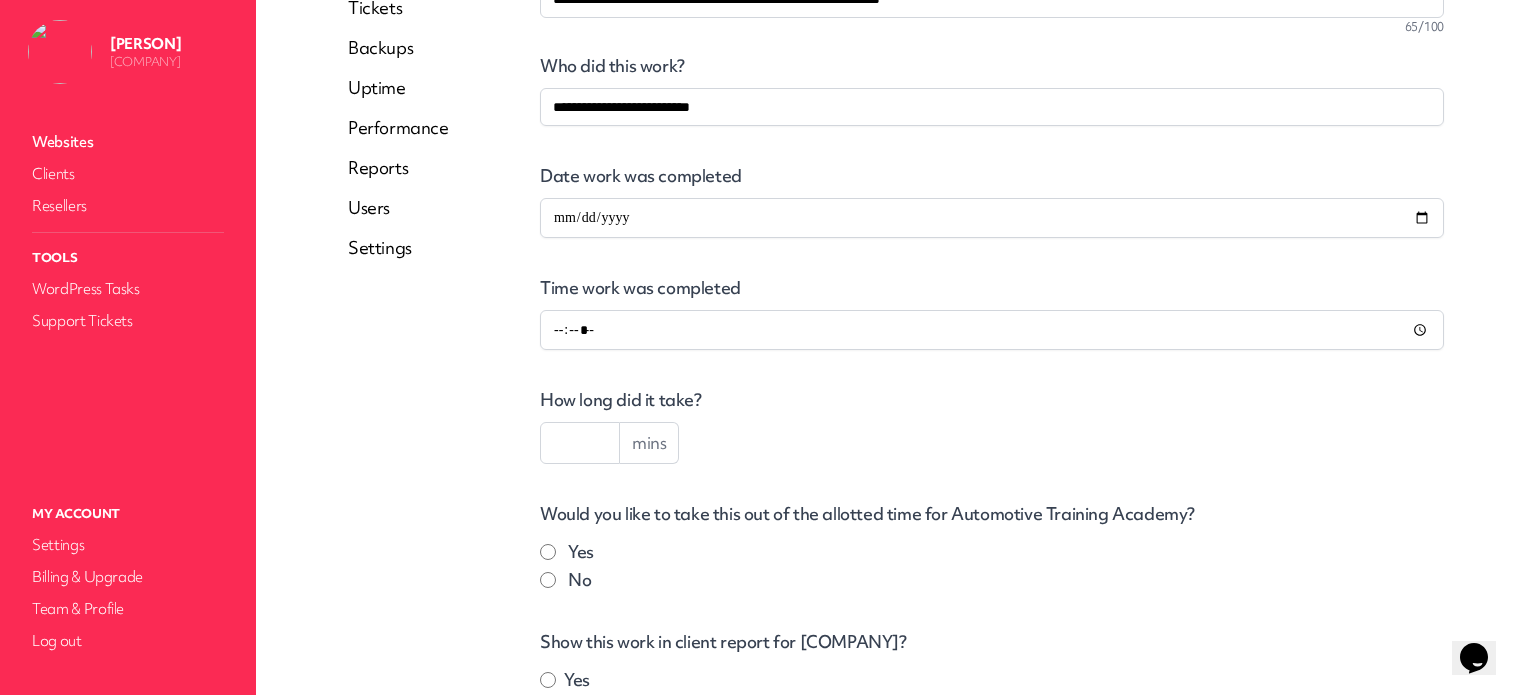 click at bounding box center (580, 443) 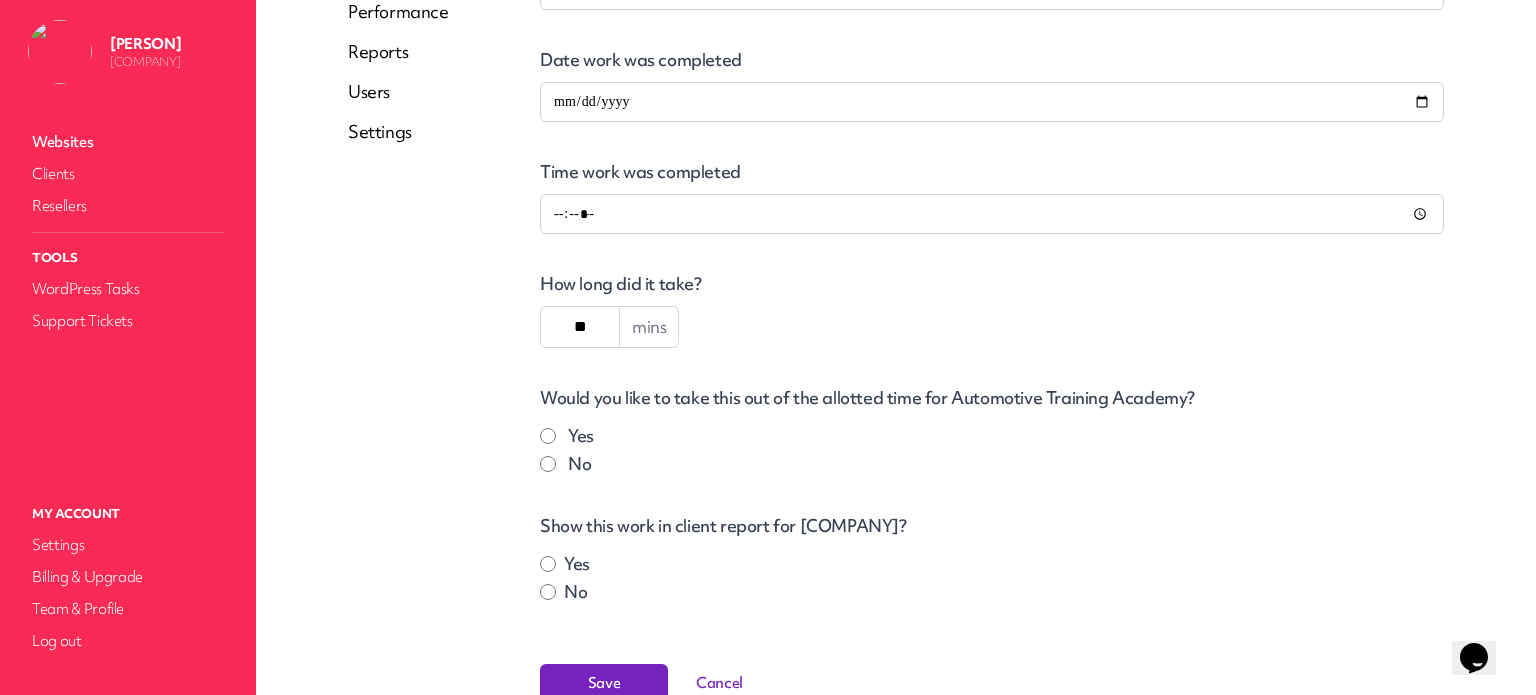 scroll, scrollTop: 524, scrollLeft: 0, axis: vertical 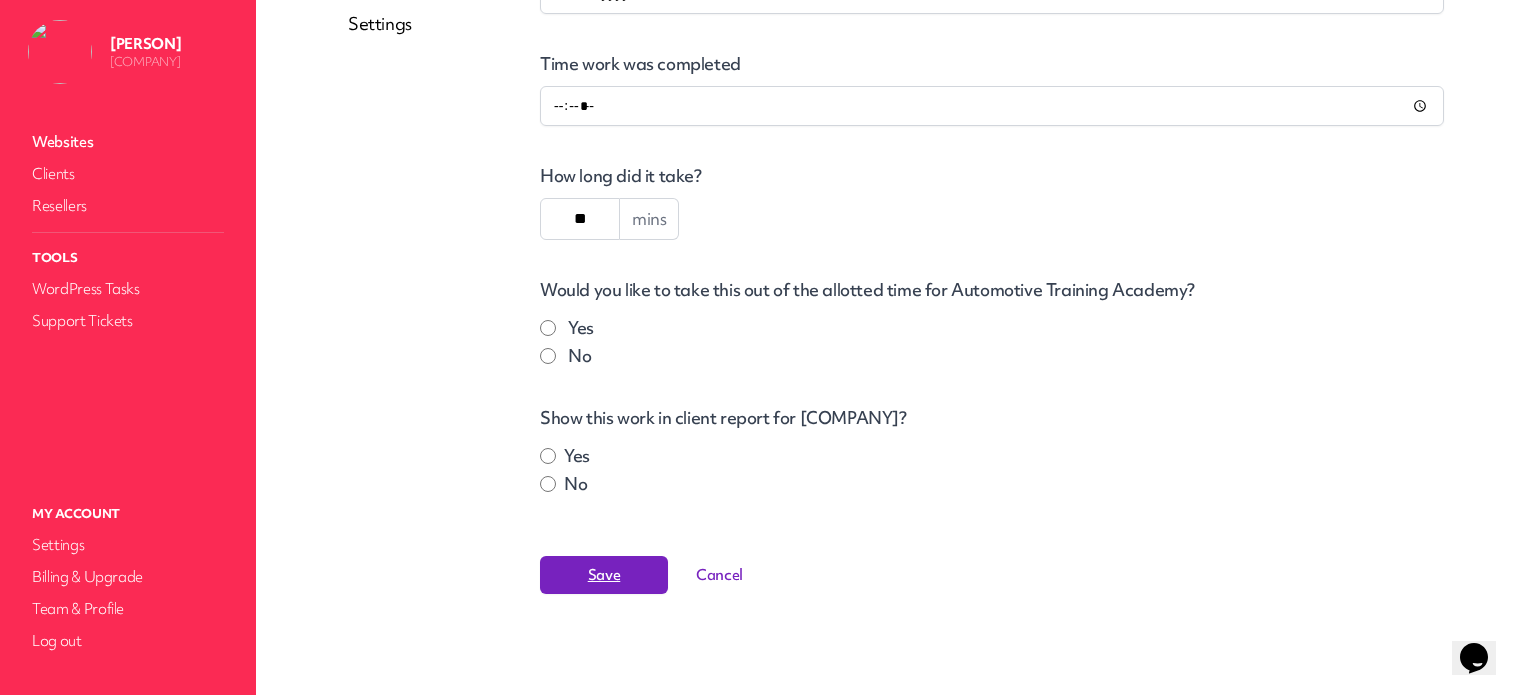 type on "**" 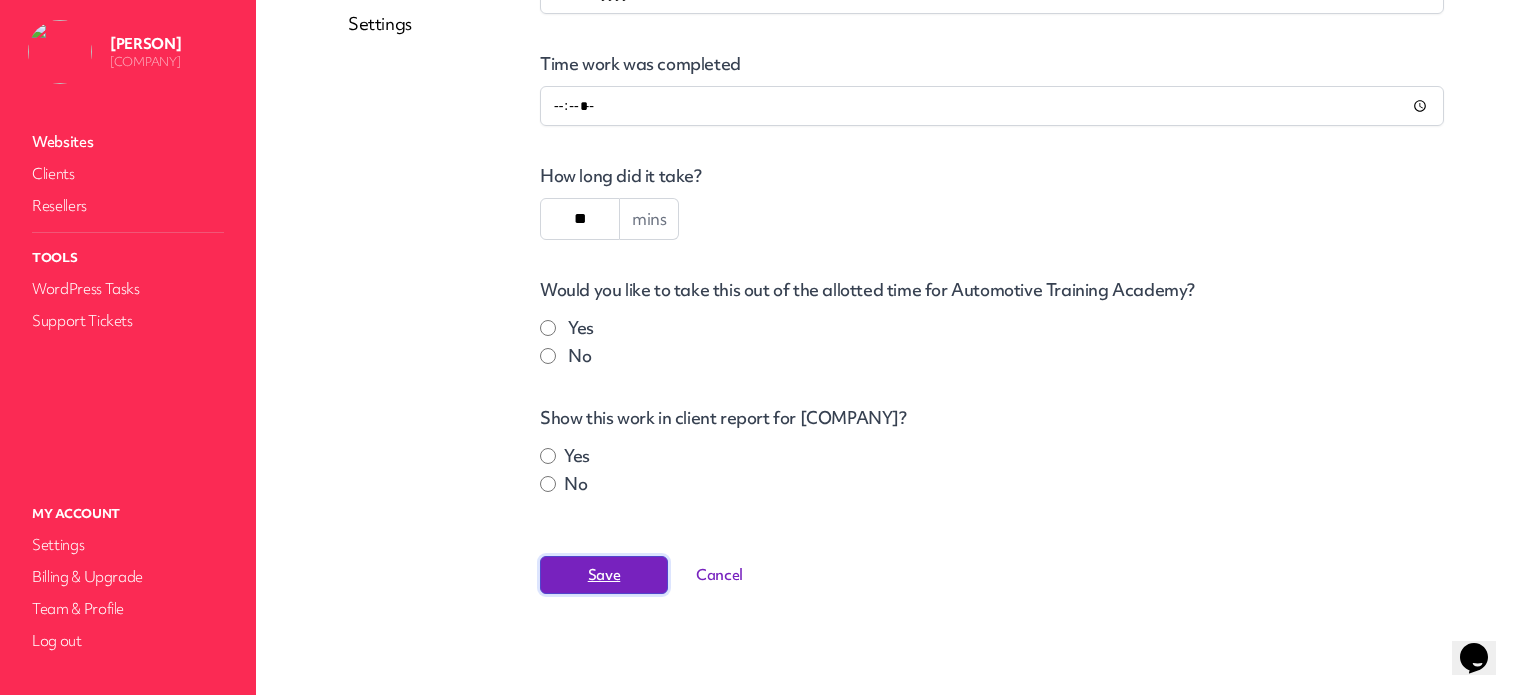 click on "Save" at bounding box center (604, 575) 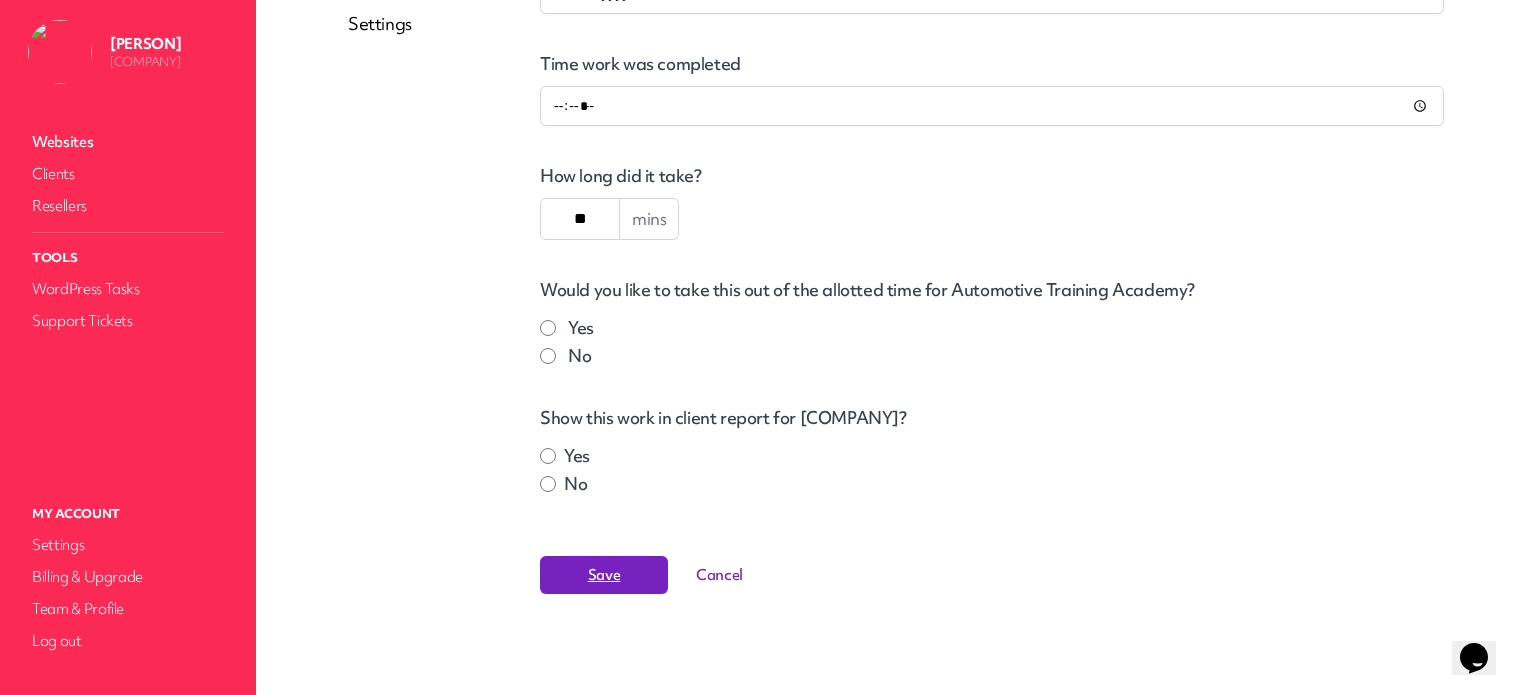 scroll, scrollTop: 0, scrollLeft: 0, axis: both 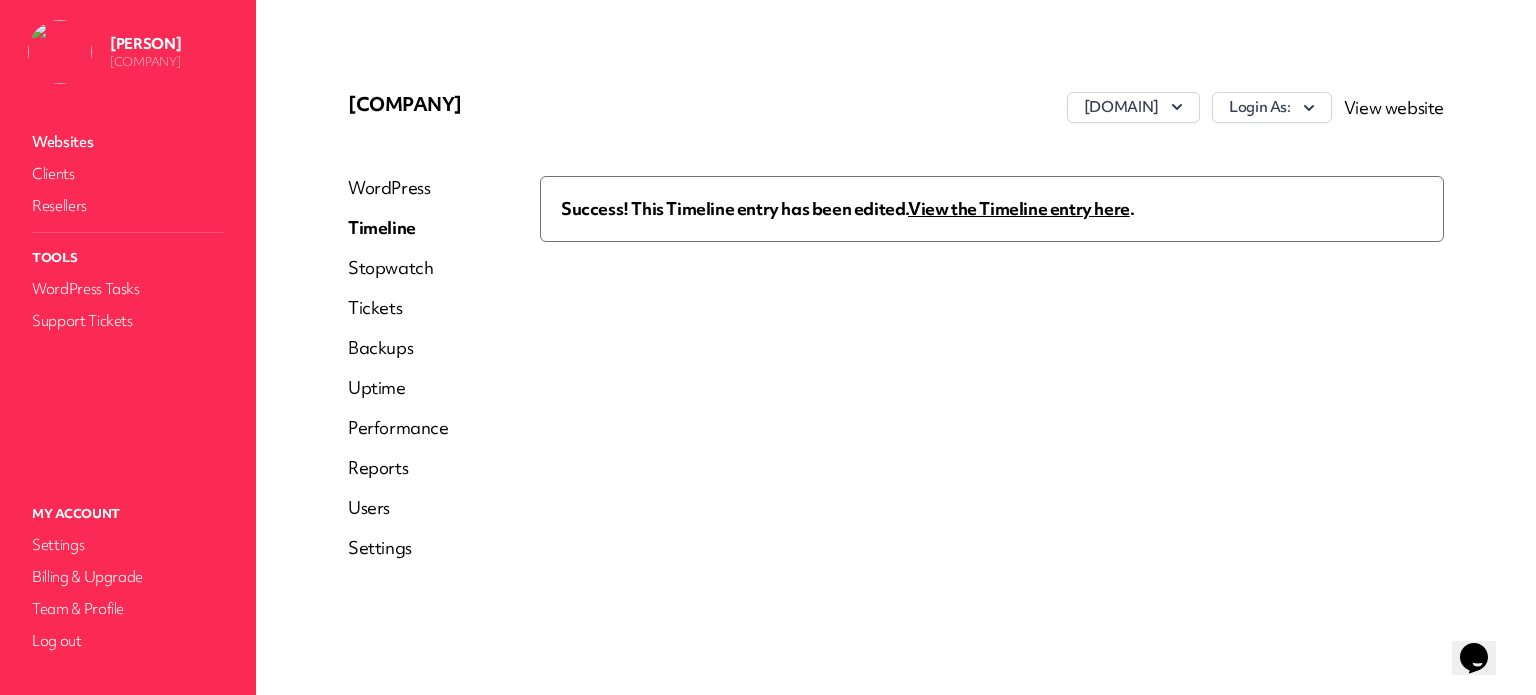 click on "View
the
Timeline entry here" at bounding box center (1019, 208) 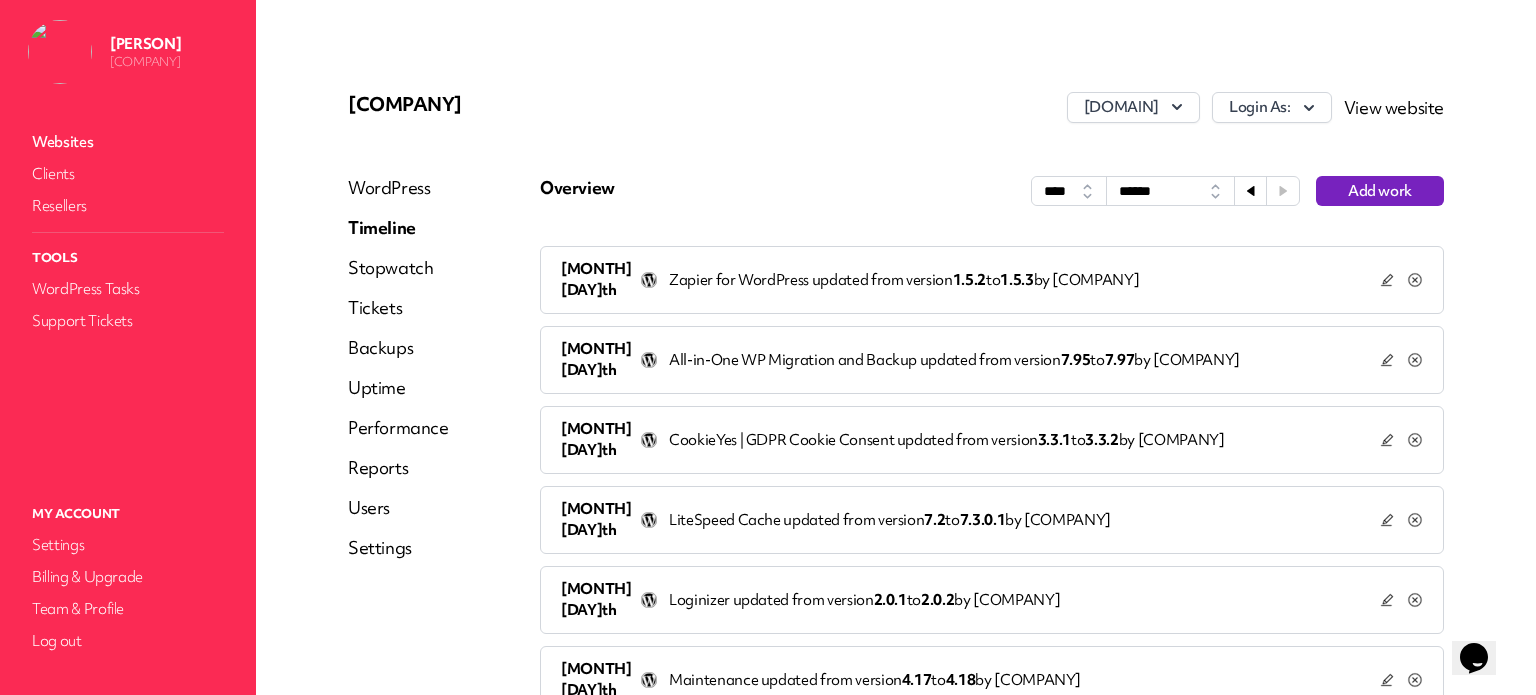 click 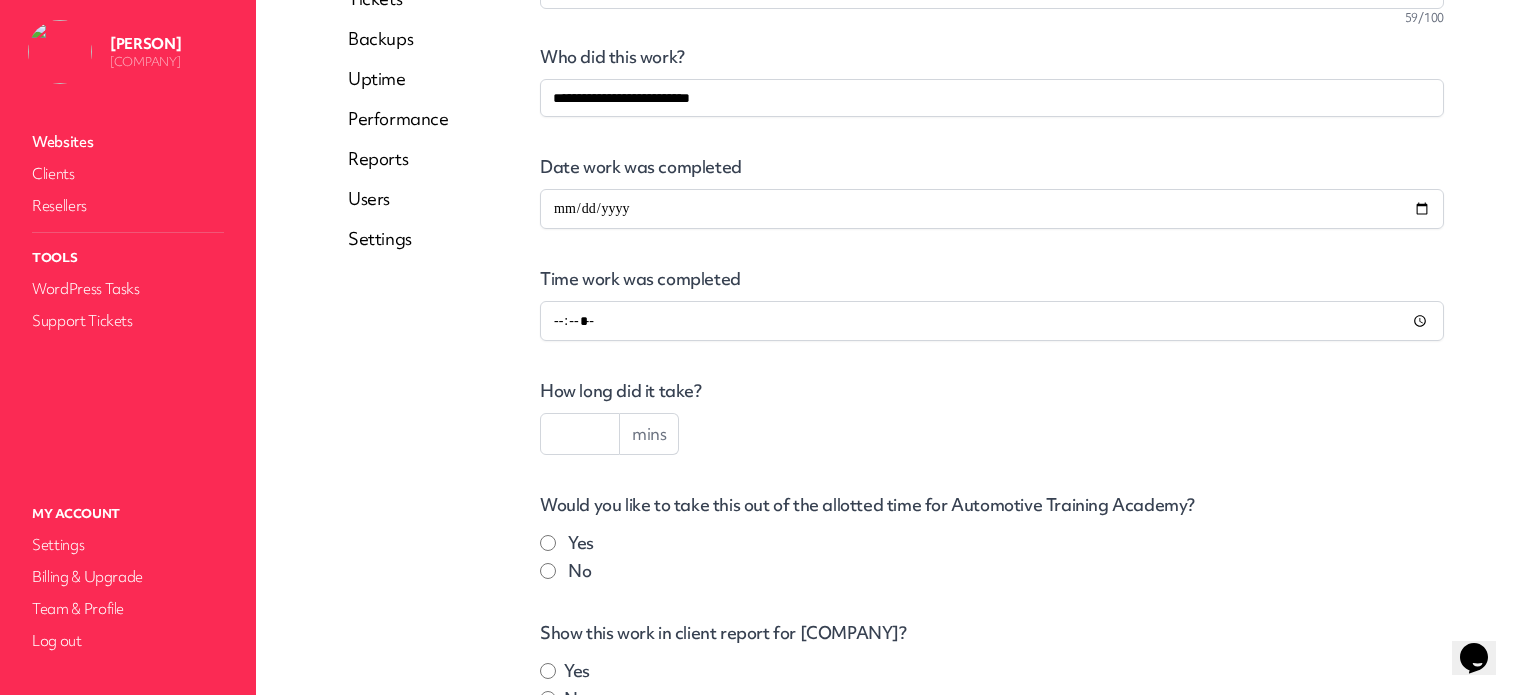 scroll, scrollTop: 400, scrollLeft: 0, axis: vertical 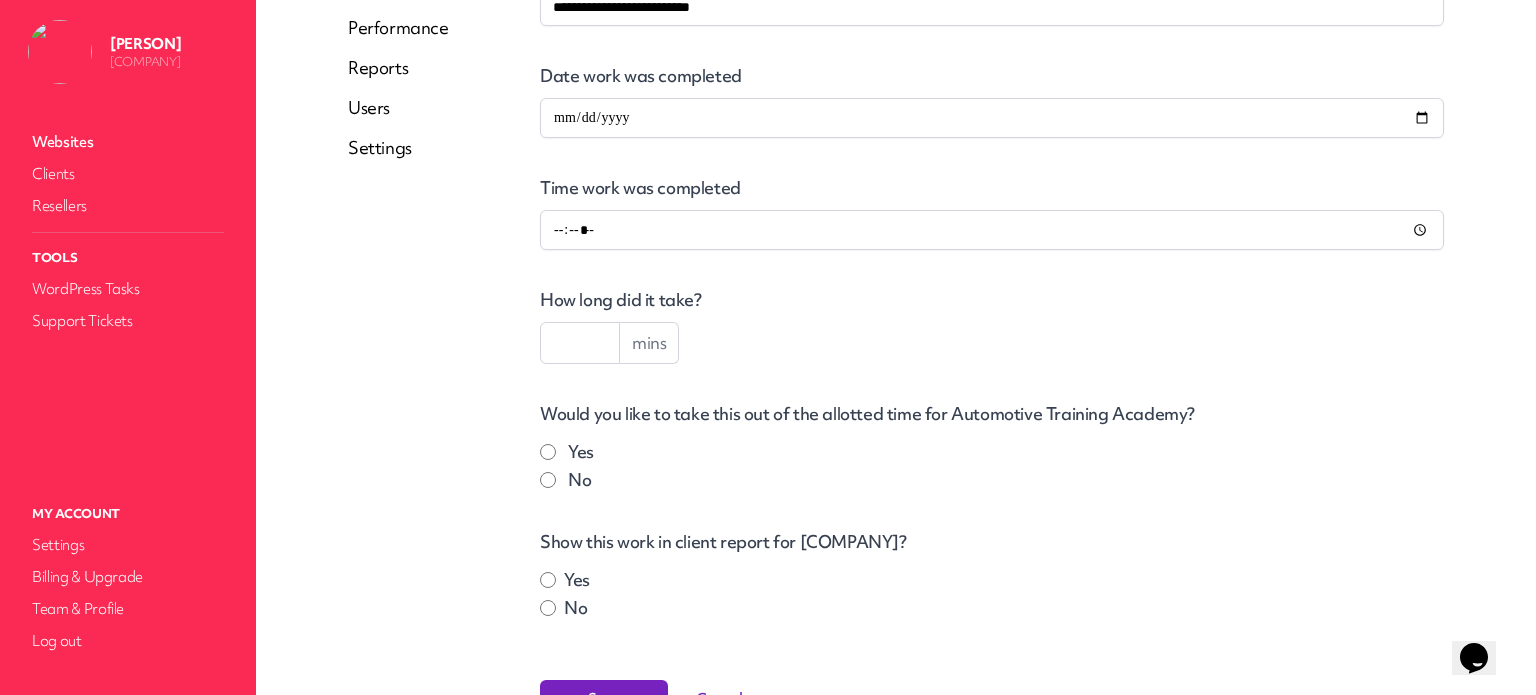 click at bounding box center (580, 343) 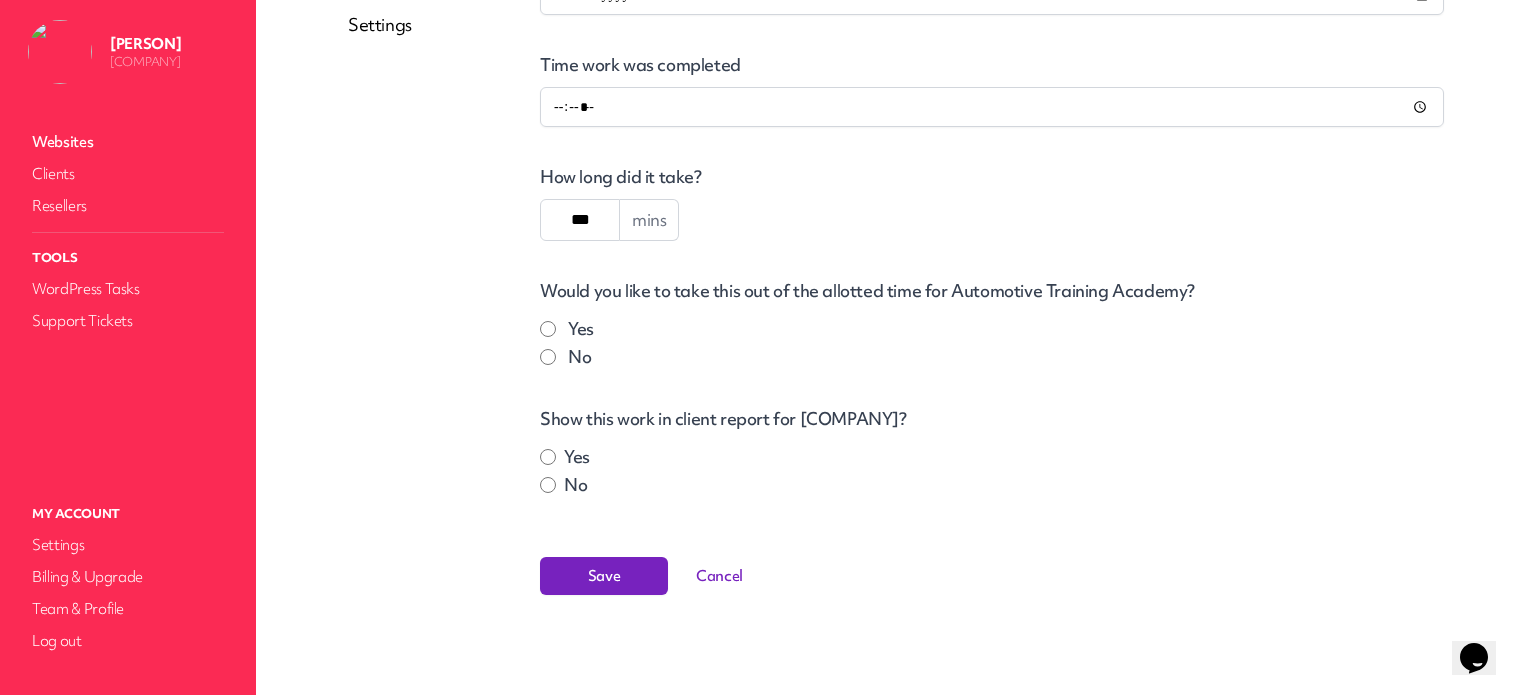 scroll, scrollTop: 524, scrollLeft: 0, axis: vertical 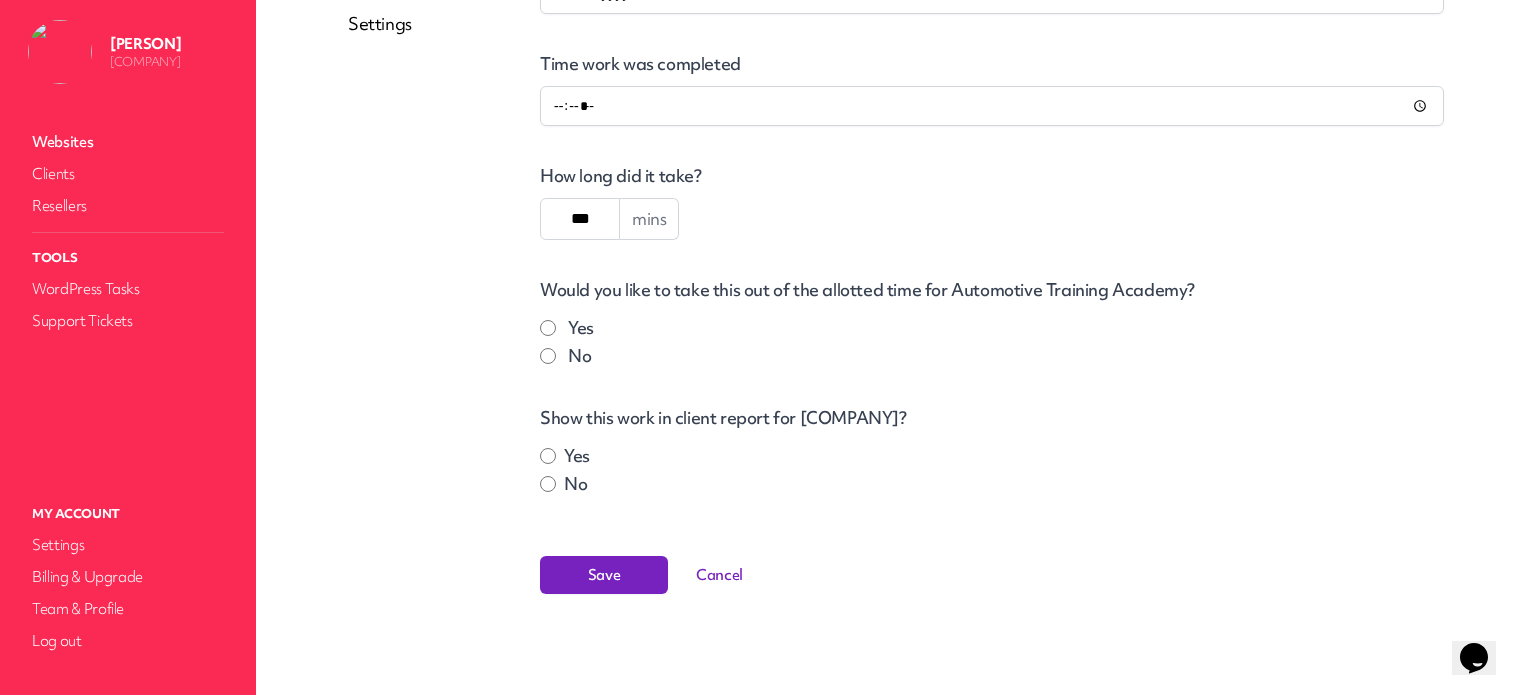 type on "***" 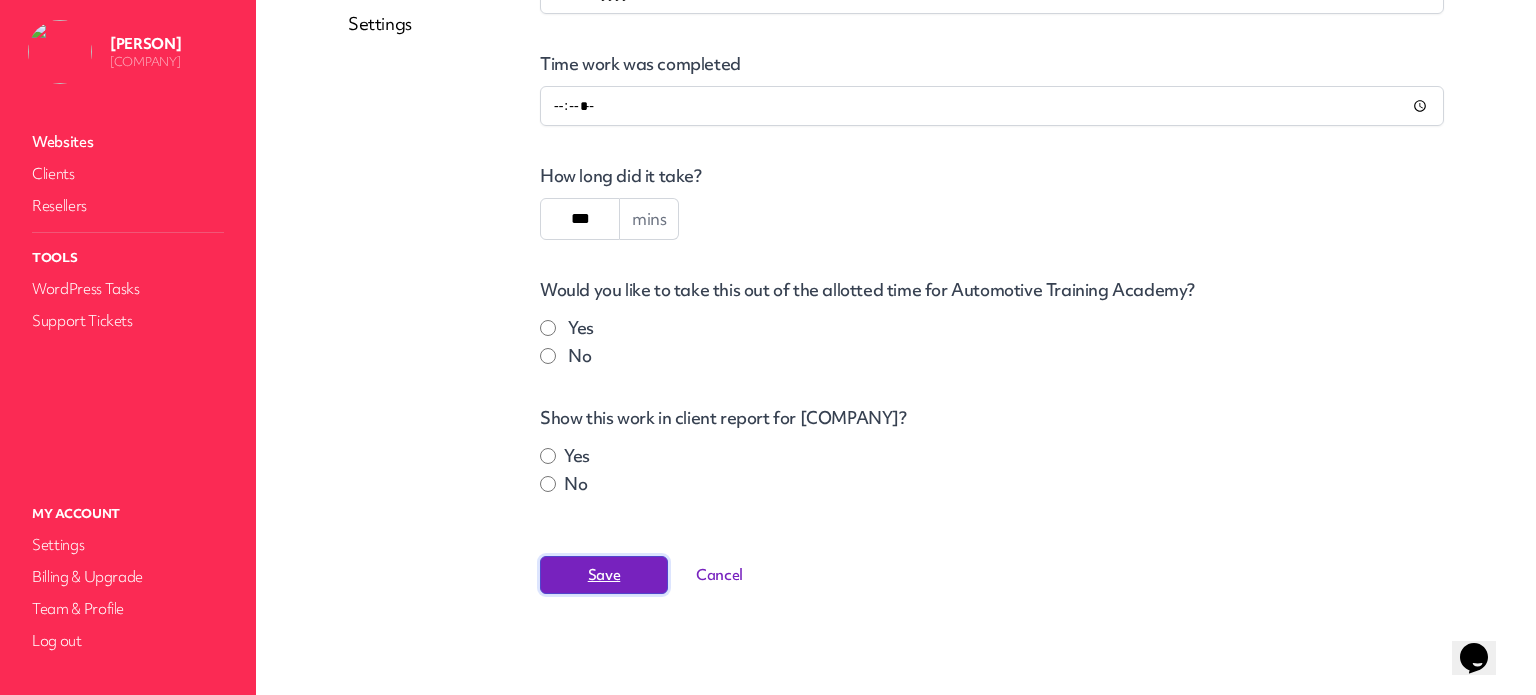 click on "Save" at bounding box center (604, 575) 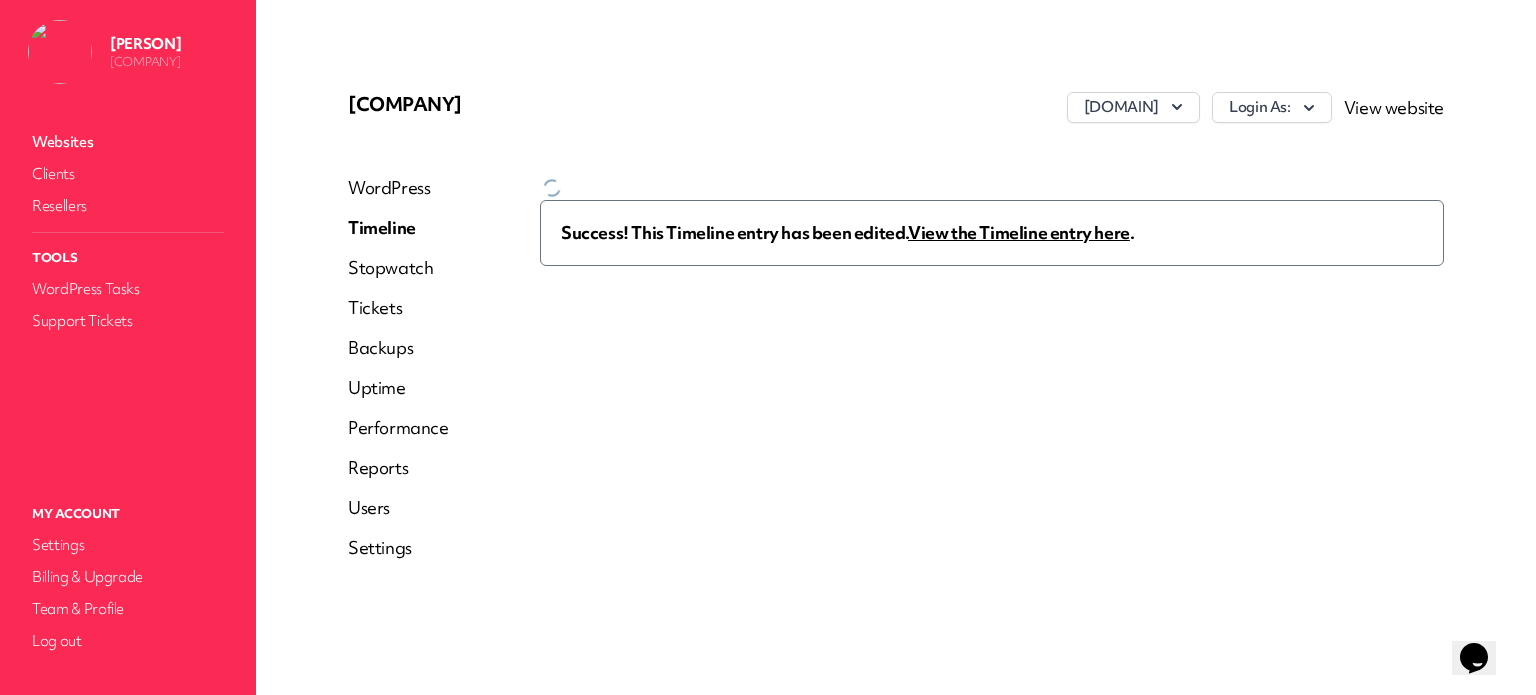 scroll, scrollTop: 0, scrollLeft: 0, axis: both 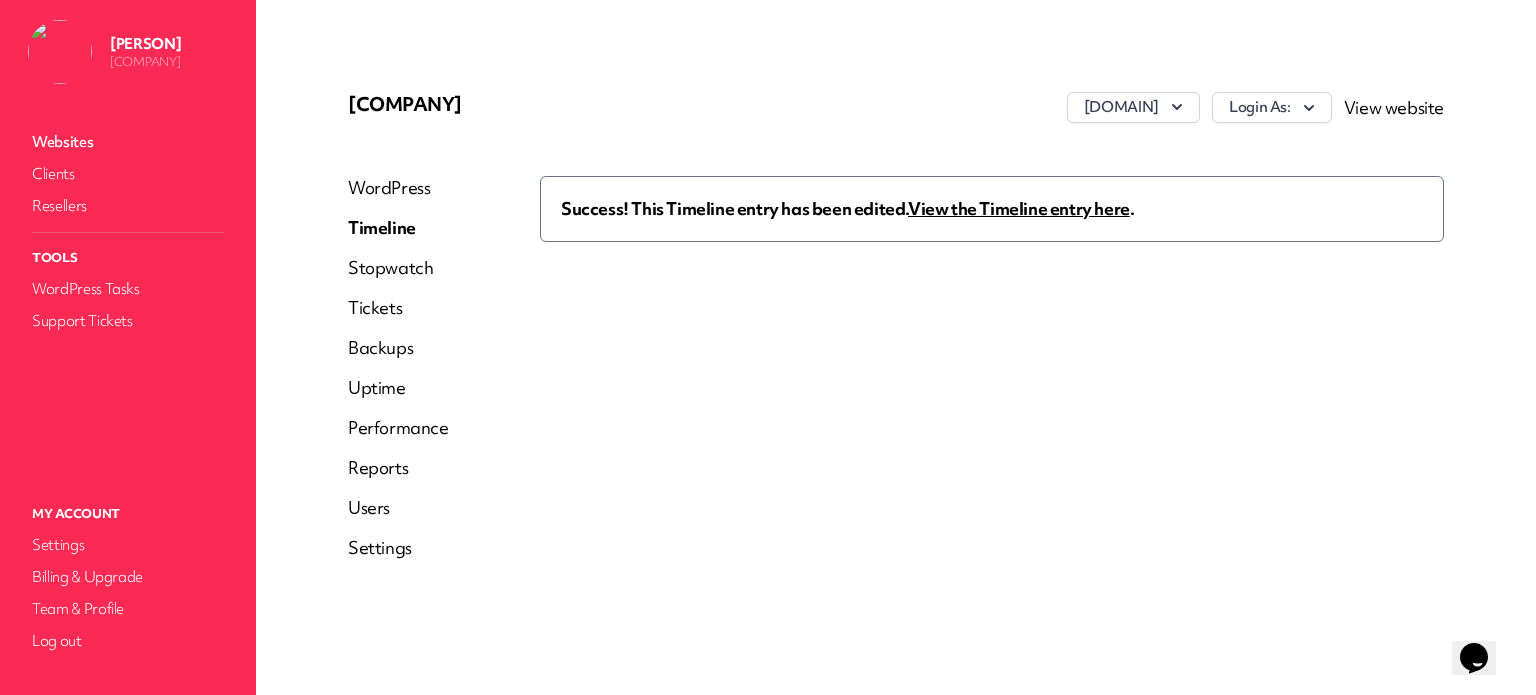 click on "View
the
Timeline entry here" at bounding box center (1019, 208) 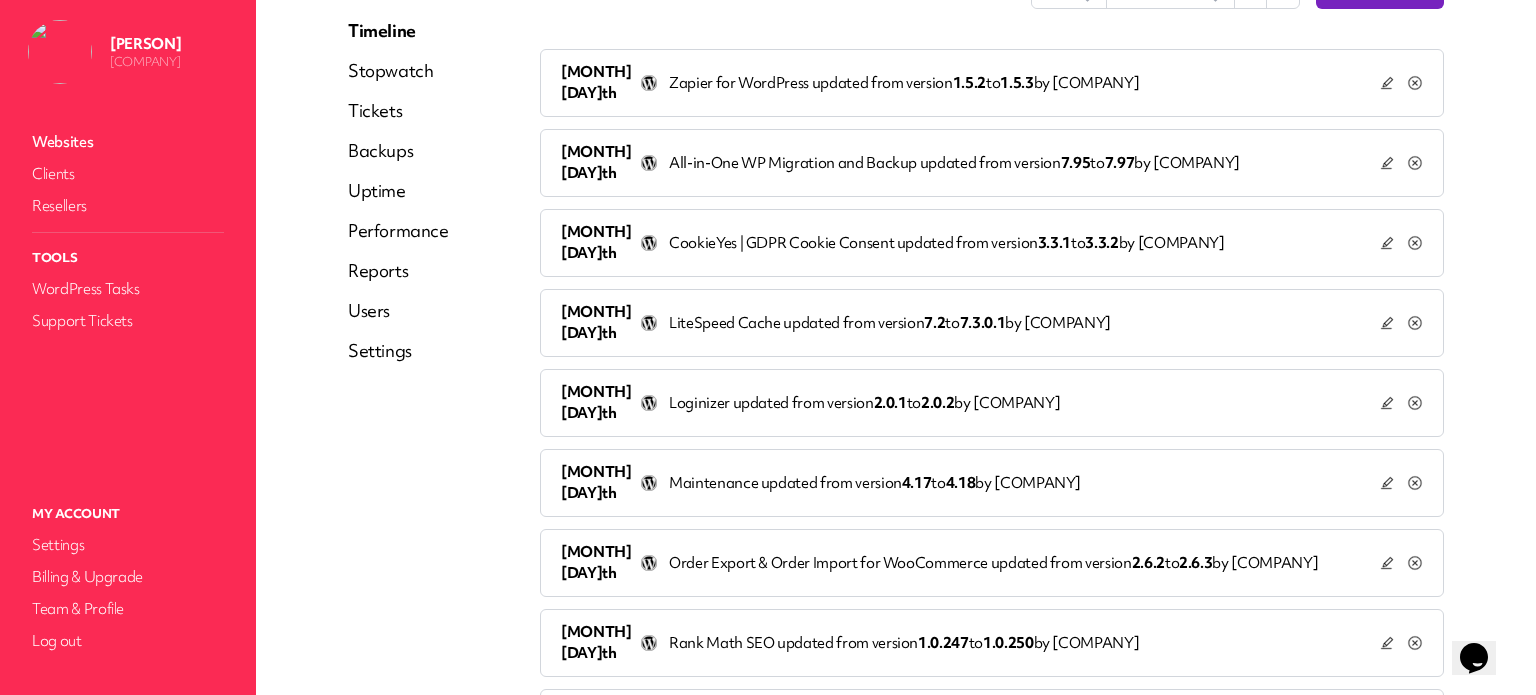 scroll, scrollTop: 200, scrollLeft: 0, axis: vertical 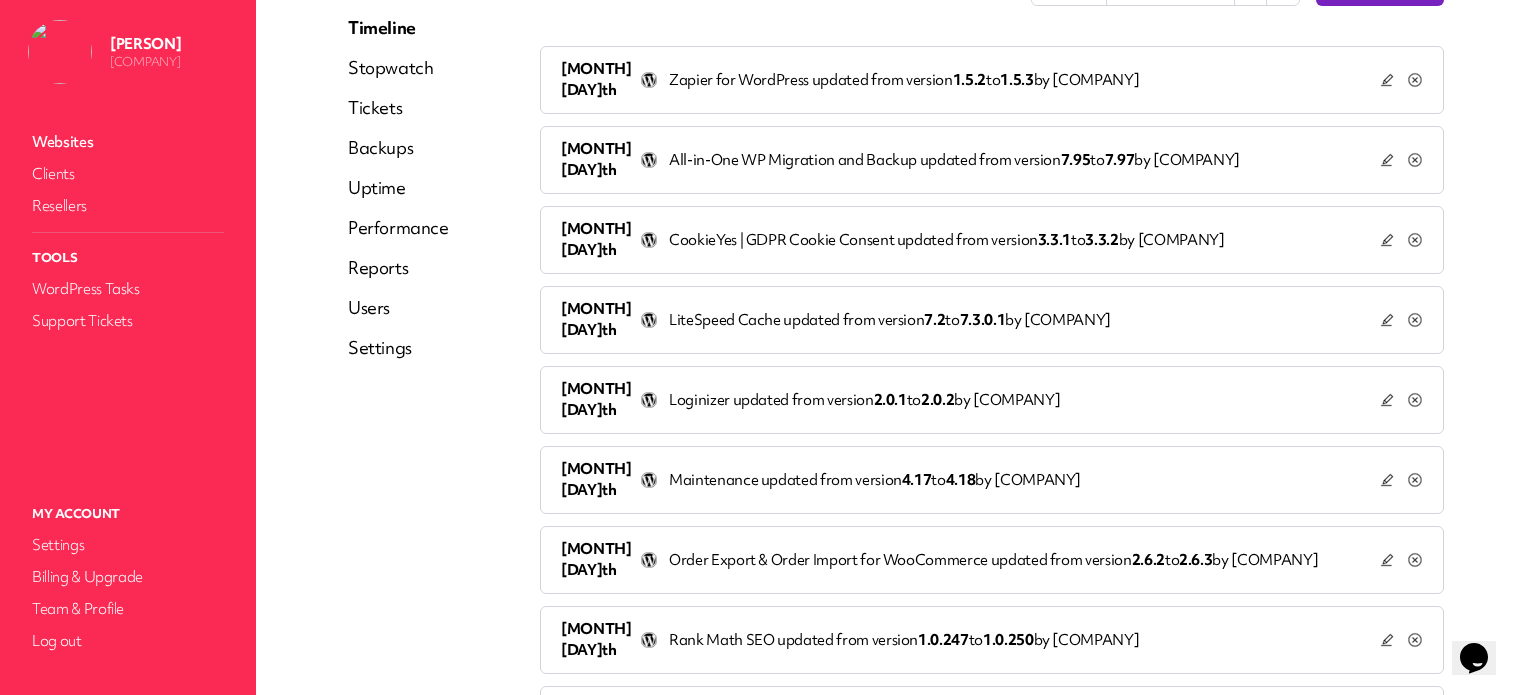 click 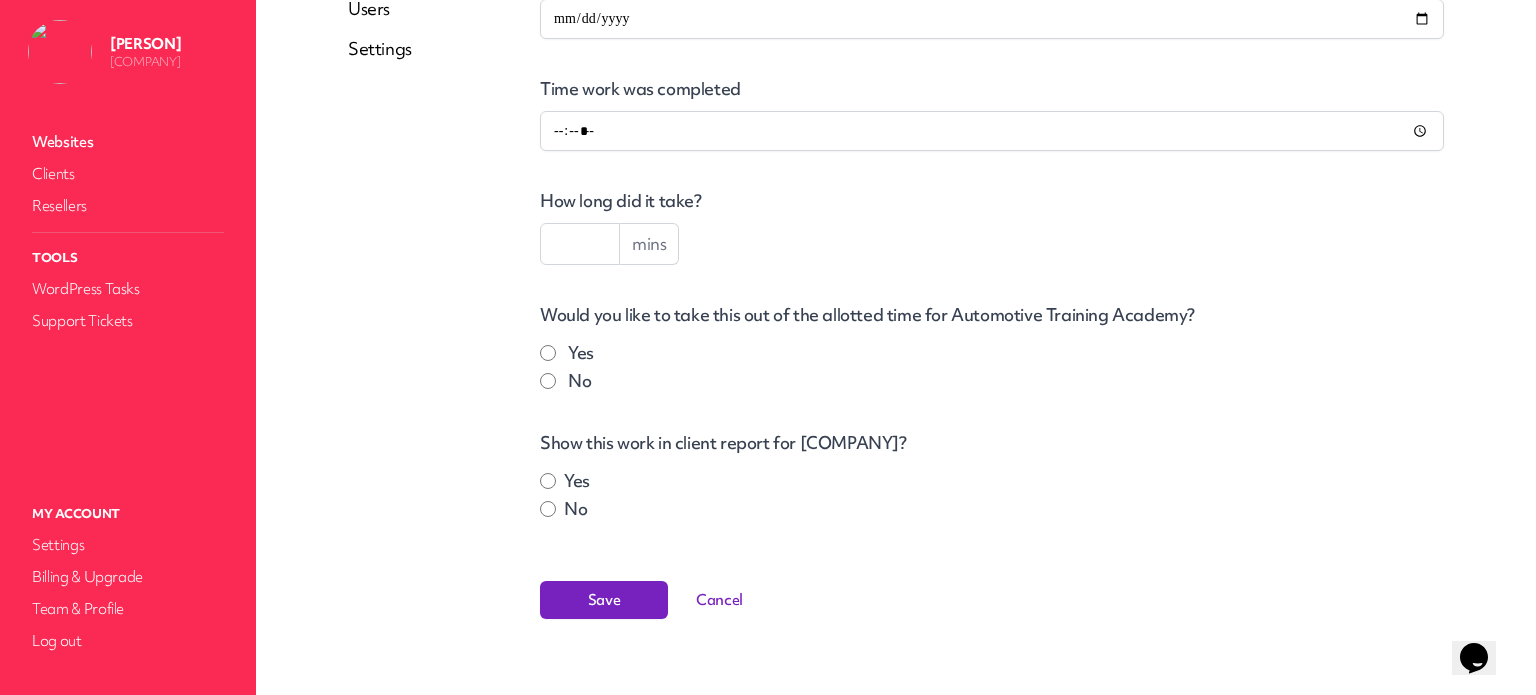 scroll, scrollTop: 500, scrollLeft: 0, axis: vertical 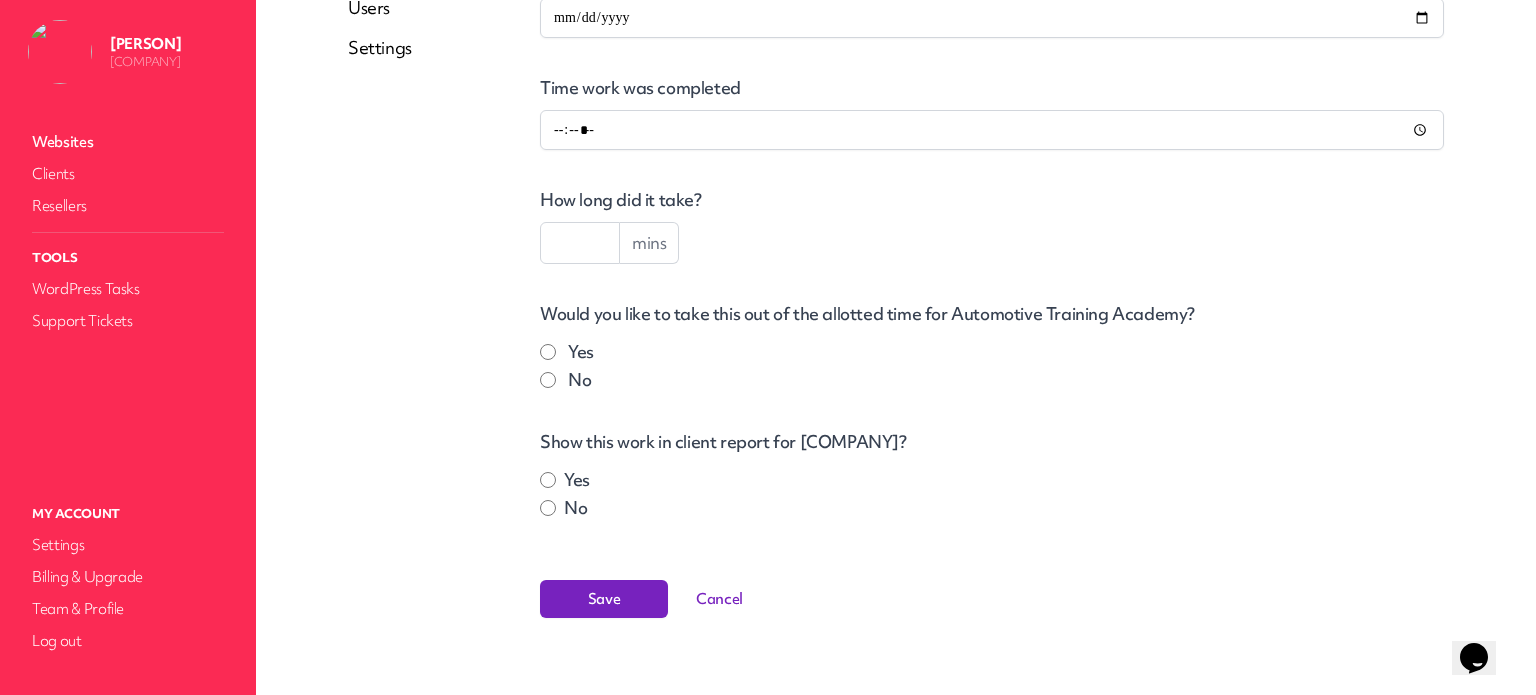 click at bounding box center [580, 243] 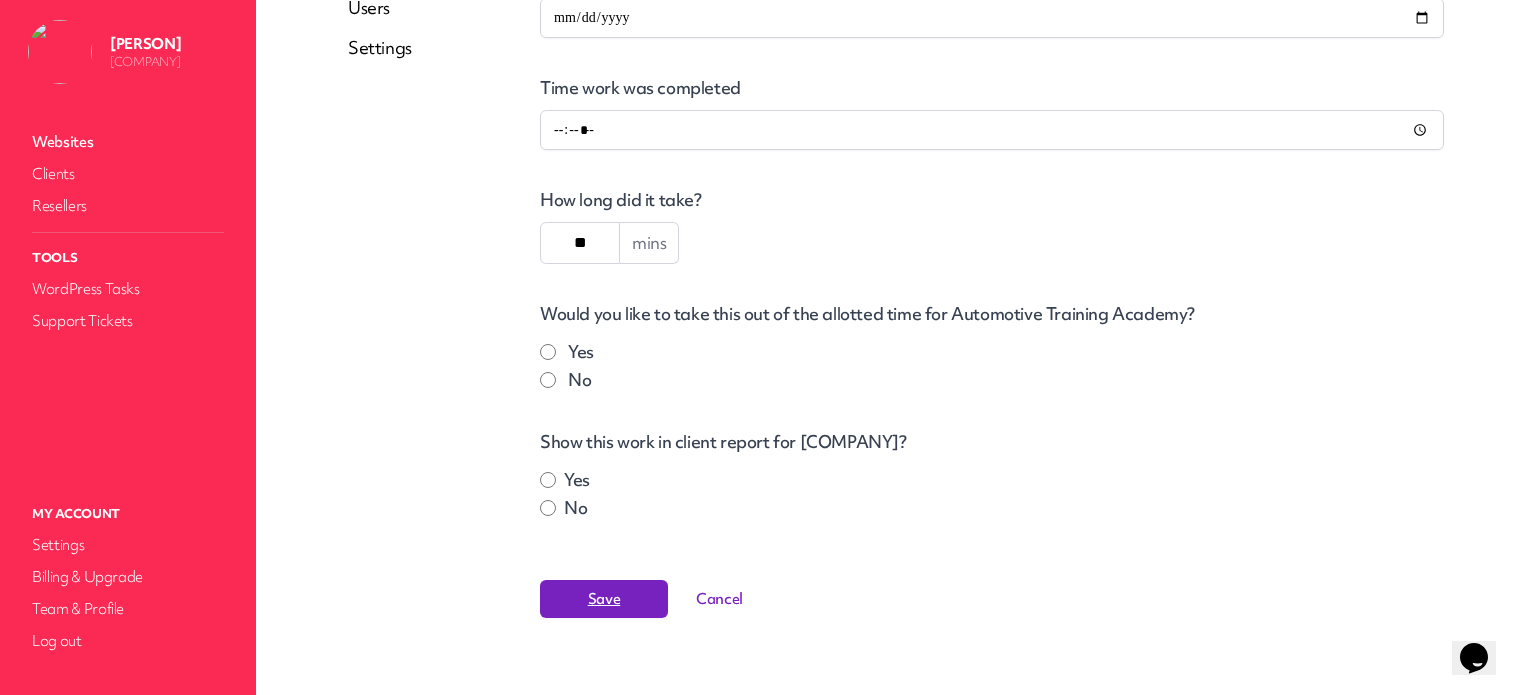 type on "**" 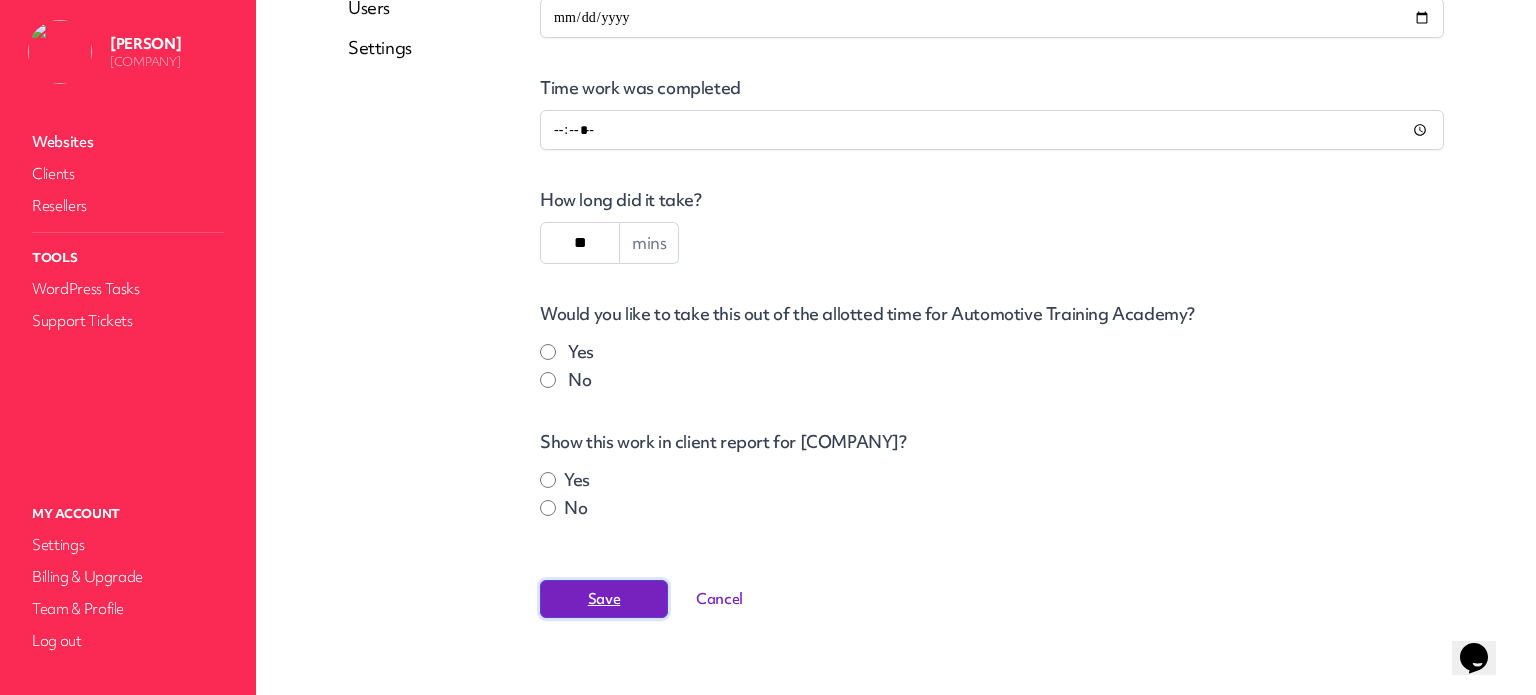 click on "Save" at bounding box center (604, 599) 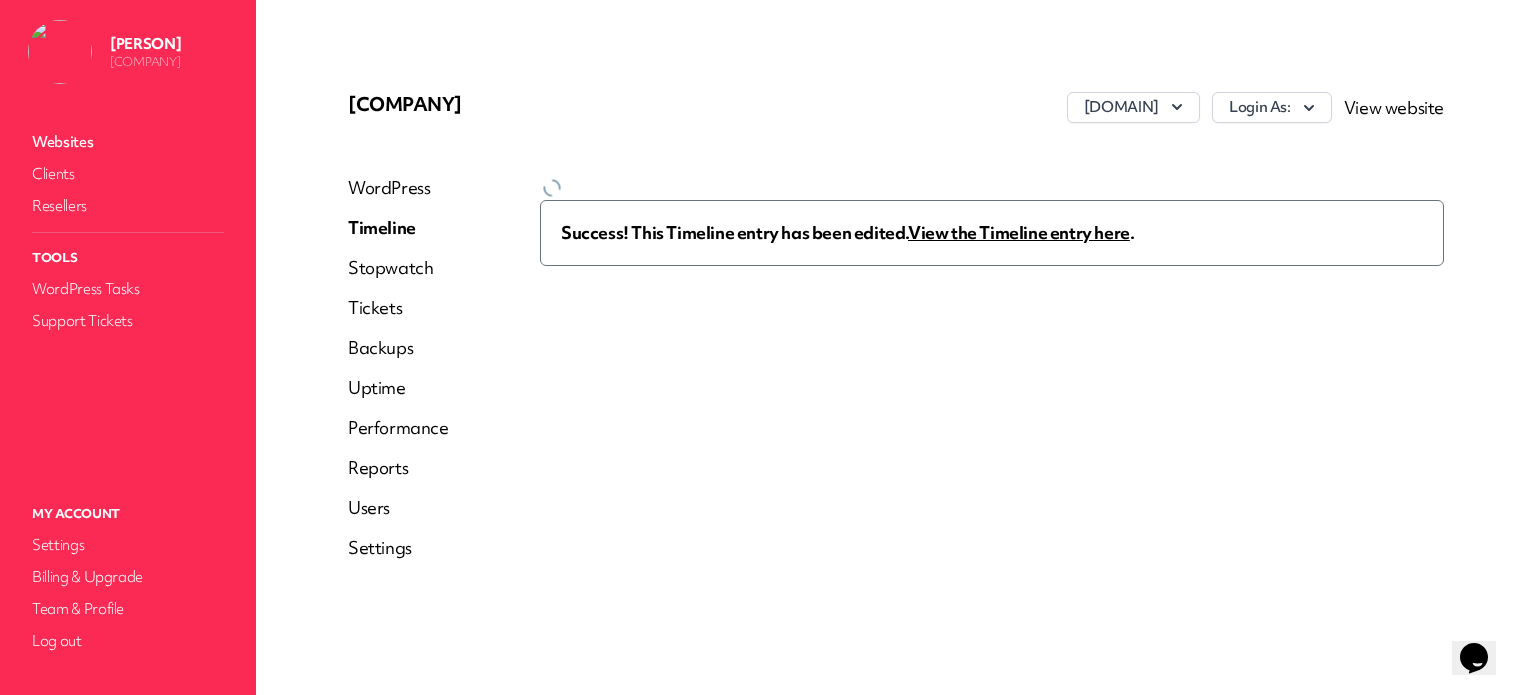 scroll, scrollTop: 0, scrollLeft: 0, axis: both 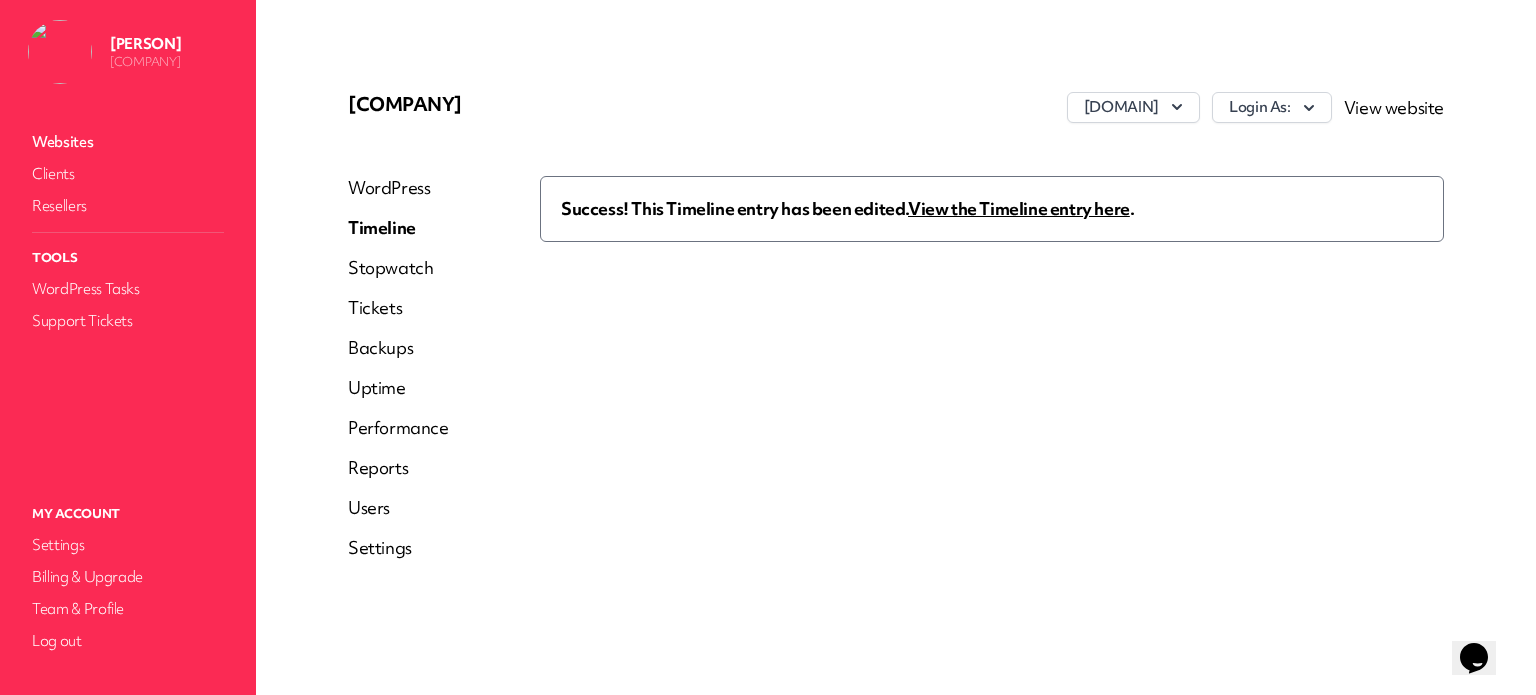 click on "Success! This Timeline entry has been edited.
View
the
Timeline entry here ." at bounding box center [992, 209] 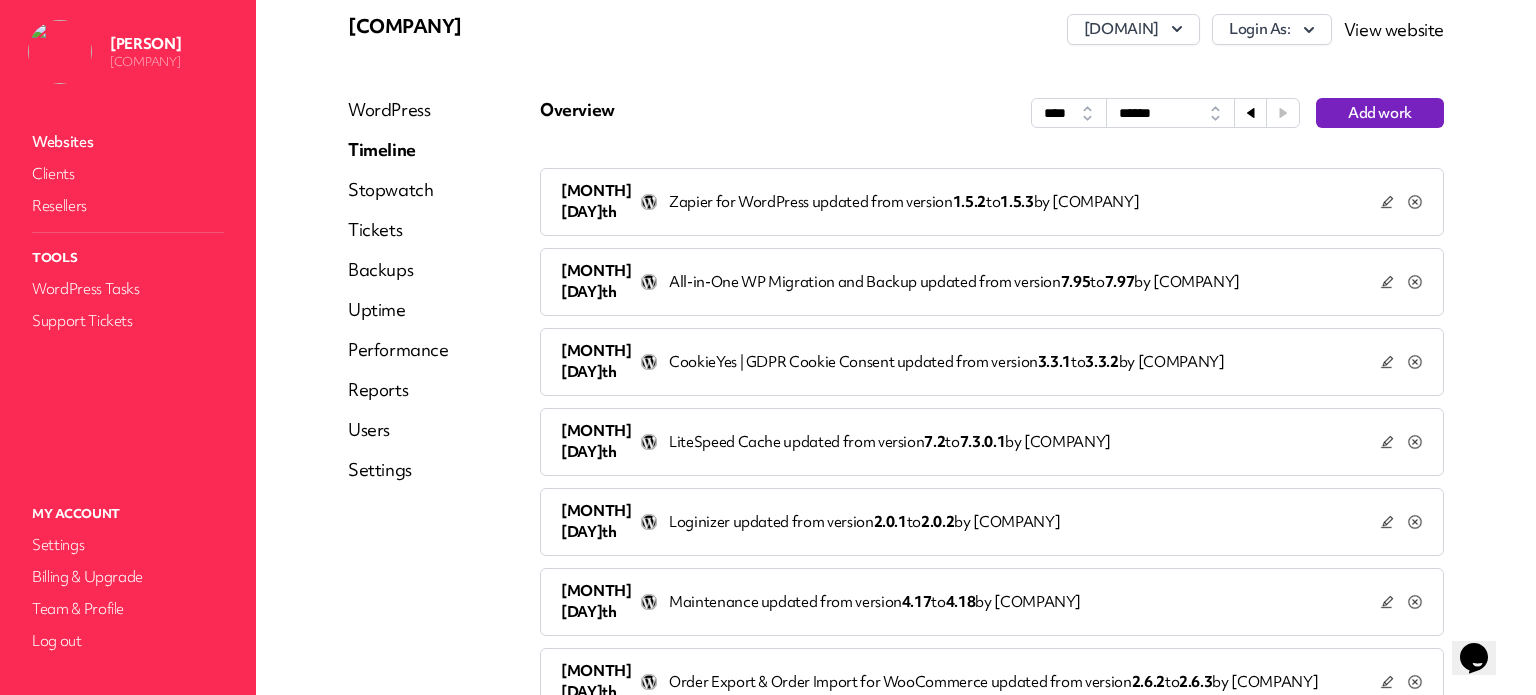 scroll, scrollTop: 200, scrollLeft: 0, axis: vertical 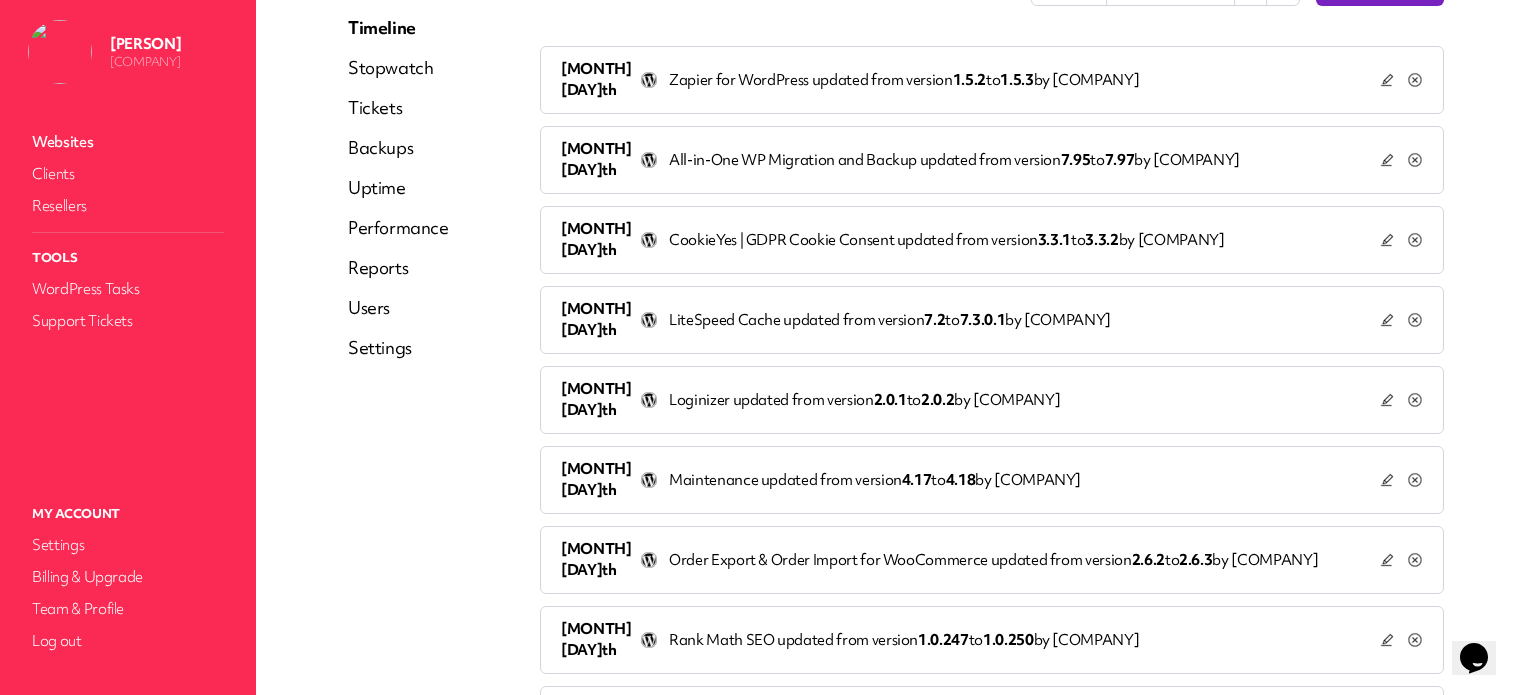 click 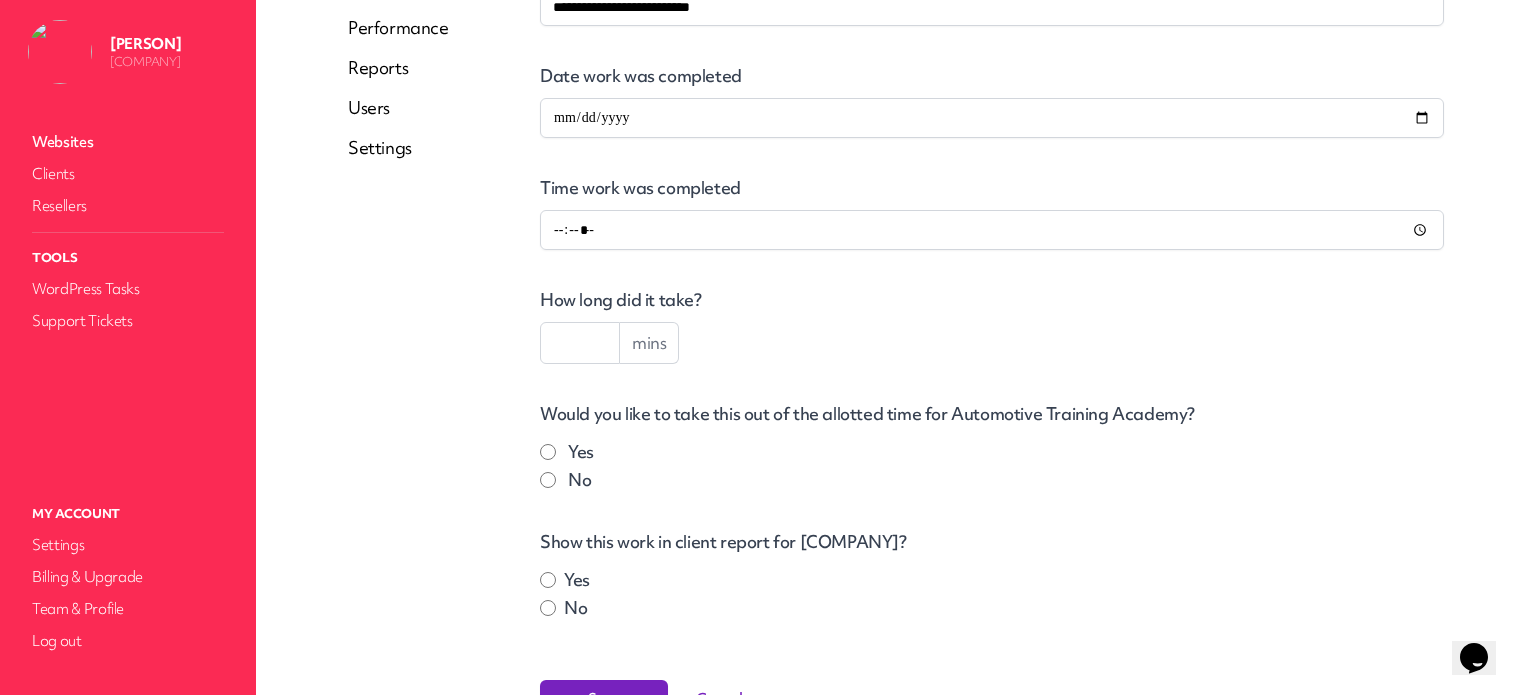 click at bounding box center [580, 343] 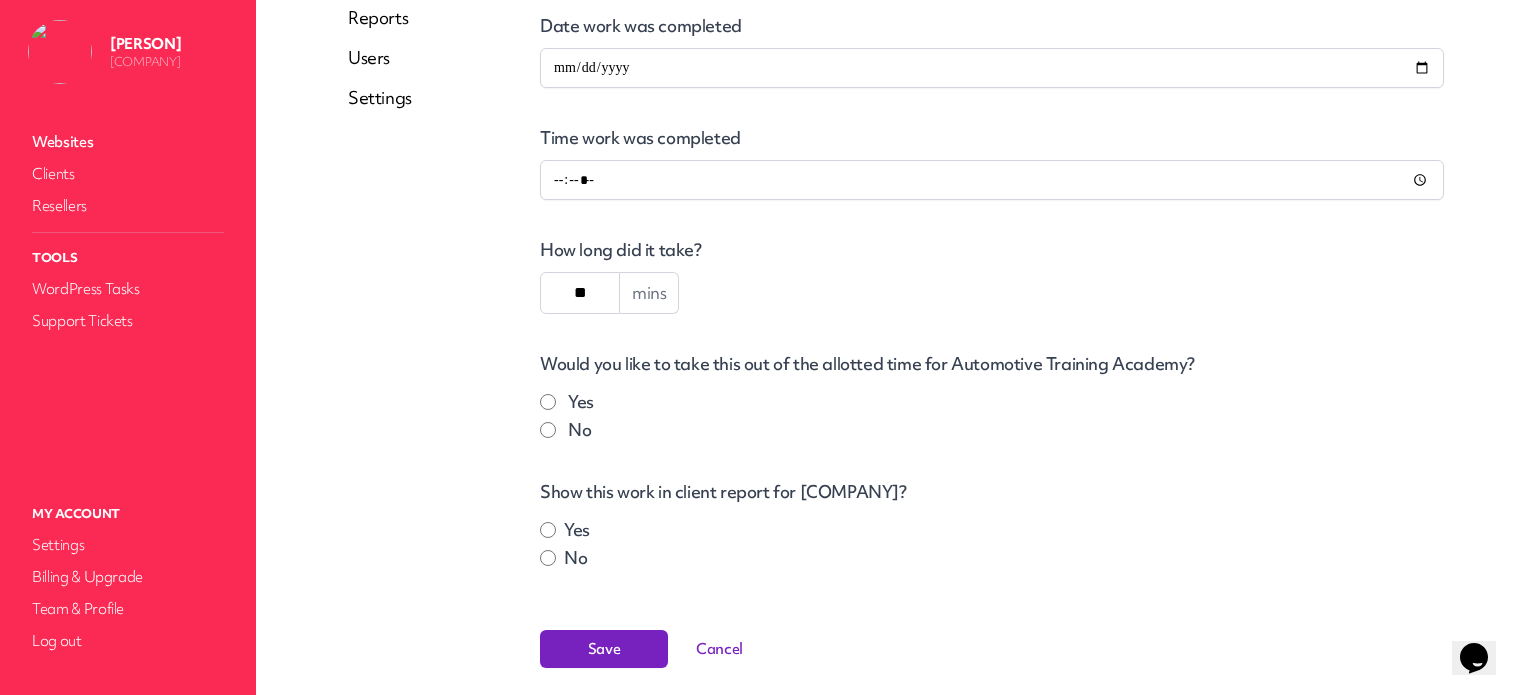 scroll, scrollTop: 524, scrollLeft: 0, axis: vertical 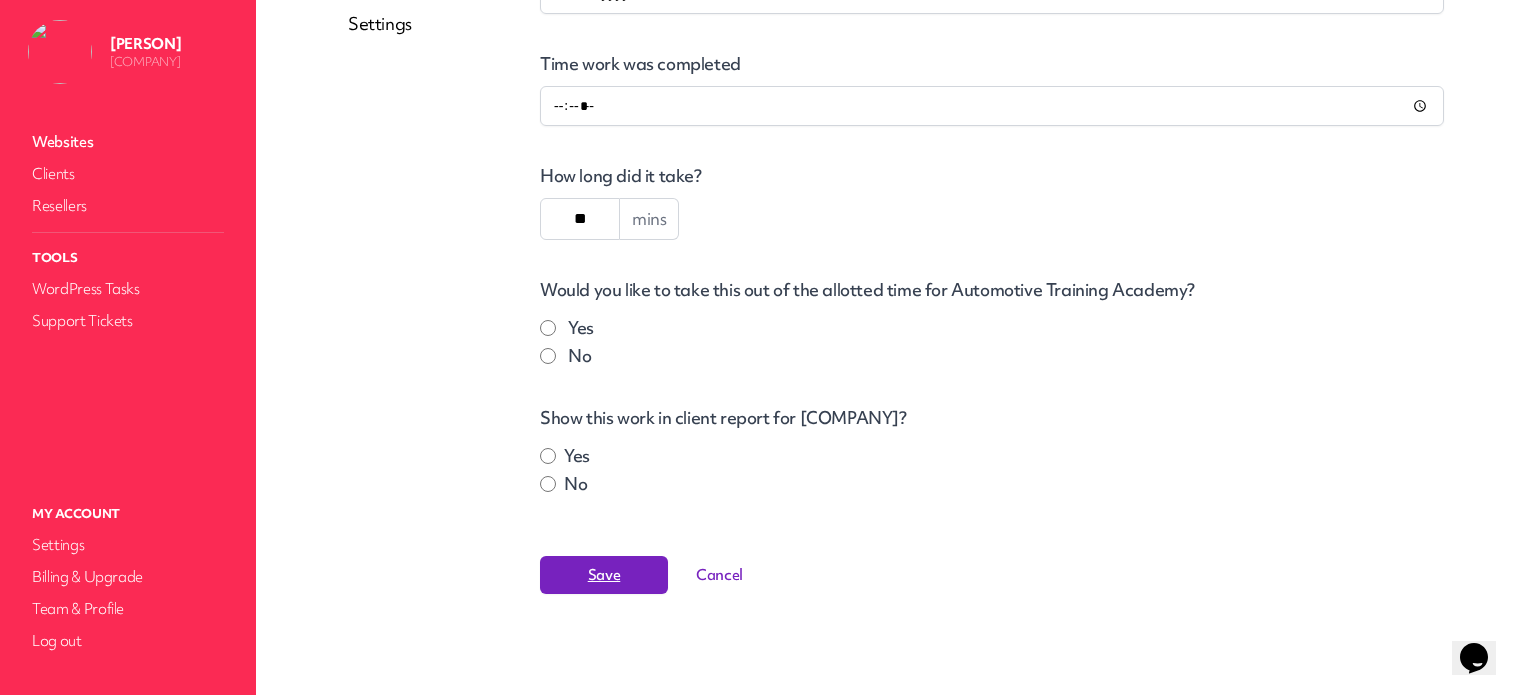 type on "**" 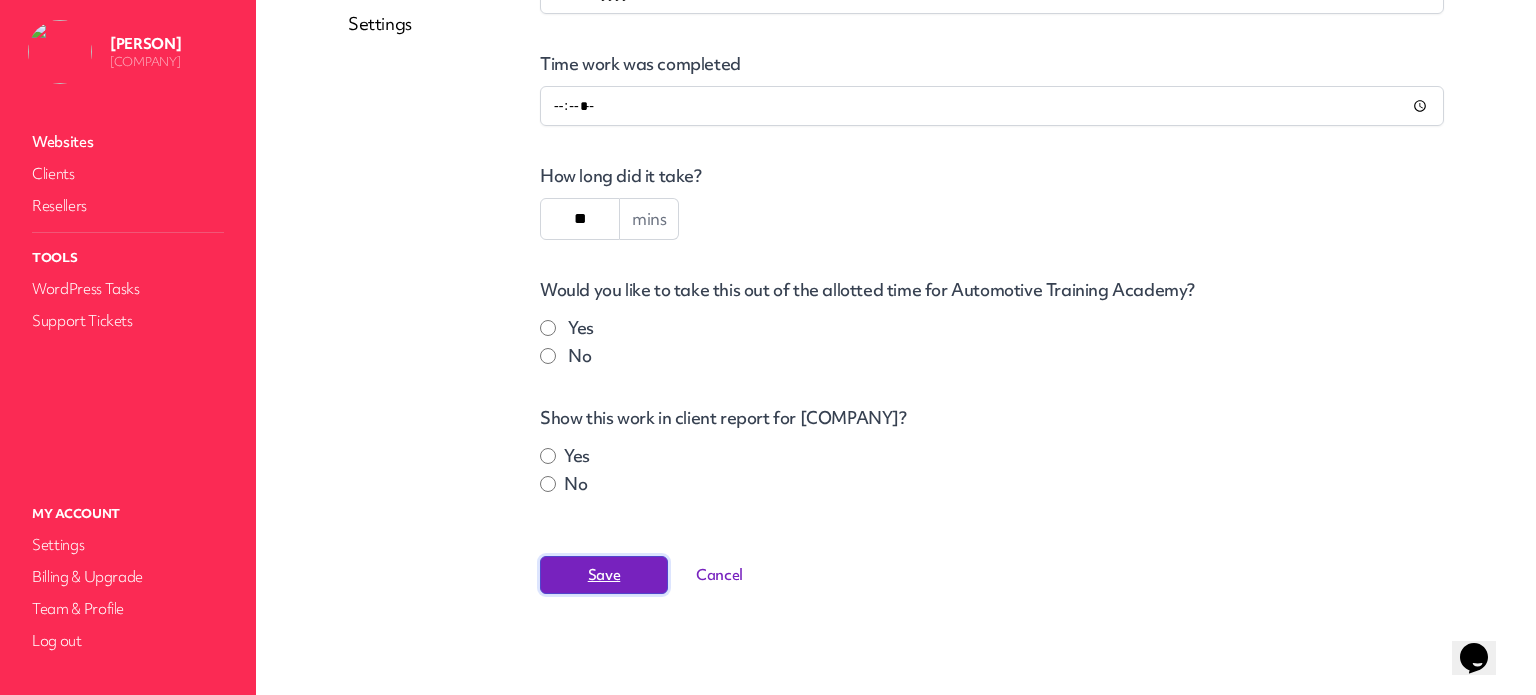 click on "Save" at bounding box center (604, 575) 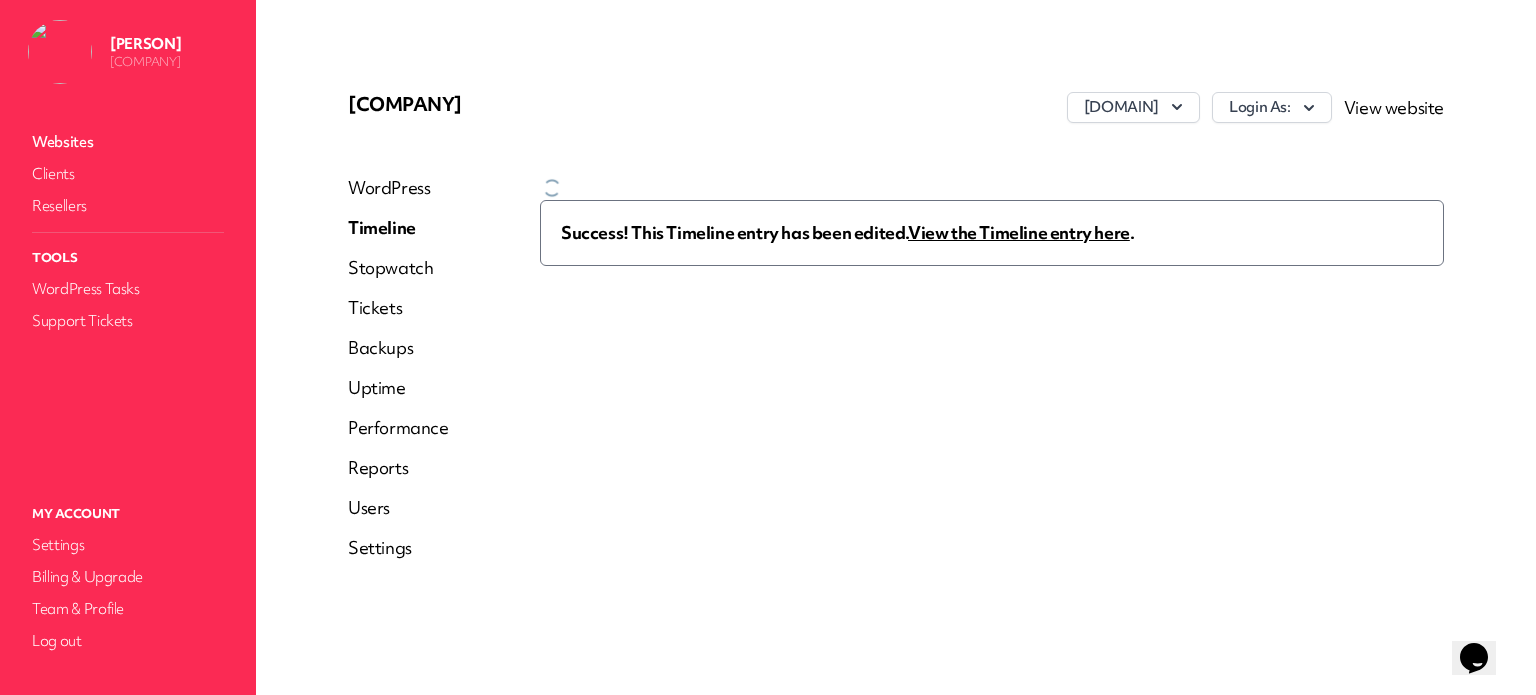 scroll, scrollTop: 0, scrollLeft: 0, axis: both 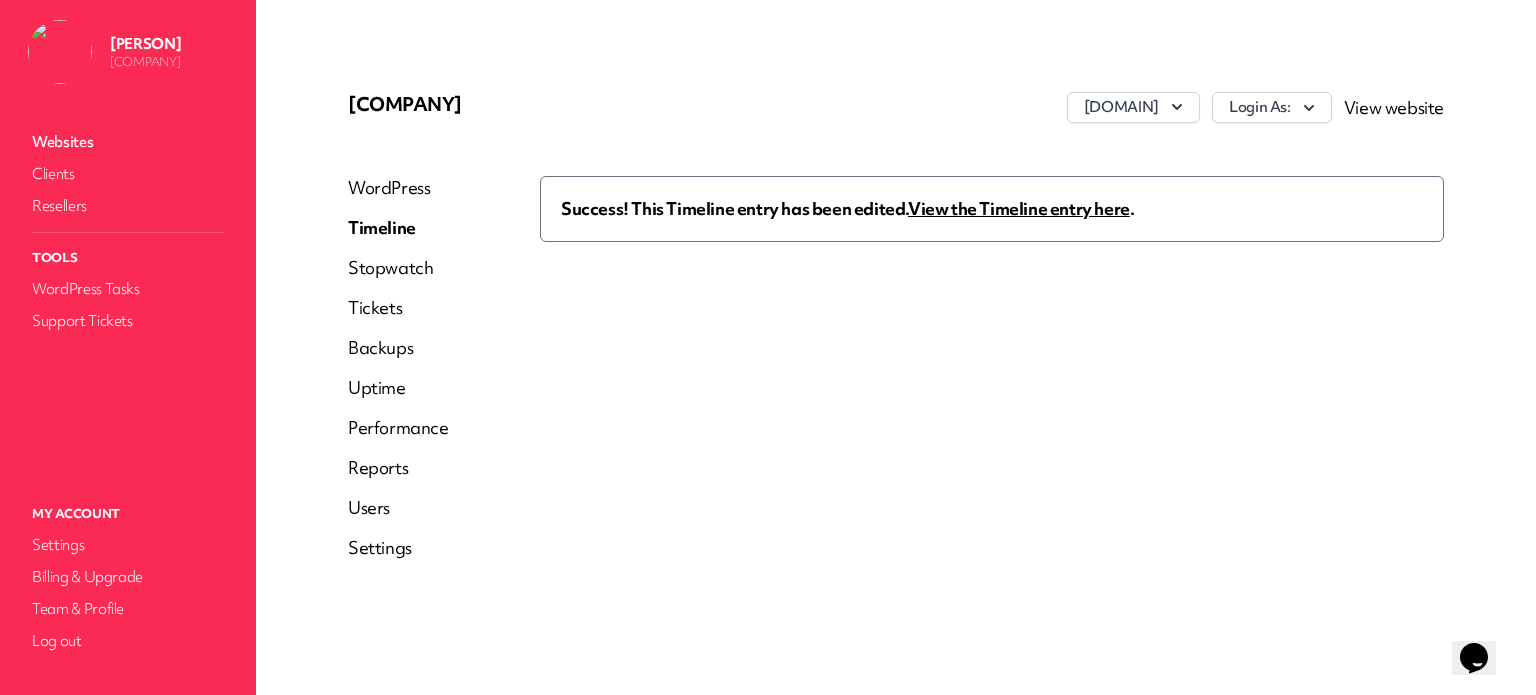 click on "View
the
Timeline entry here" at bounding box center [1019, 208] 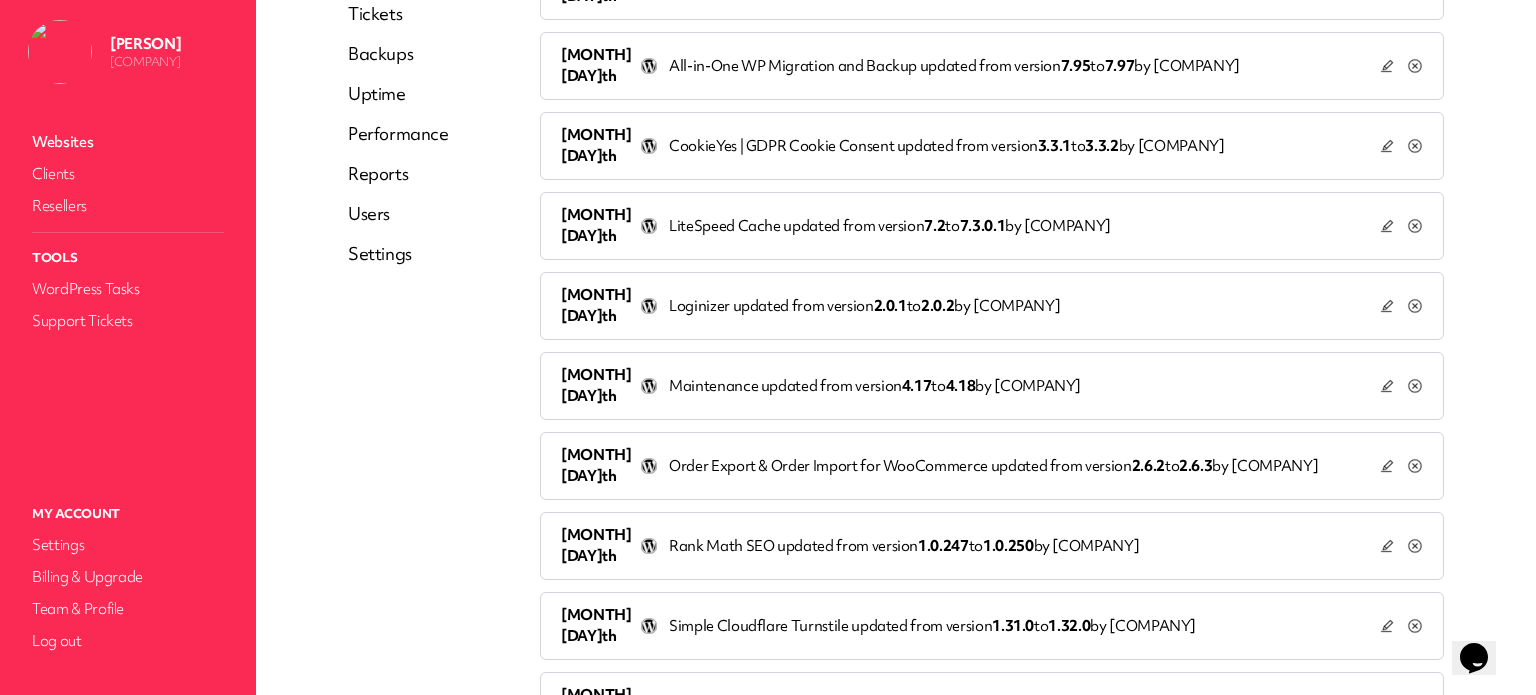 scroll, scrollTop: 300, scrollLeft: 0, axis: vertical 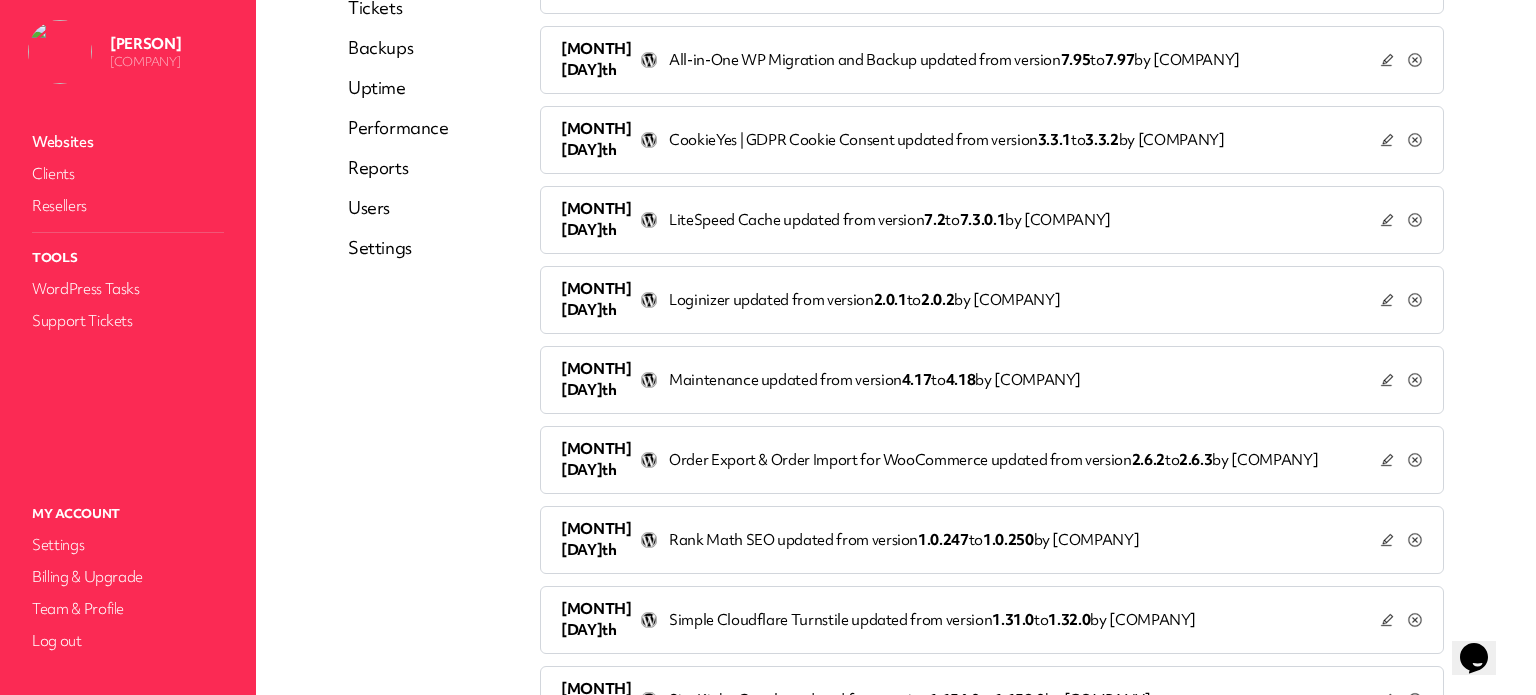 click 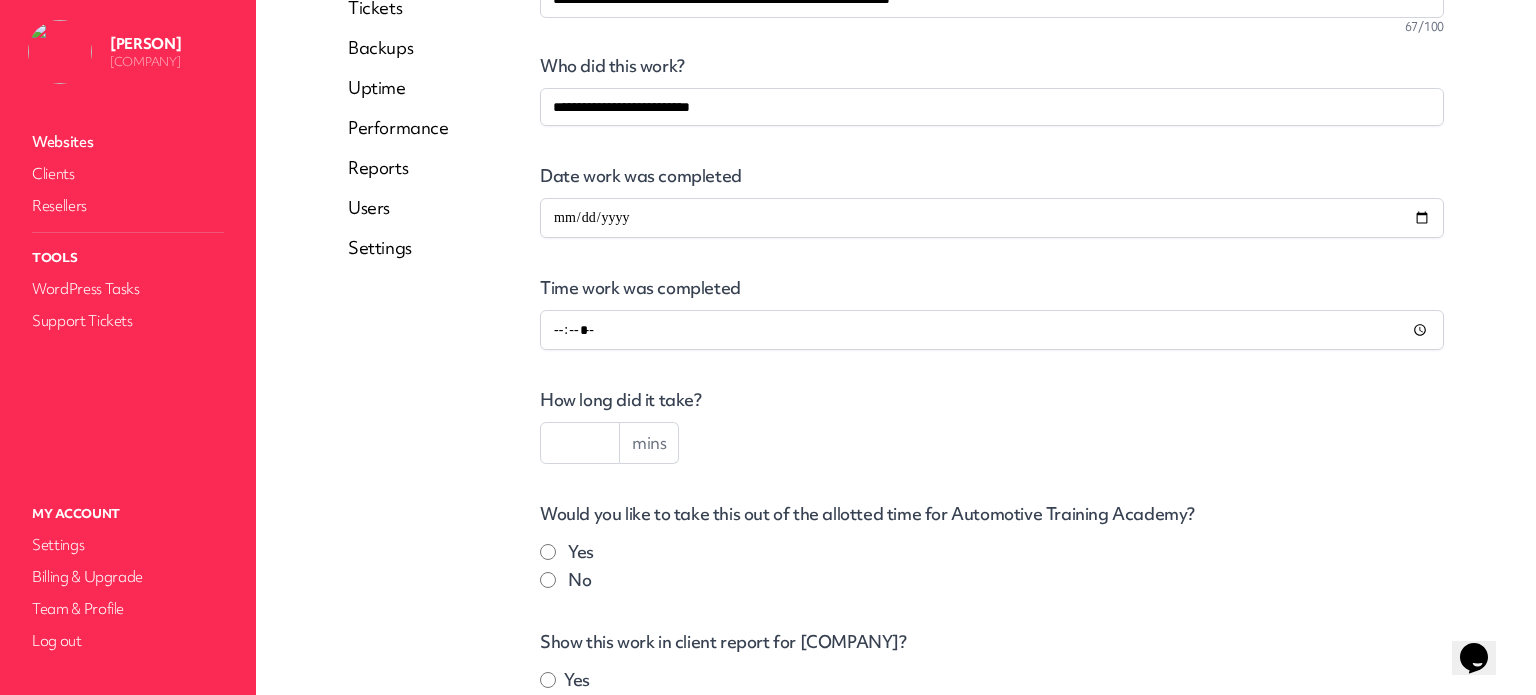 click at bounding box center (580, 443) 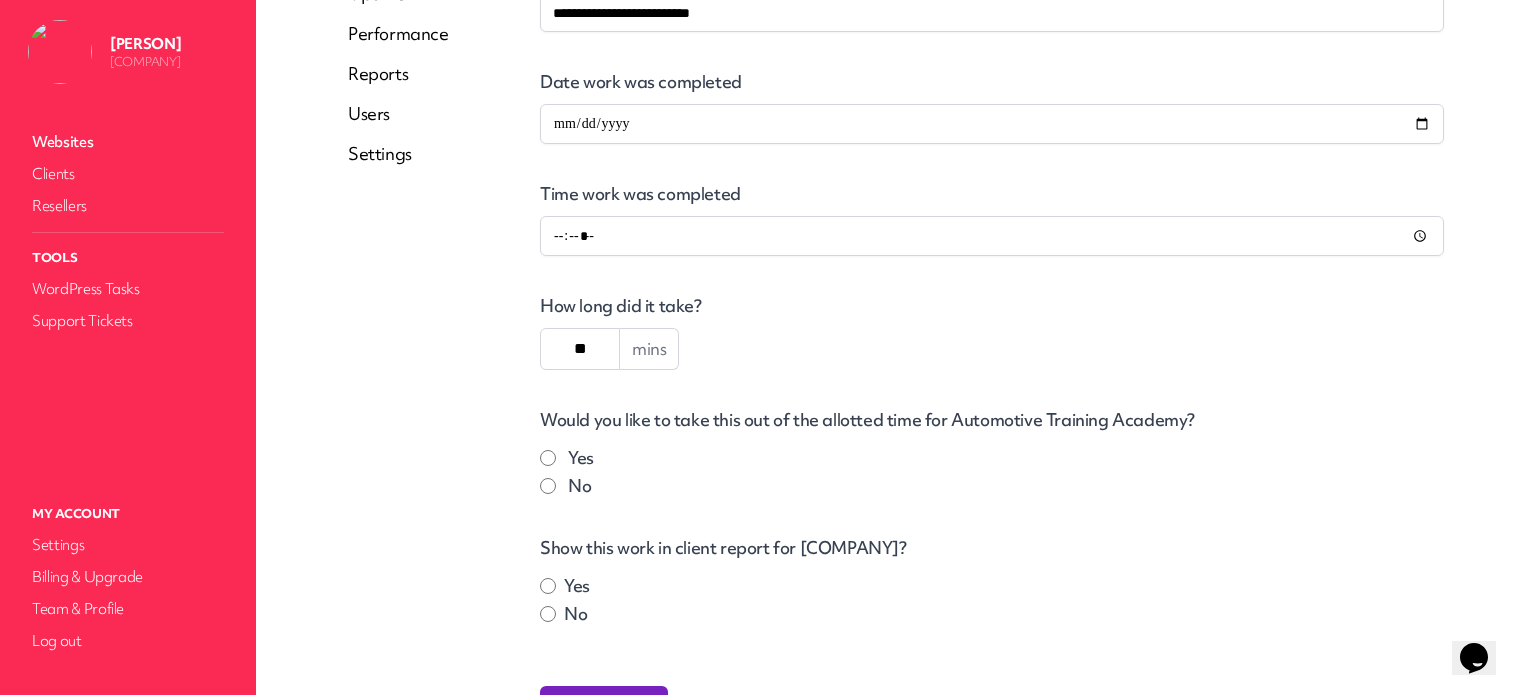 scroll, scrollTop: 524, scrollLeft: 0, axis: vertical 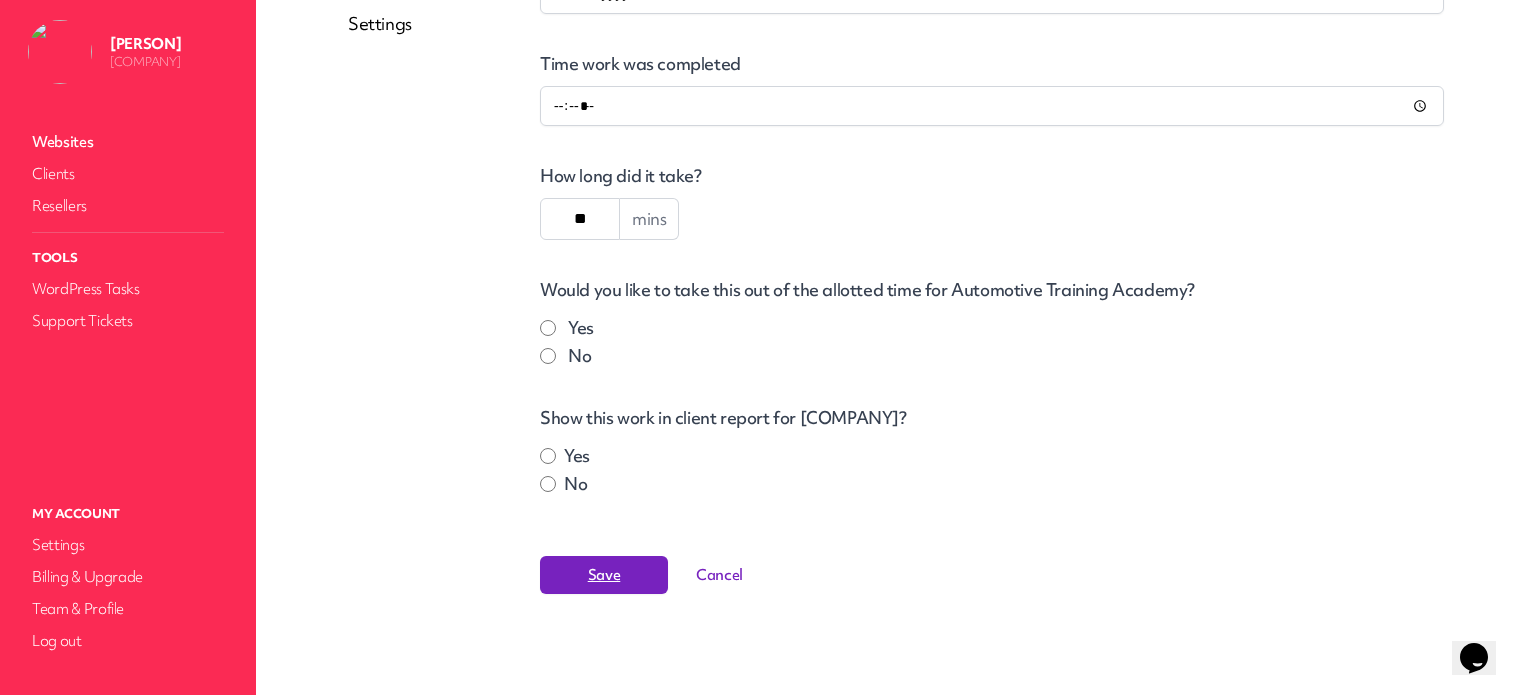 type on "**" 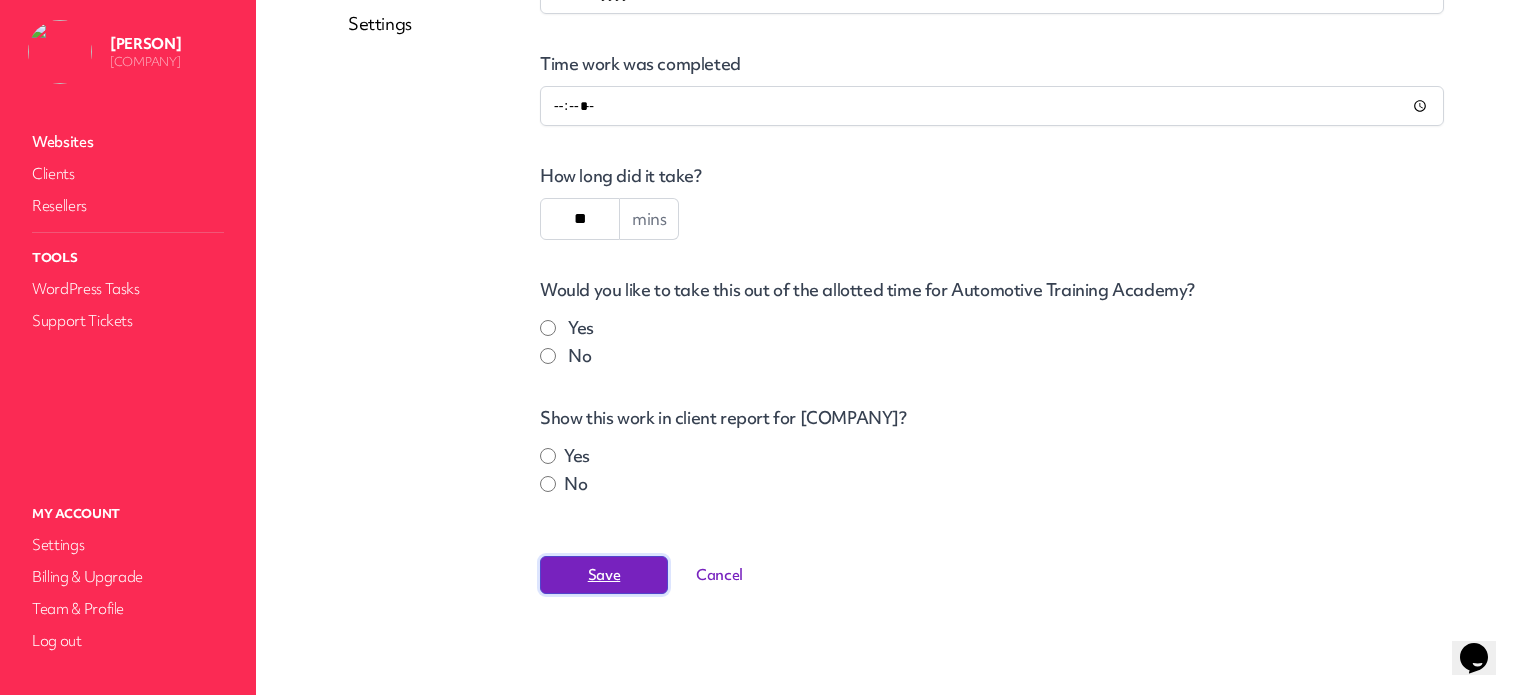 click on "Save" at bounding box center [604, 575] 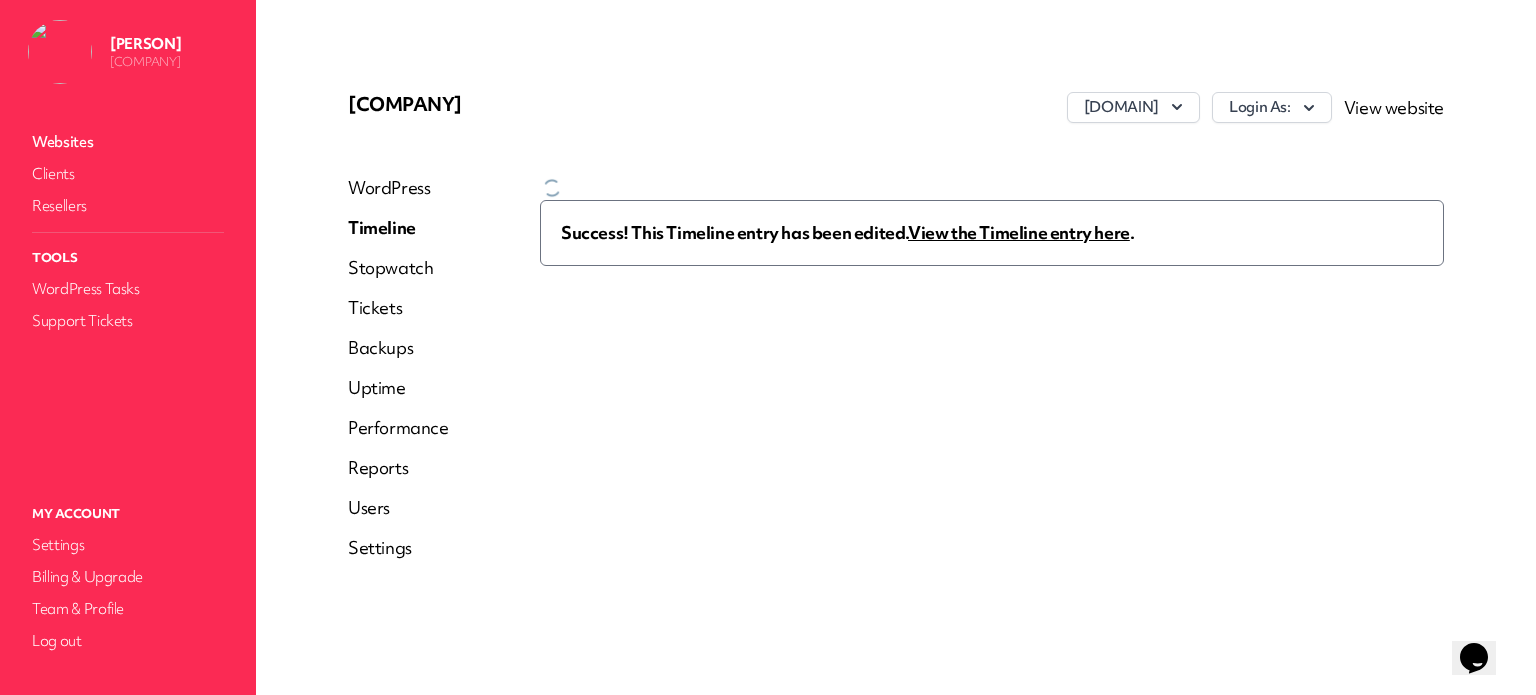 scroll 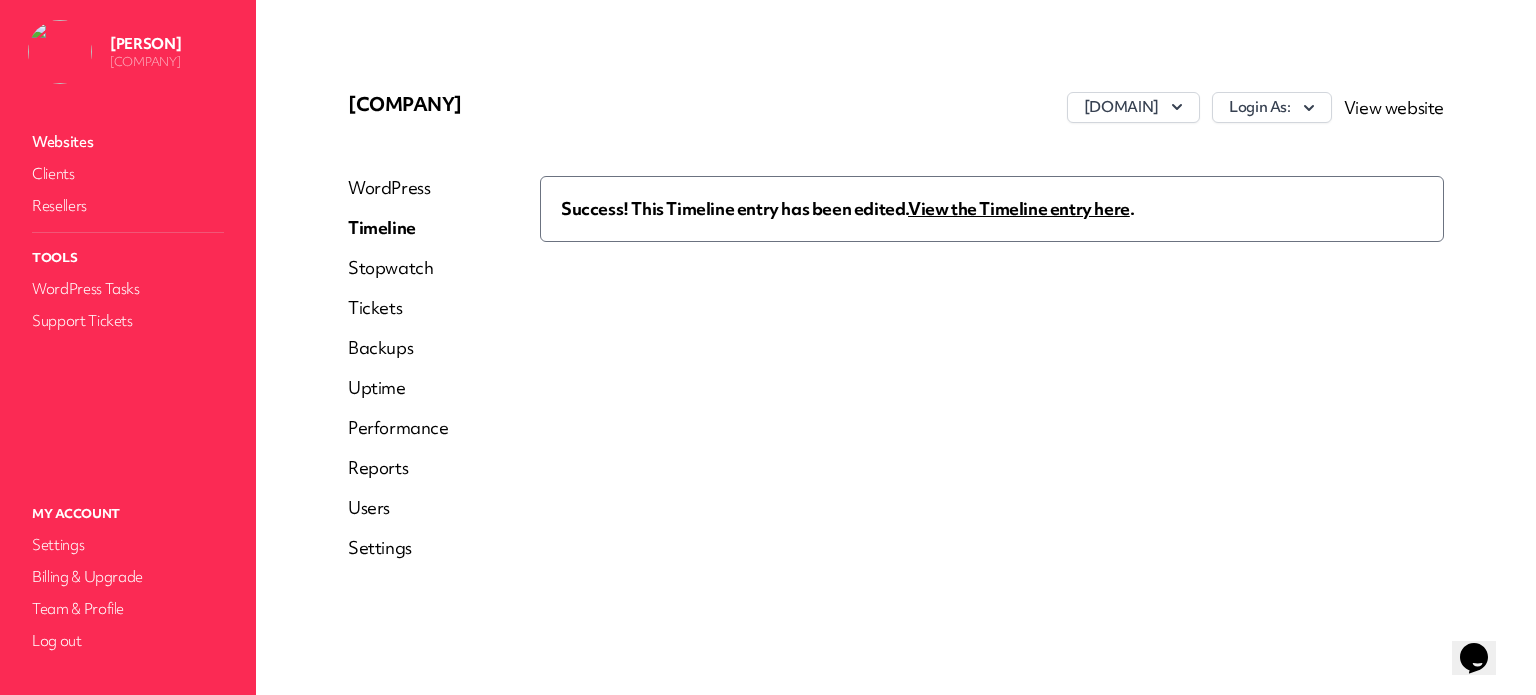 click on "Success! This Timeline entry has been edited.
View
the
Timeline entry here ." at bounding box center [992, 209] 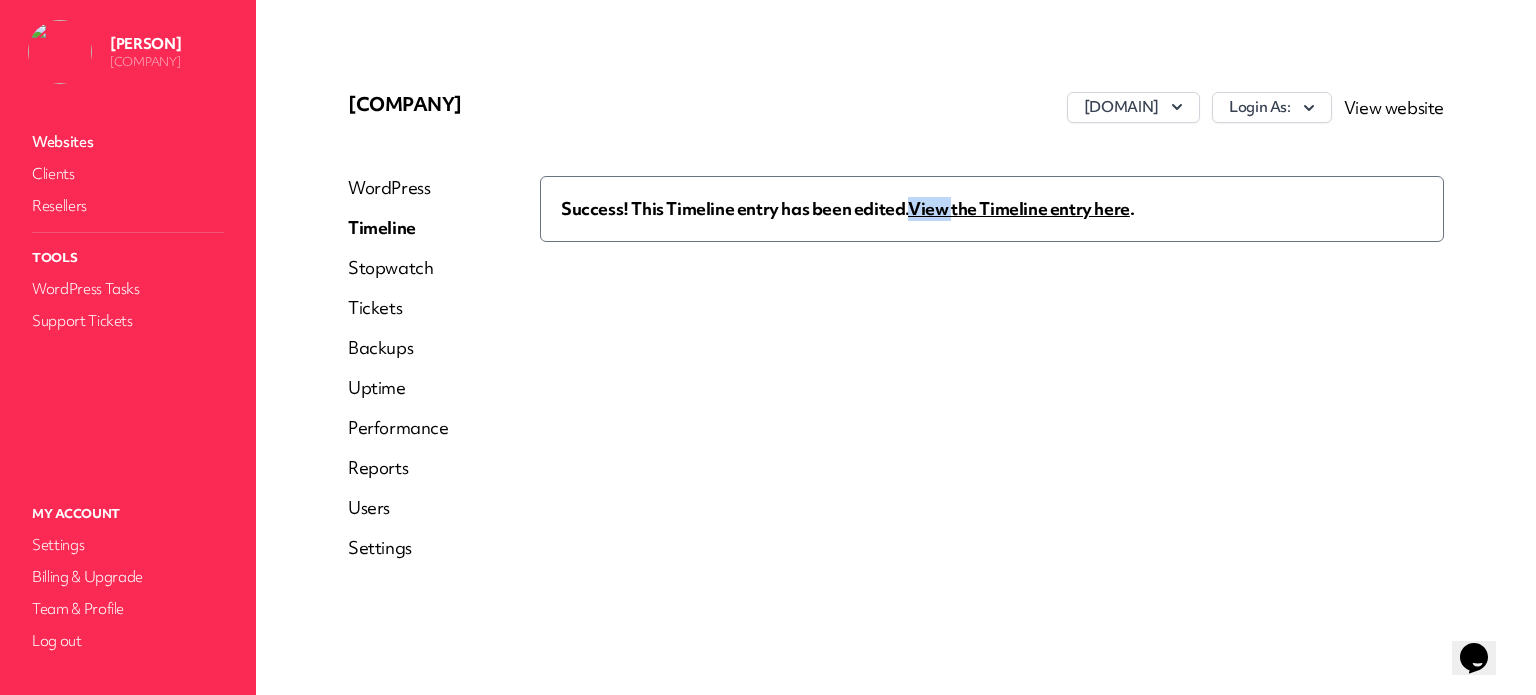 click on "Success! This Timeline entry has been edited.
View
the
Timeline entry here ." at bounding box center [992, 209] 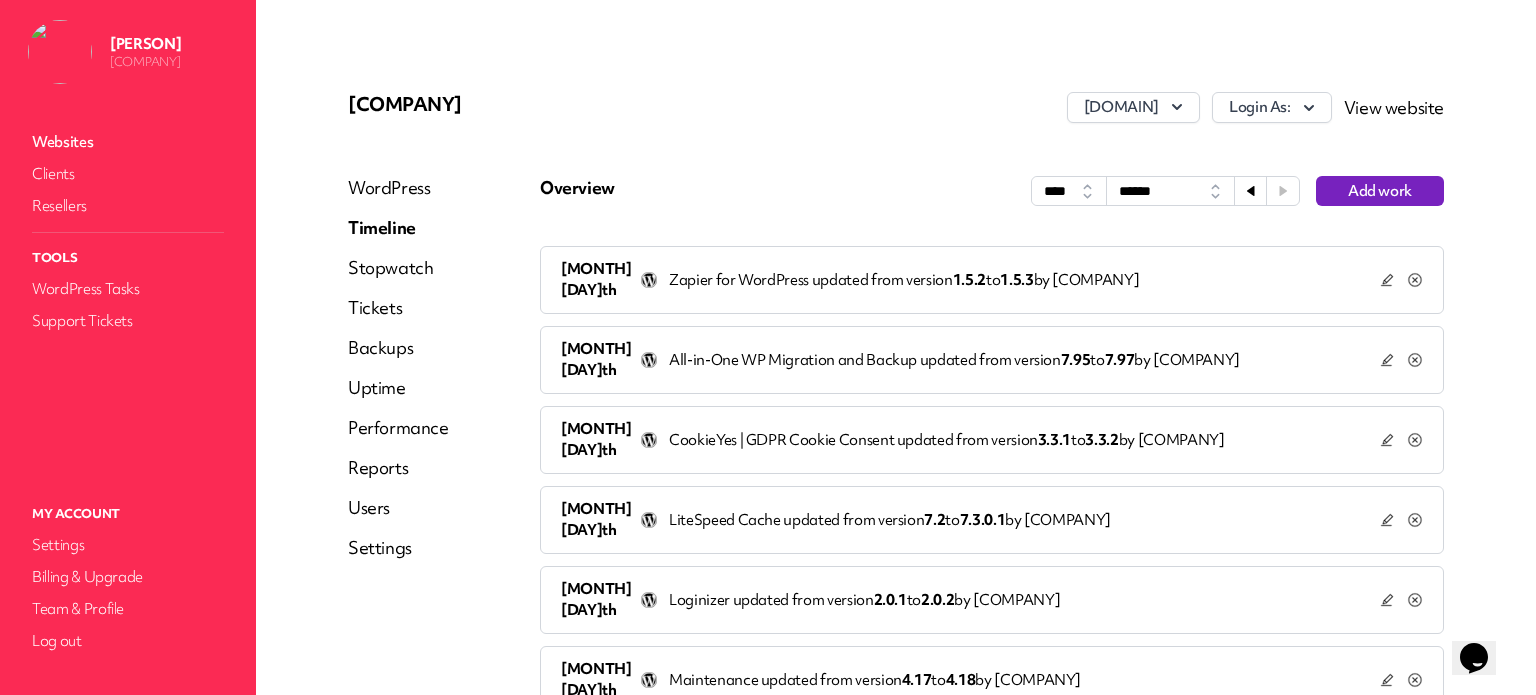 click on "Automotive Training Academy
automotivetraining.info
Login As:
View website
WordPress
Timeline
Stopwatch
Tickets
Backups
Uptime
Performance
Reports
Users
Settings
Overview       ****   ***** ***** *** **** **** ******
Add work
Aug 4th       Zapier for WordPress updated from version  1.5.2  to  1.5.3  by Madre Analytics GHL Testing       Aug 4th       All-in-One WP Migration and Backup updated from version  7.95  to  7.97  by Madre Analytics GHL Testing       Aug 4th       CookieYes | GDPR Cookie Consent updated from version  3.3.1  to  3.3.2  by Madre Analytics GHL Testing       Aug 4th       LiteSpeed Cache updated from version  7.2  to  7.3.0.1" at bounding box center (896, 769) 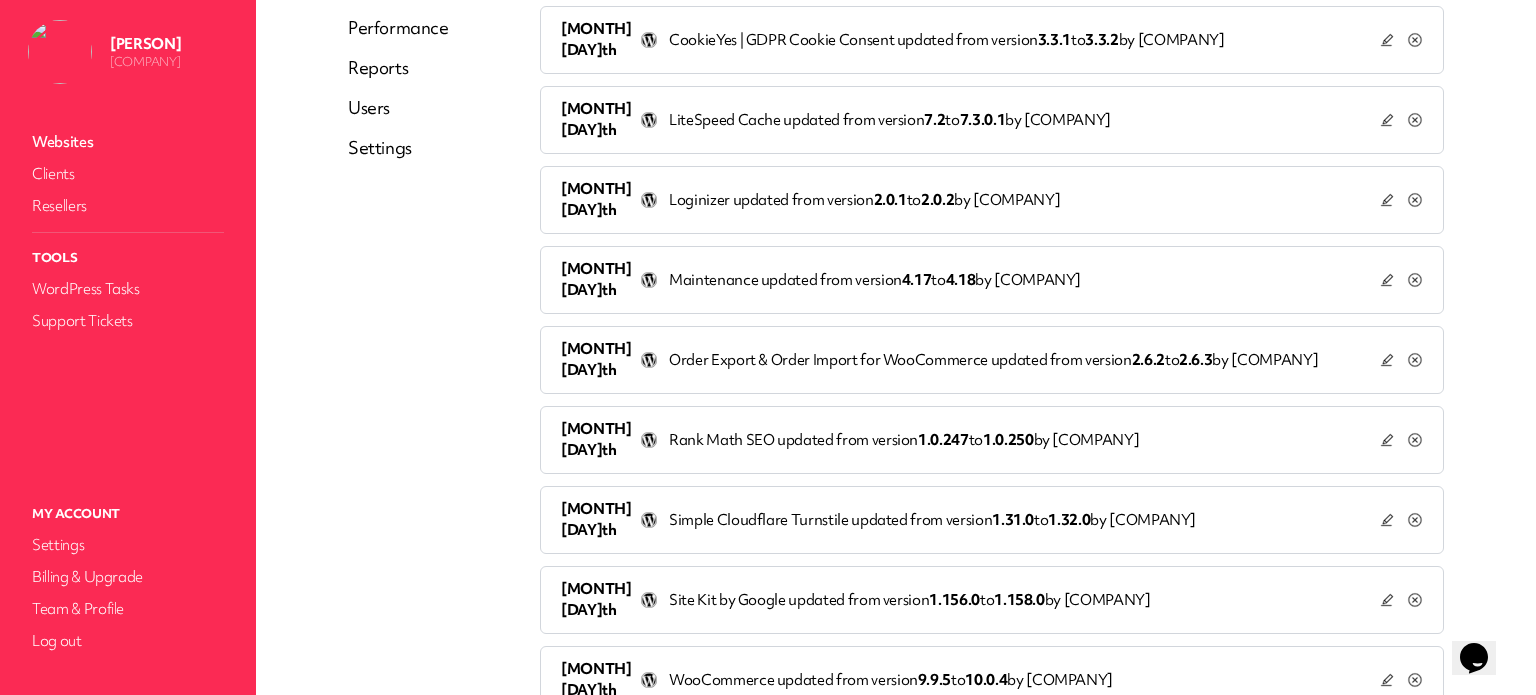 click 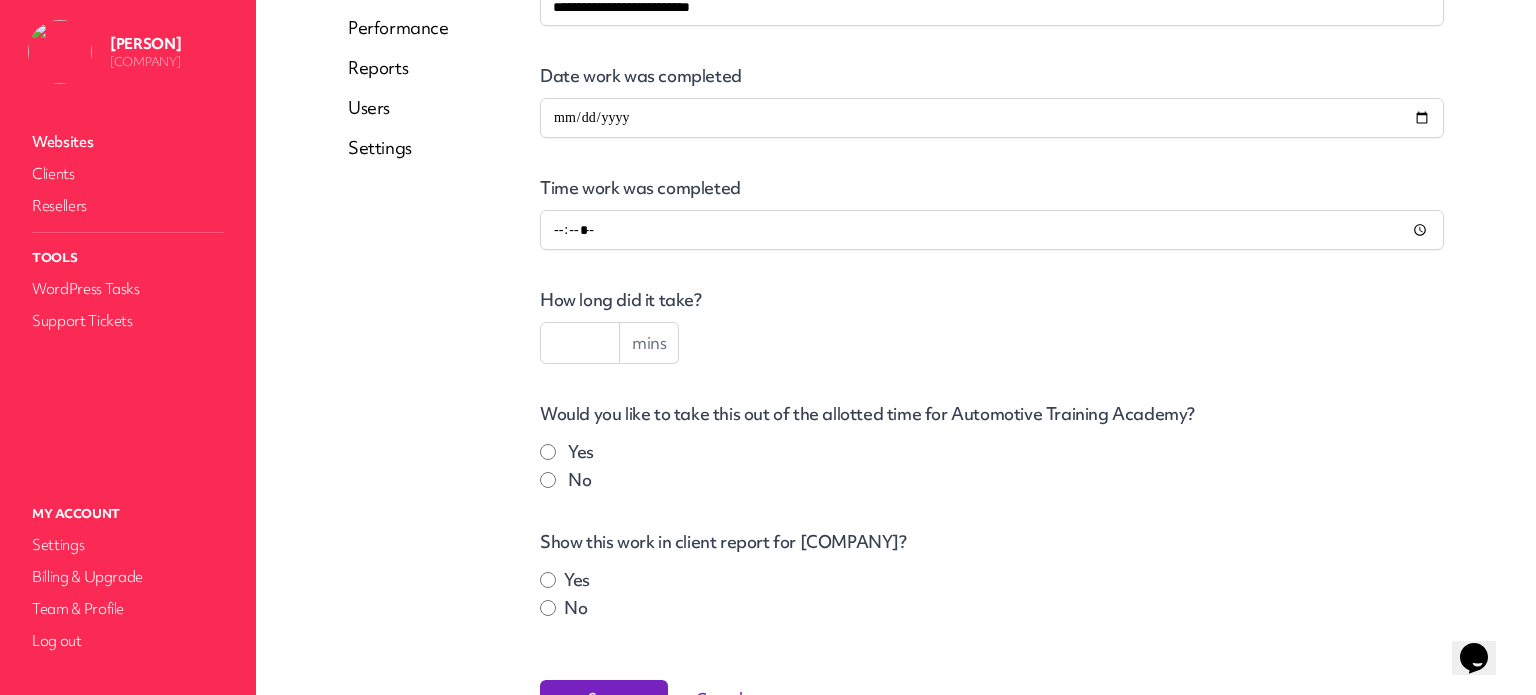 click at bounding box center [580, 343] 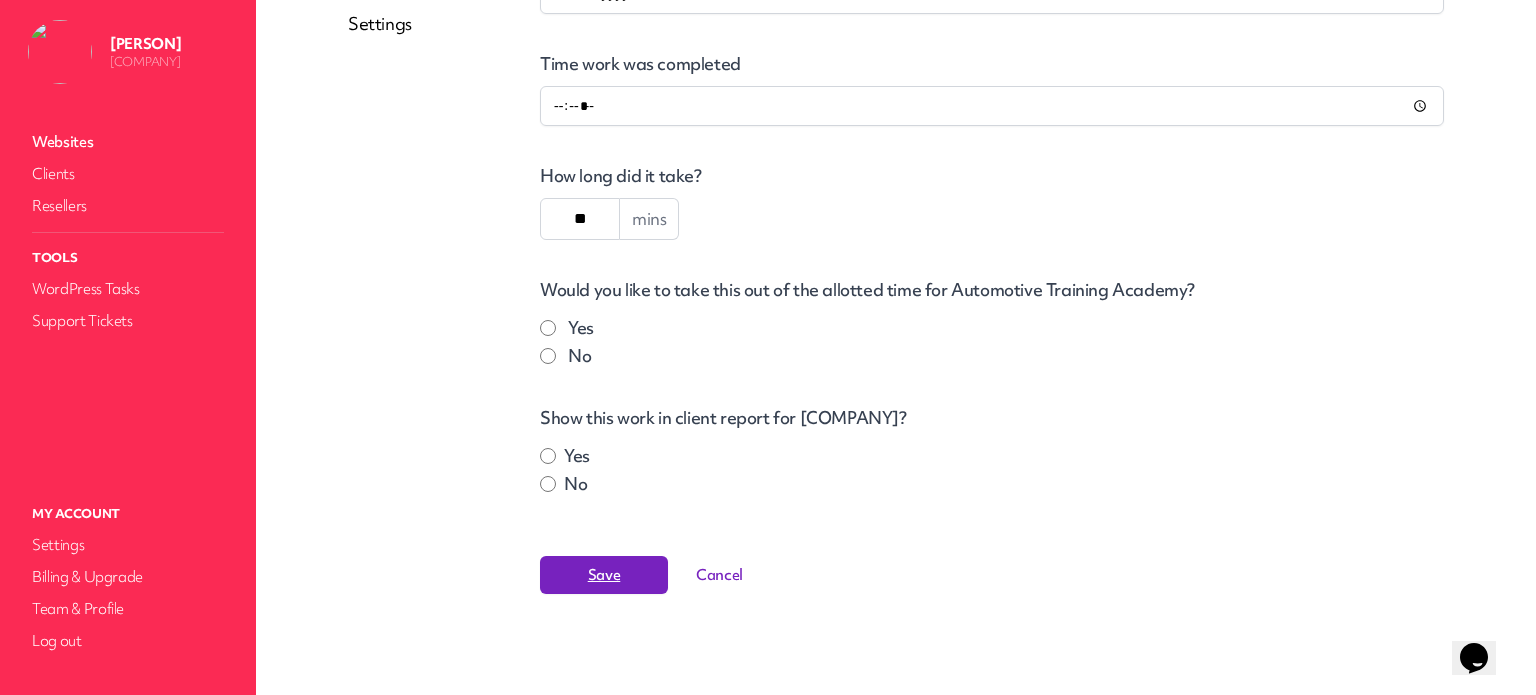 type on "**" 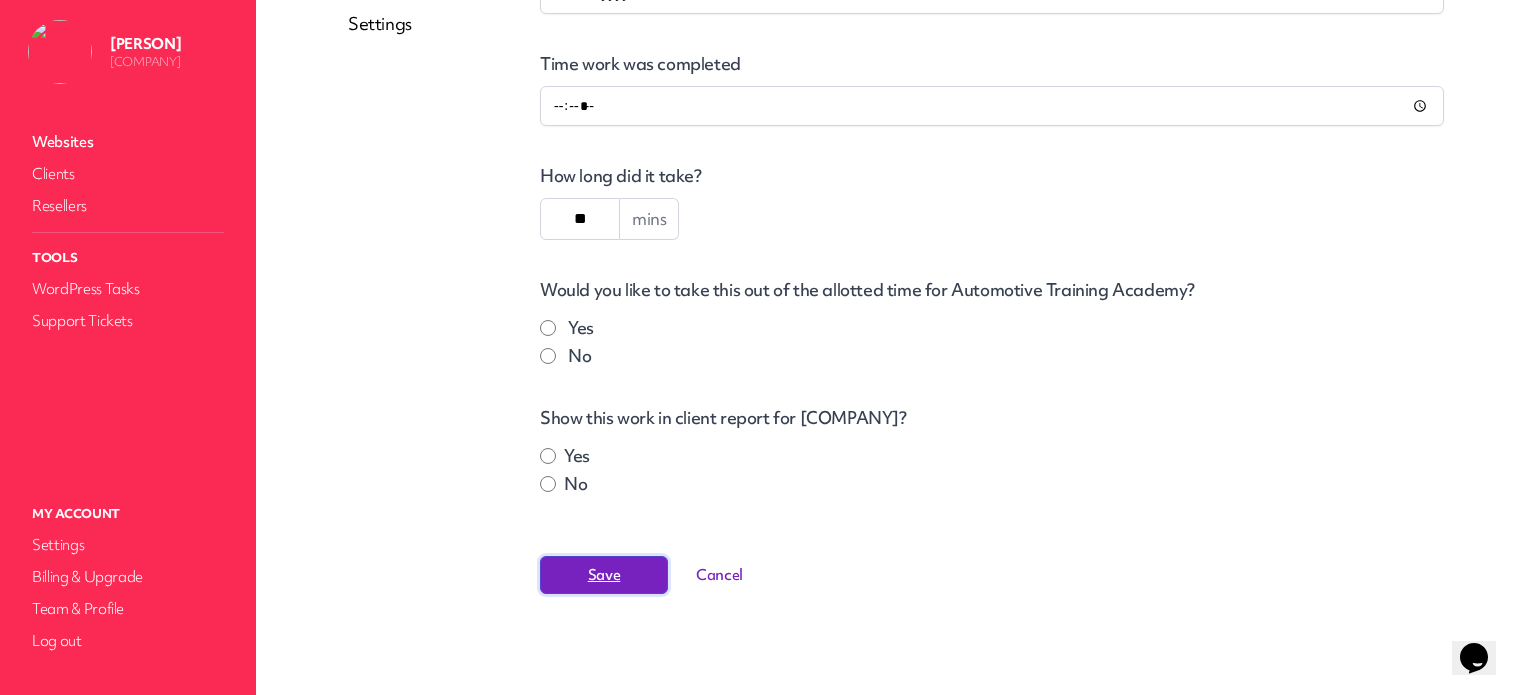 click on "Save" at bounding box center (604, 575) 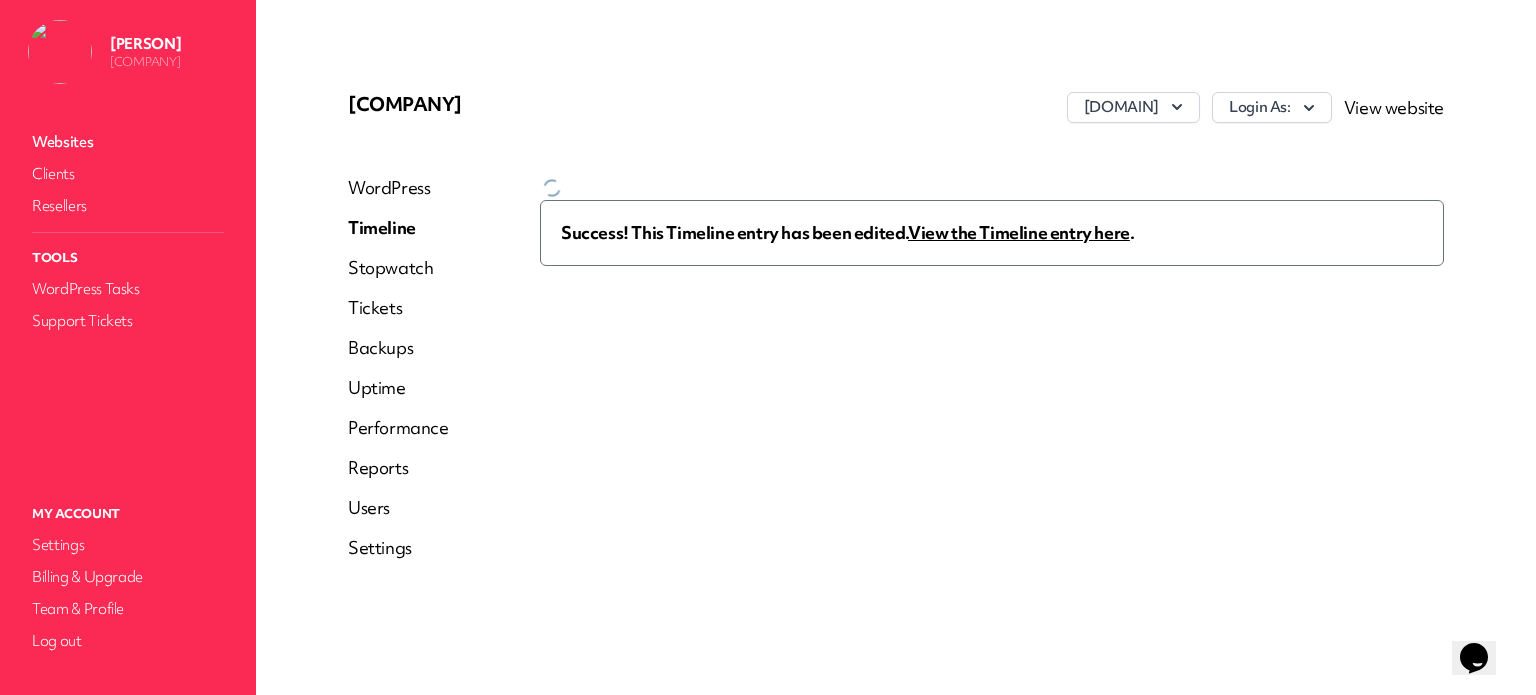 scroll, scrollTop: 0, scrollLeft: 0, axis: both 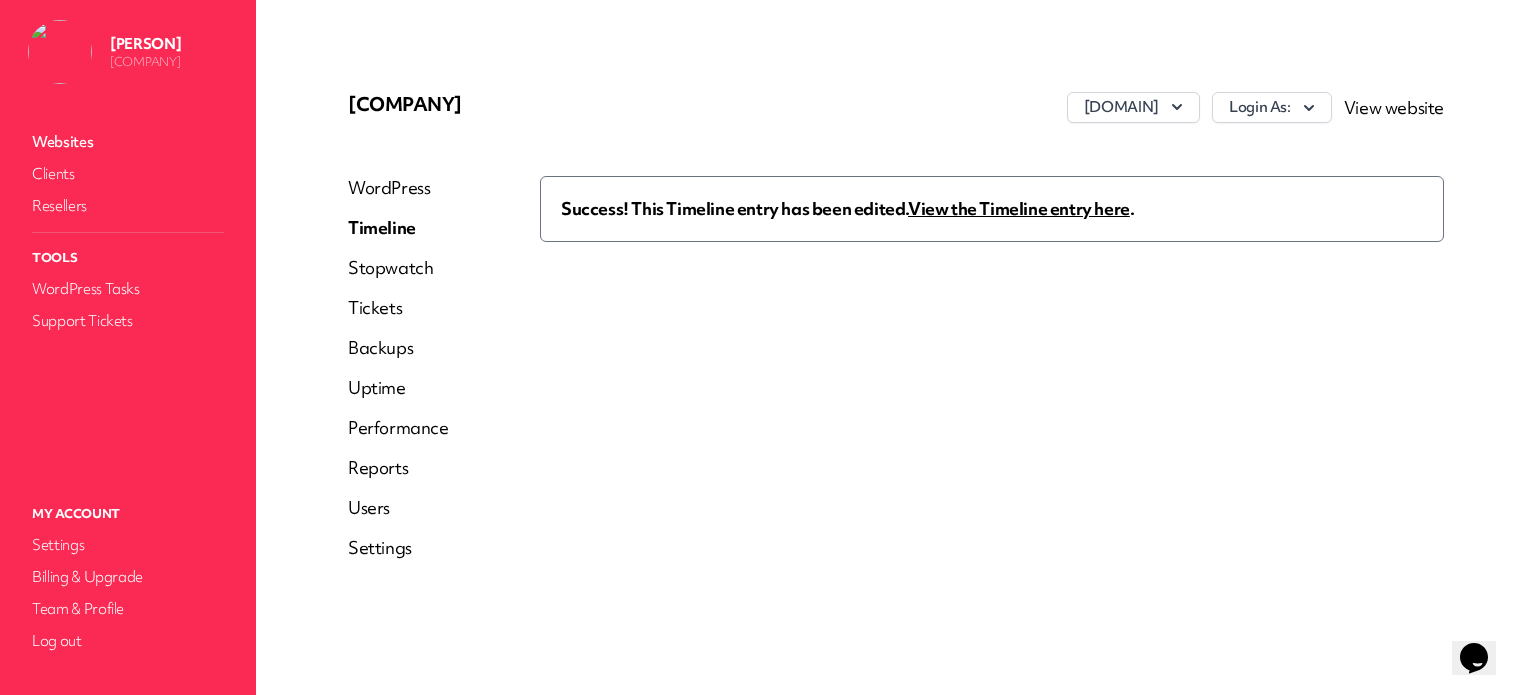click on "View
the
Timeline entry here" at bounding box center (1019, 208) 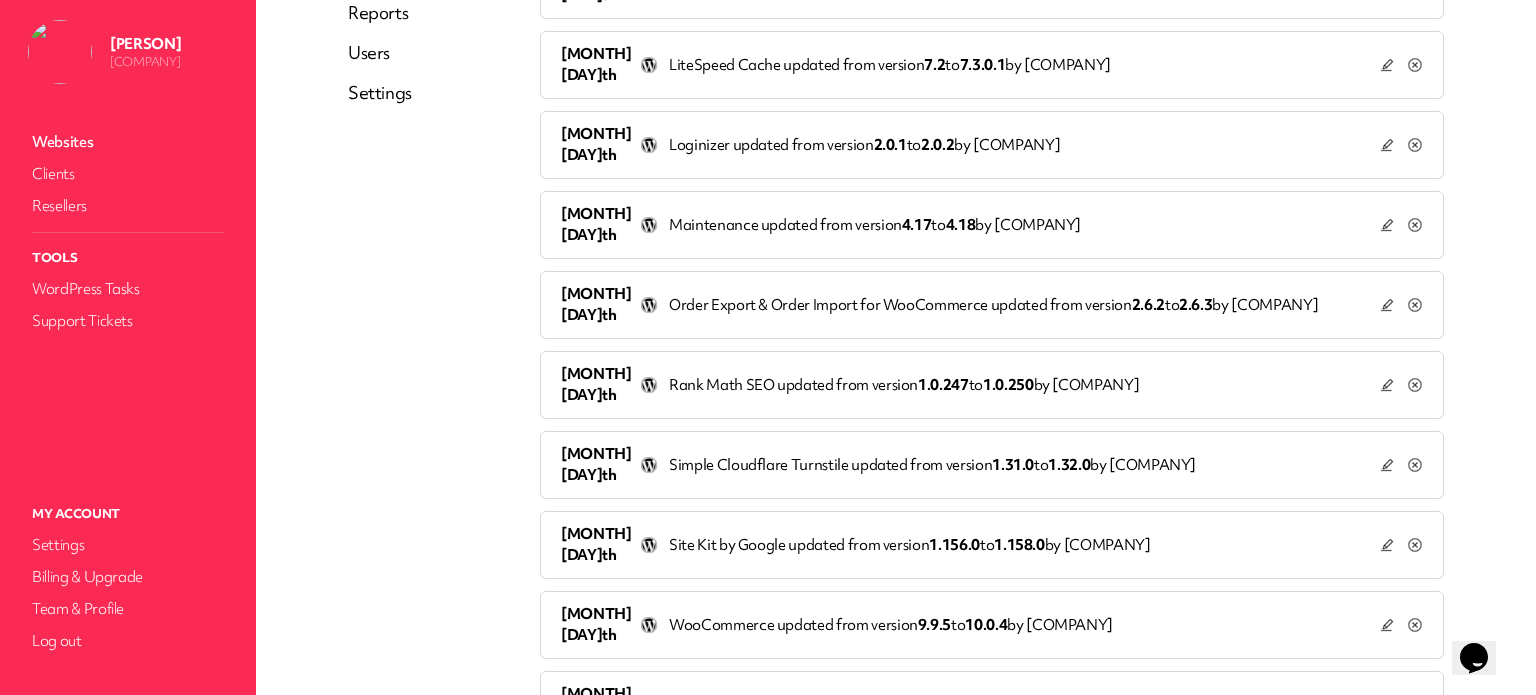 scroll, scrollTop: 500, scrollLeft: 0, axis: vertical 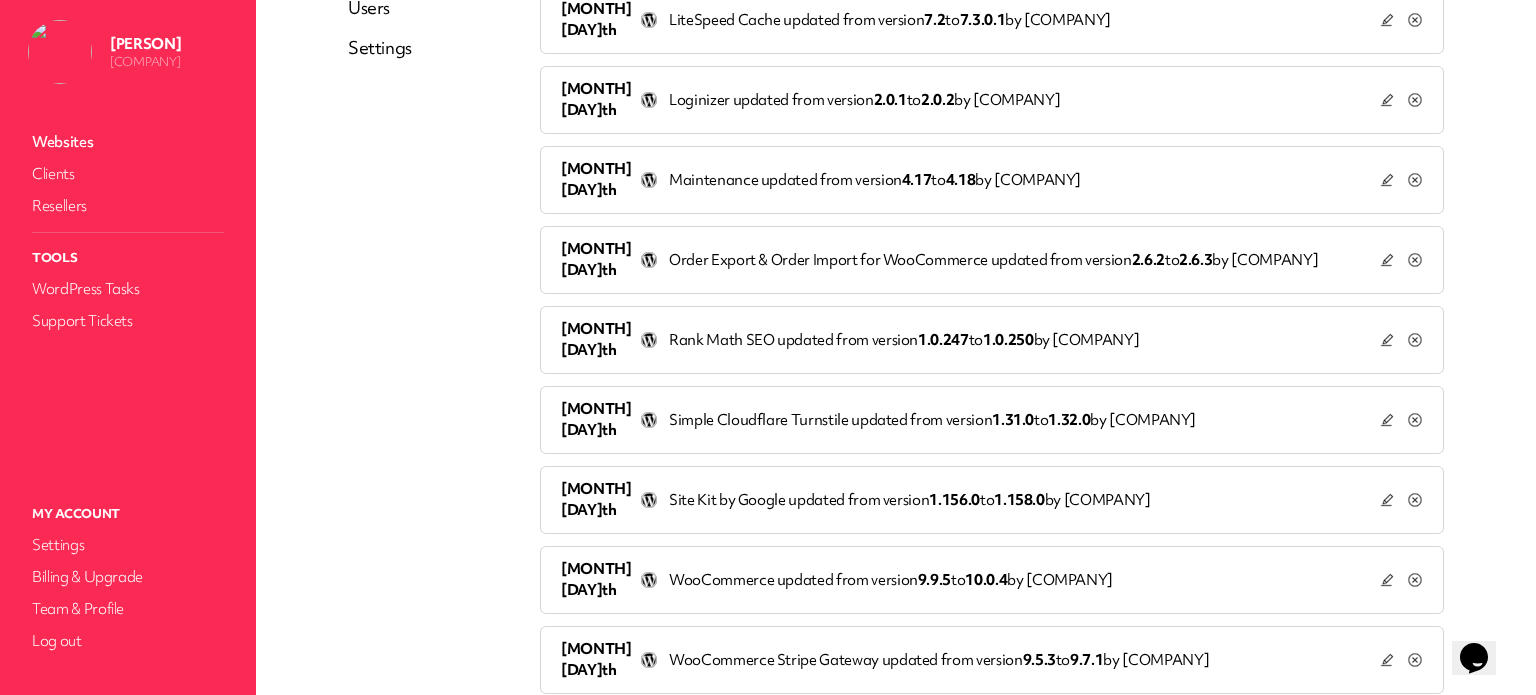 click 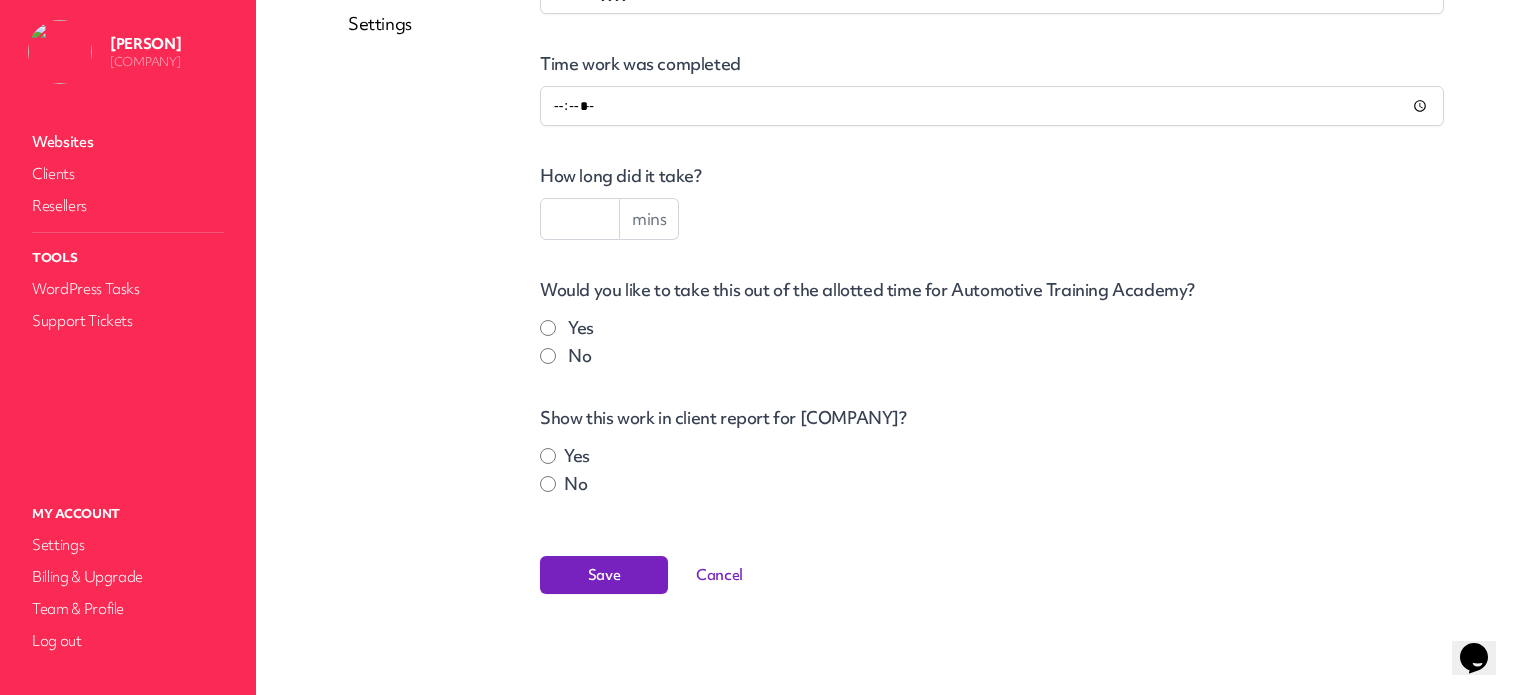 click at bounding box center [580, 219] 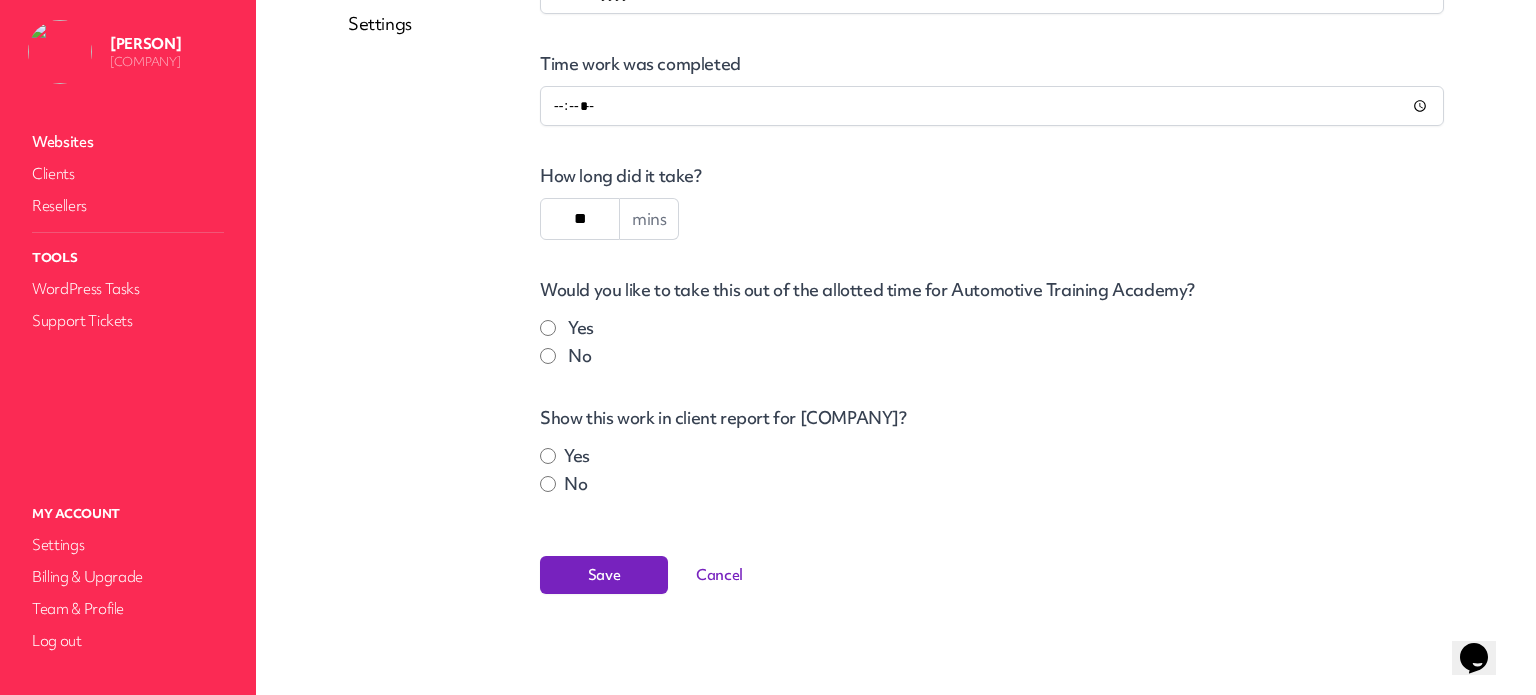 type on "**" 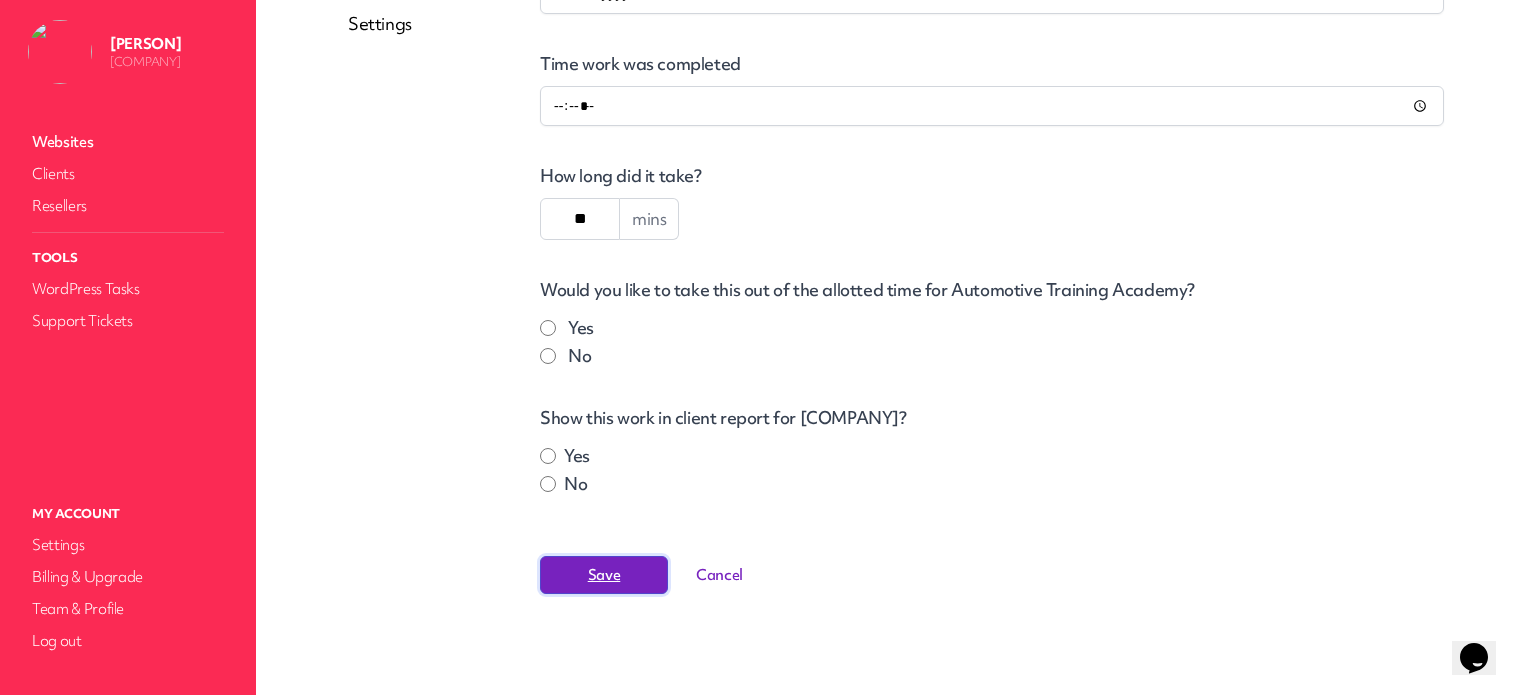 click on "Save" at bounding box center [604, 575] 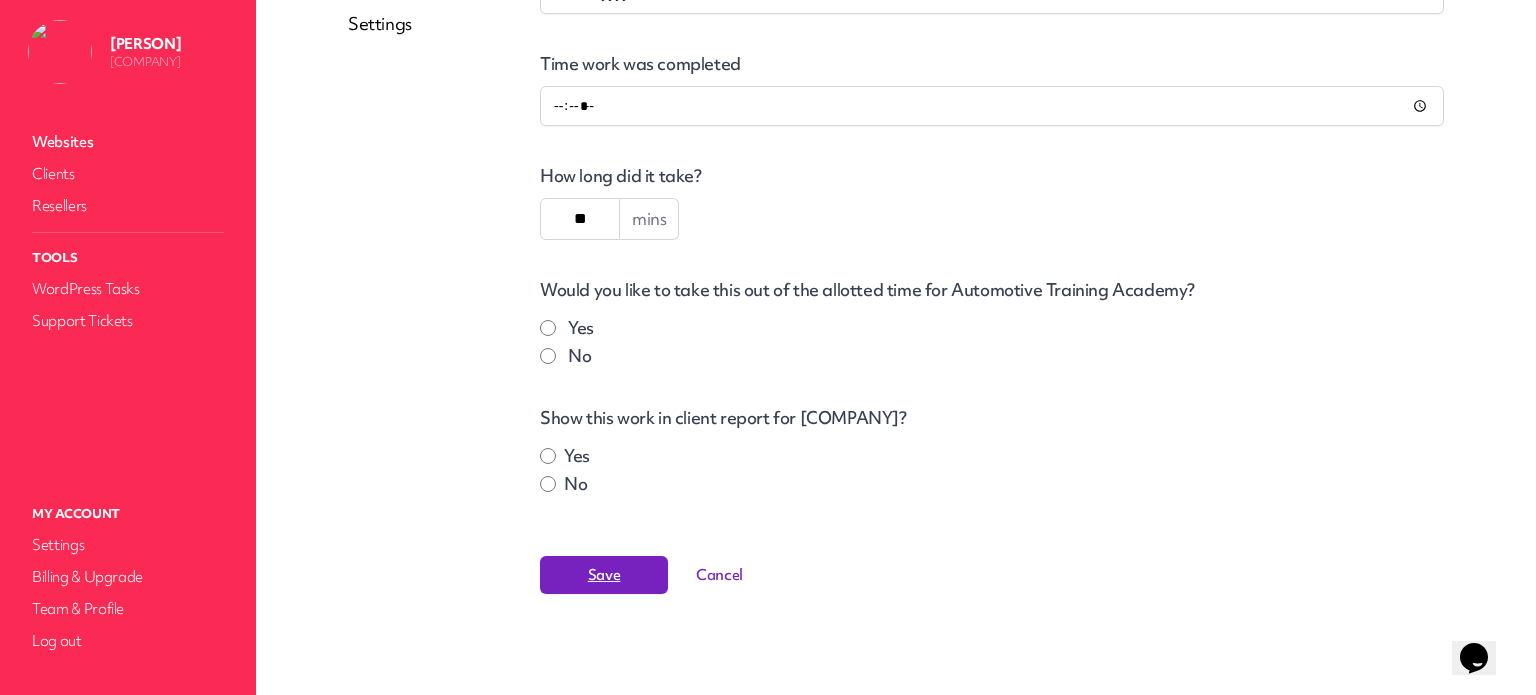 scroll, scrollTop: 0, scrollLeft: 0, axis: both 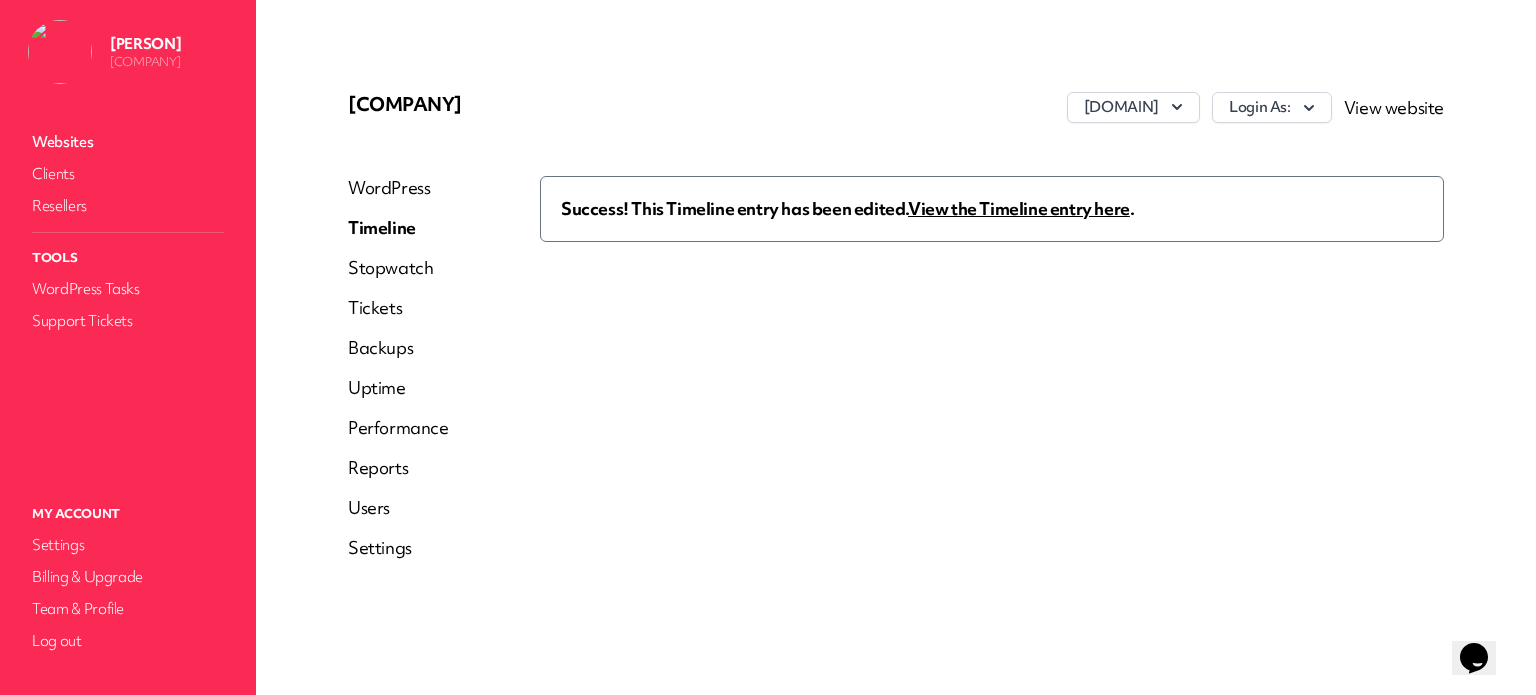 click on "Reports" at bounding box center (398, 468) 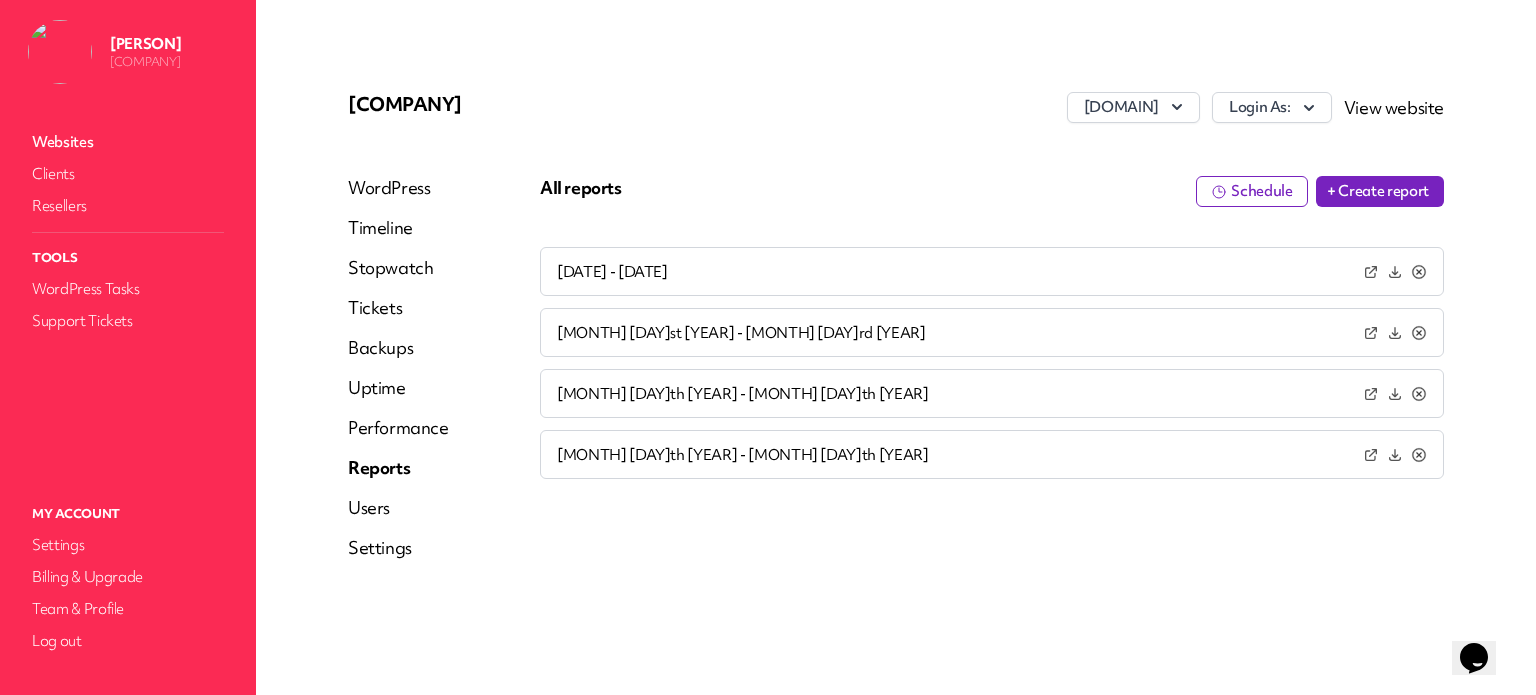click on "All reports
Schedule
+ Create report
Jun 1st 2025 - Jul 1st 2025
May 1st 2025 - Jun 3rd 2025
Apr 15th 2025 - May 15th 2025
Mar 14th 2025 - Apr 4th 2025" at bounding box center (992, 376) 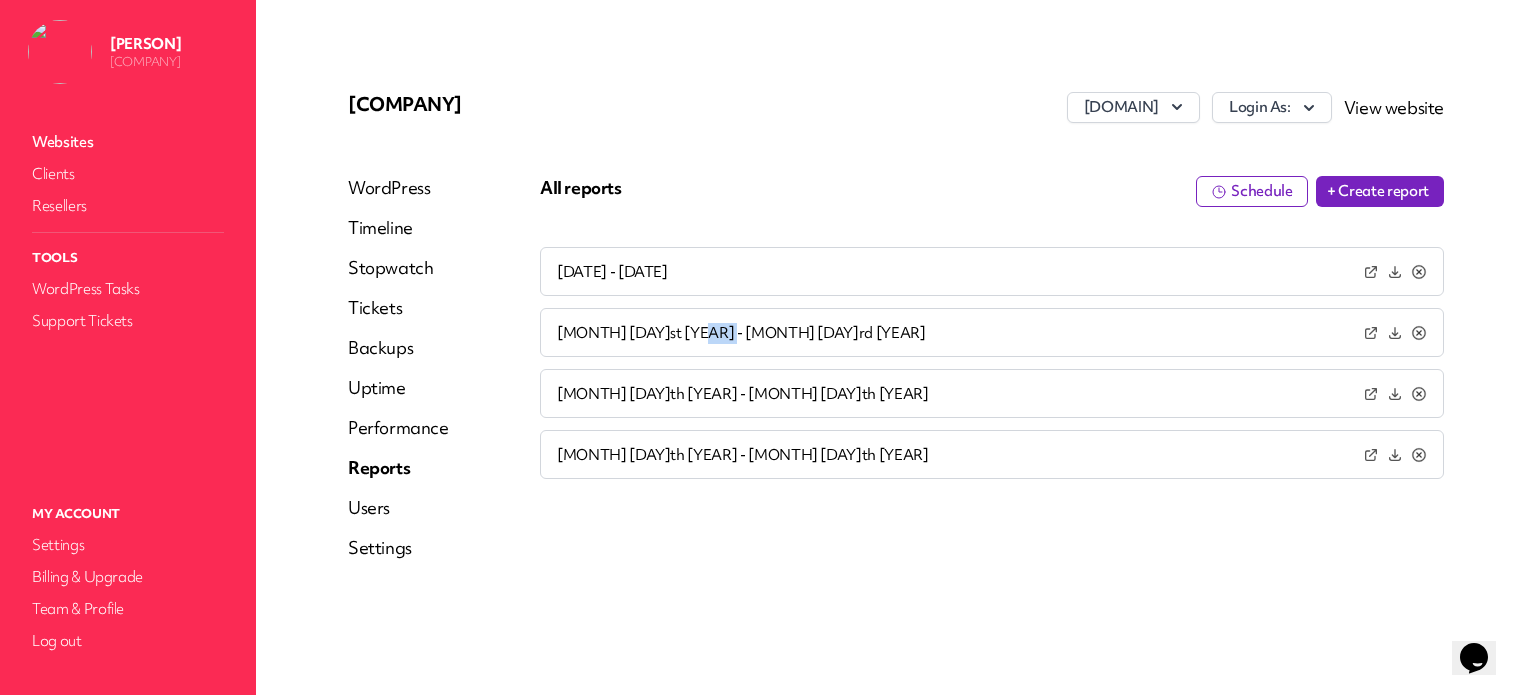 click on "All reports
Schedule
+ Create report
Jun 1st 2025 - Jul 1st 2025
May 1st 2025 - Jun 3rd 2025
Apr 15th 2025 - May 15th 2025
Mar 14th 2025 - Apr 4th 2025" at bounding box center (992, 376) 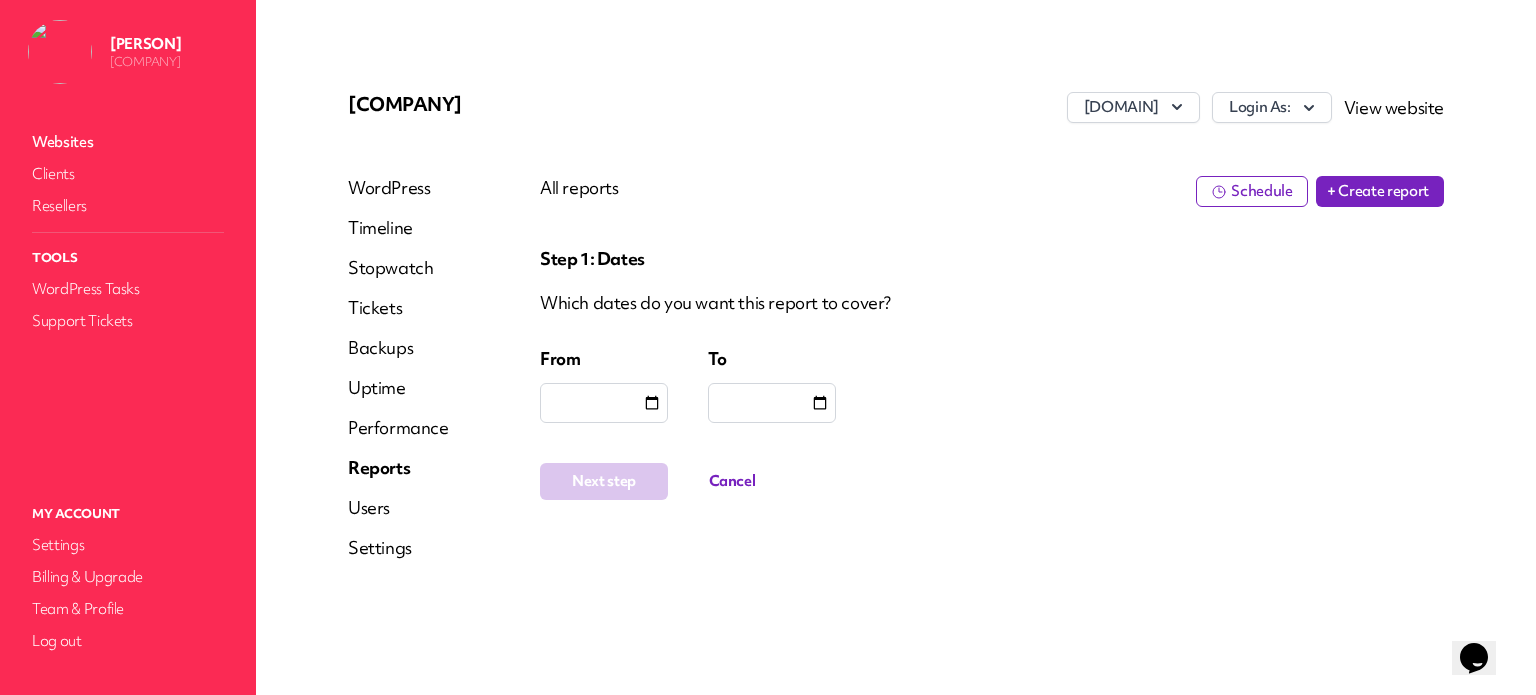click at bounding box center (604, 403) 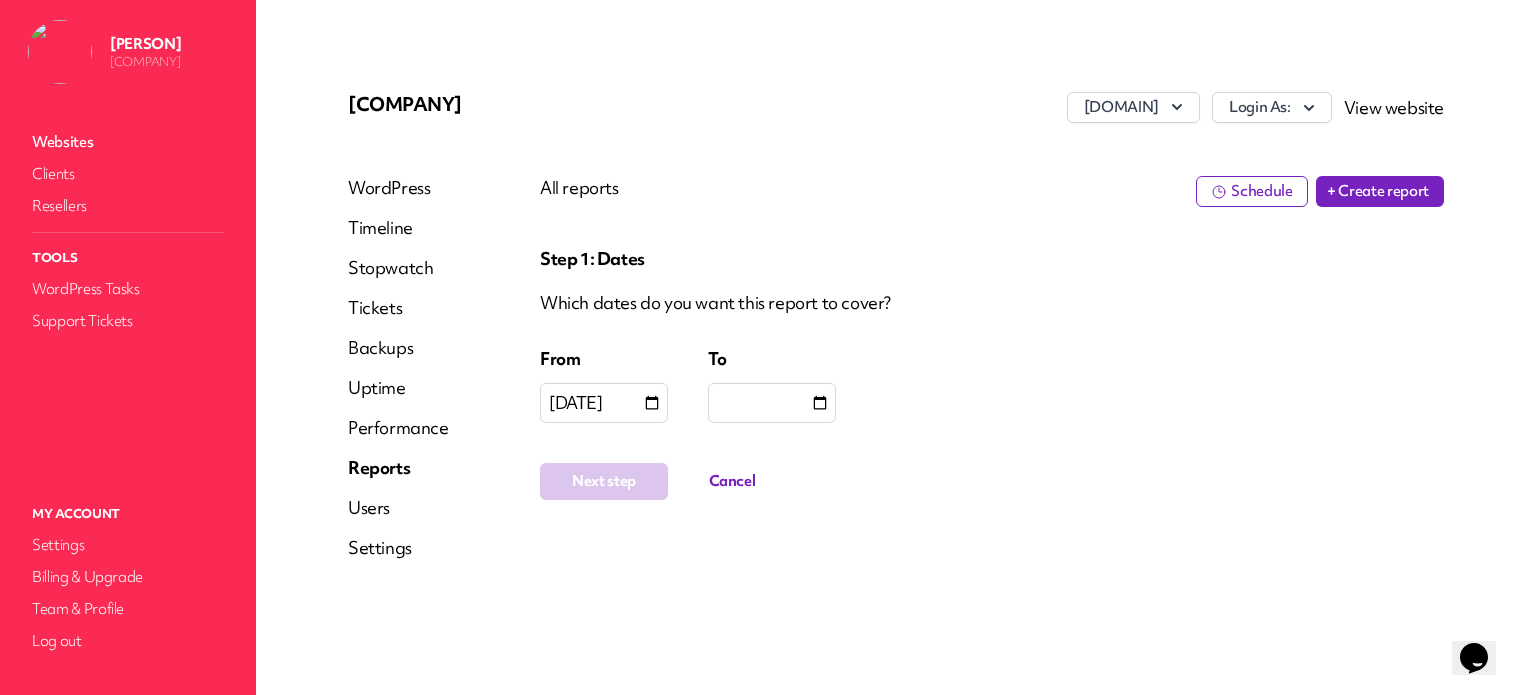 type on "**********" 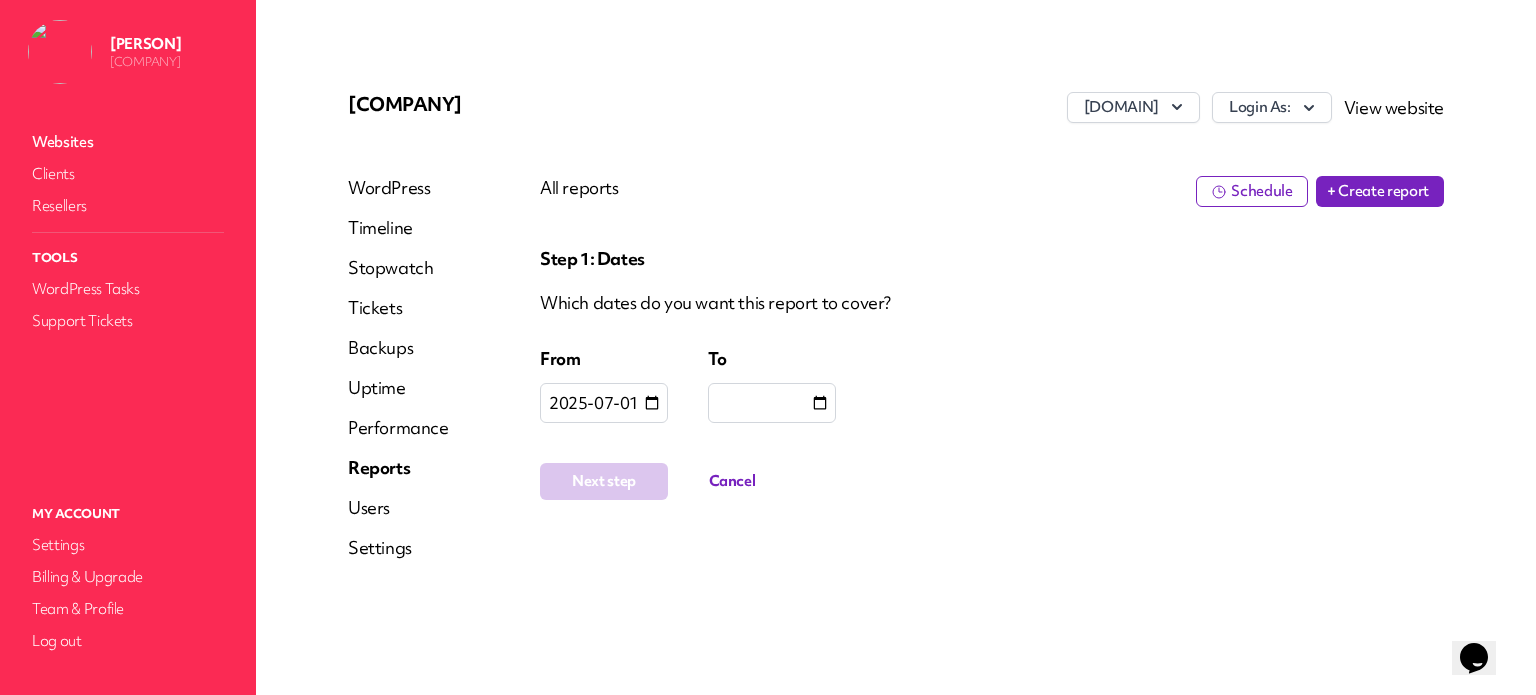 click at bounding box center [772, 403] 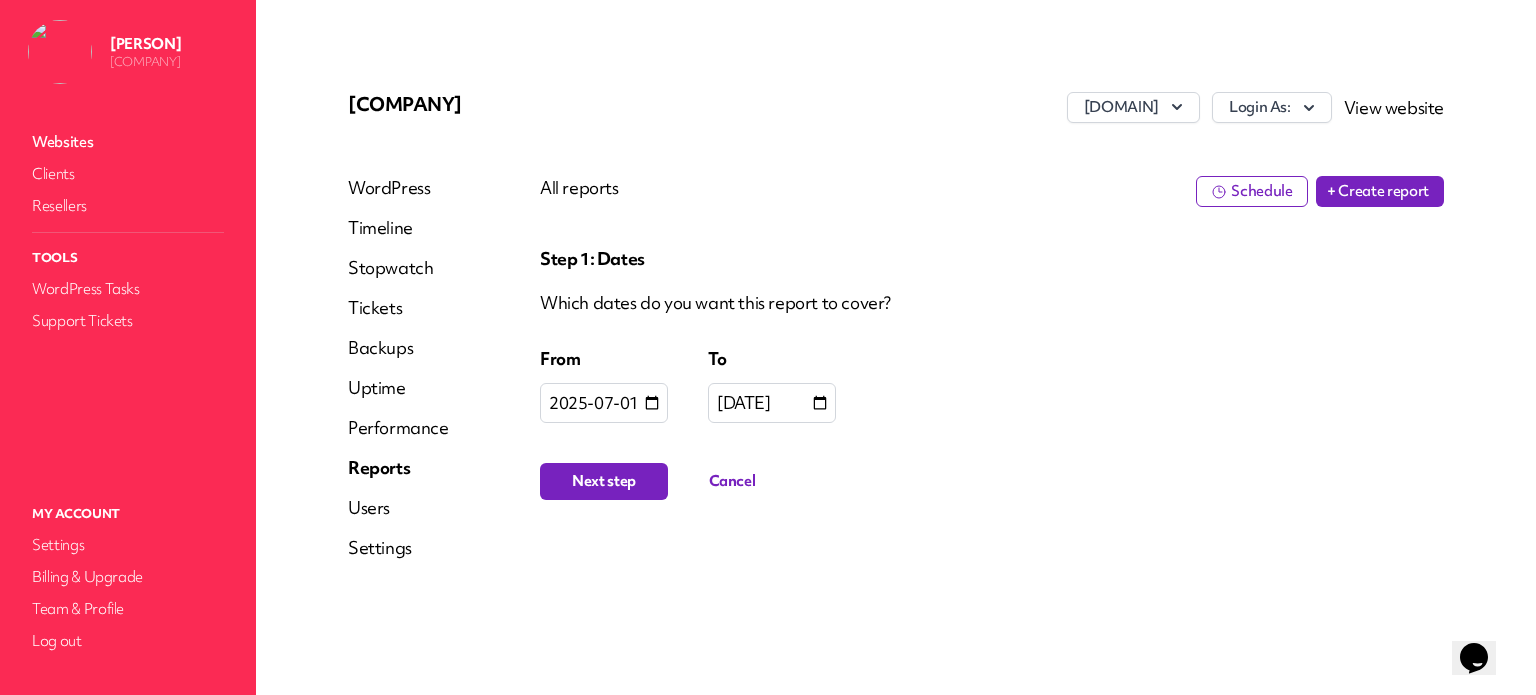 click on "**********" at bounding box center (992, 447) 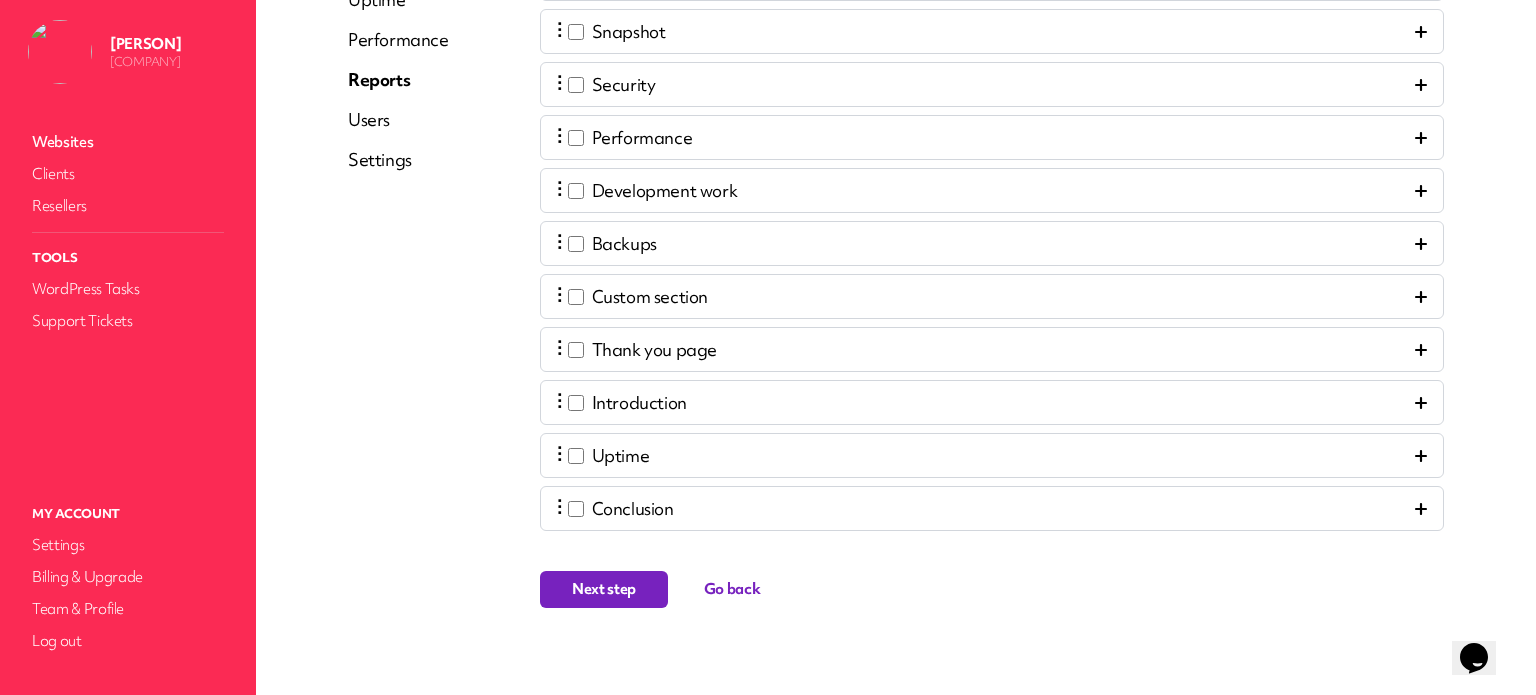 click on "⋮     Custom section" at bounding box center (632, 296) 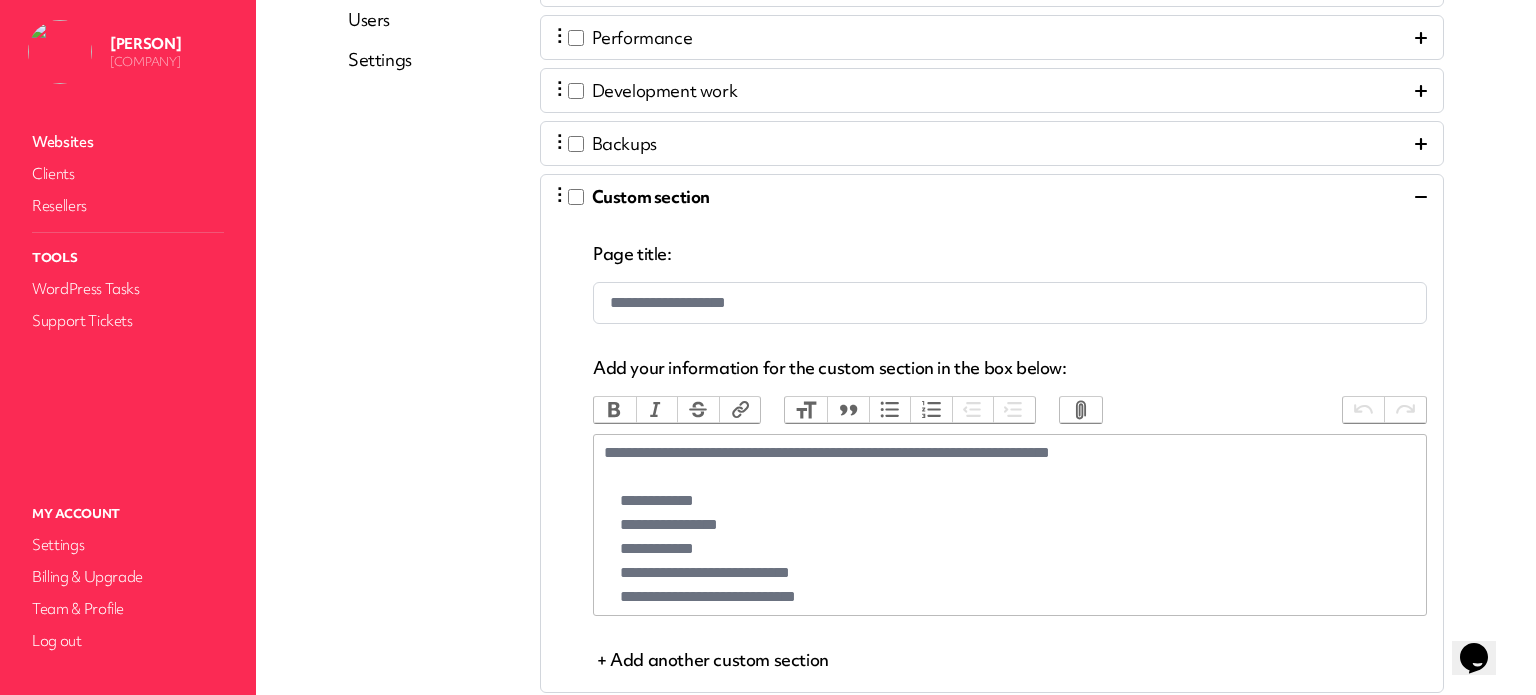click on "⋮     Custom section" at bounding box center [992, 196] 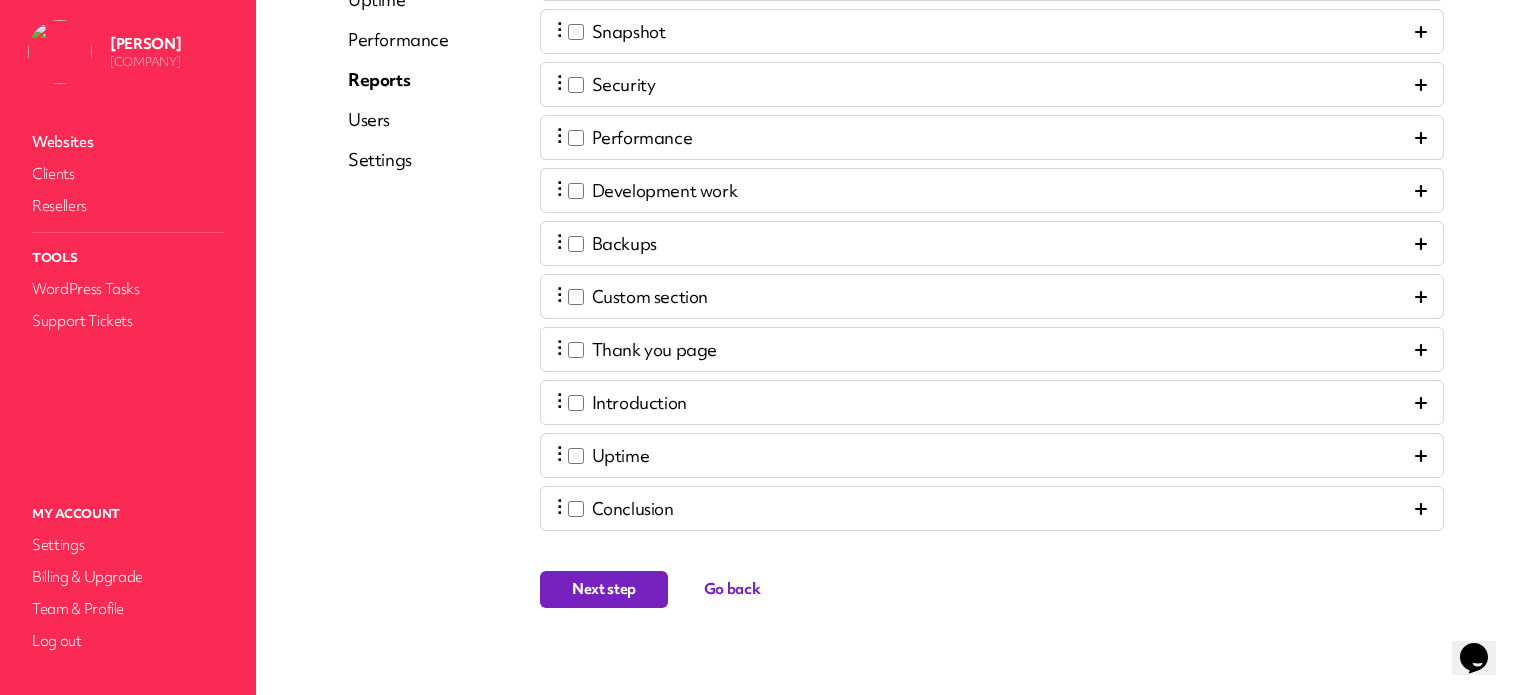 click on "Next step" at bounding box center [604, 589] 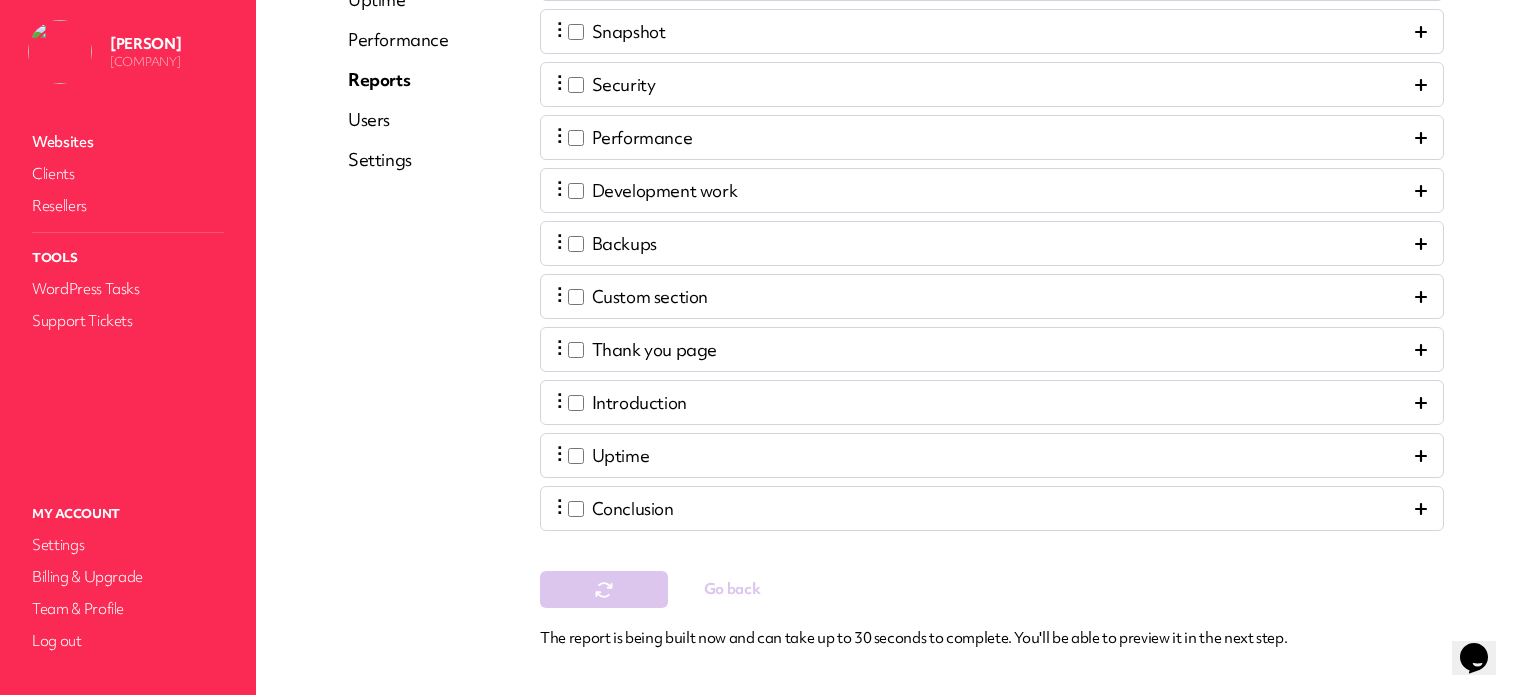 scroll, scrollTop: 0, scrollLeft: 0, axis: both 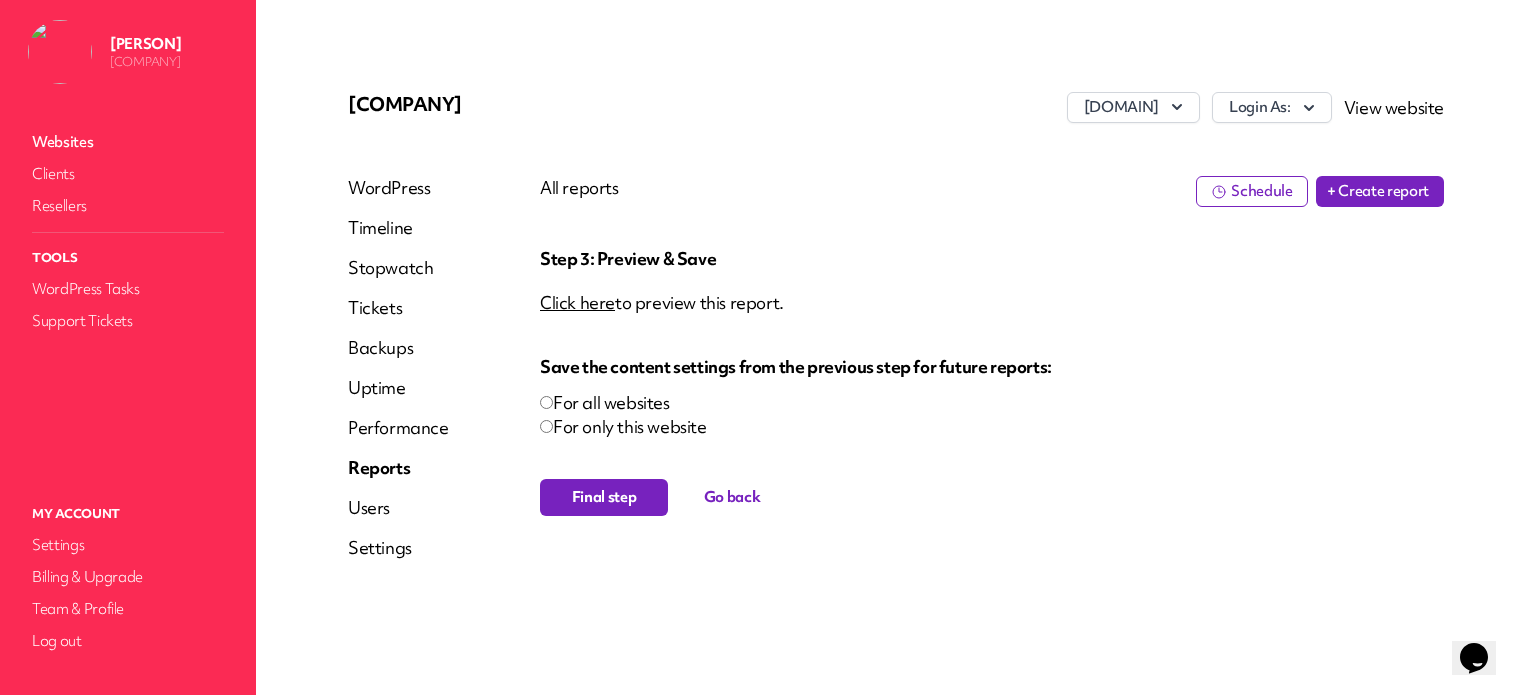 click on "Click here" at bounding box center (577, 302) 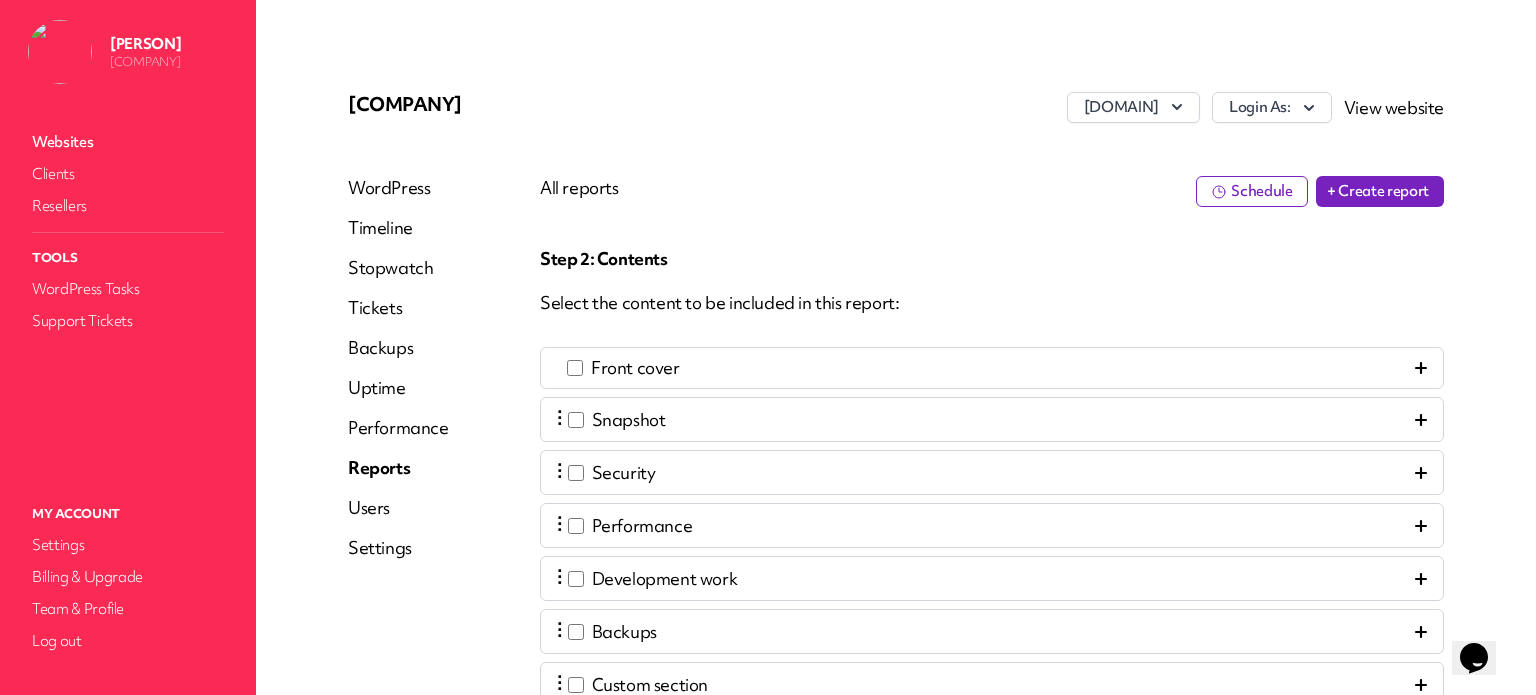 click on "Performance" at bounding box center [398, 428] 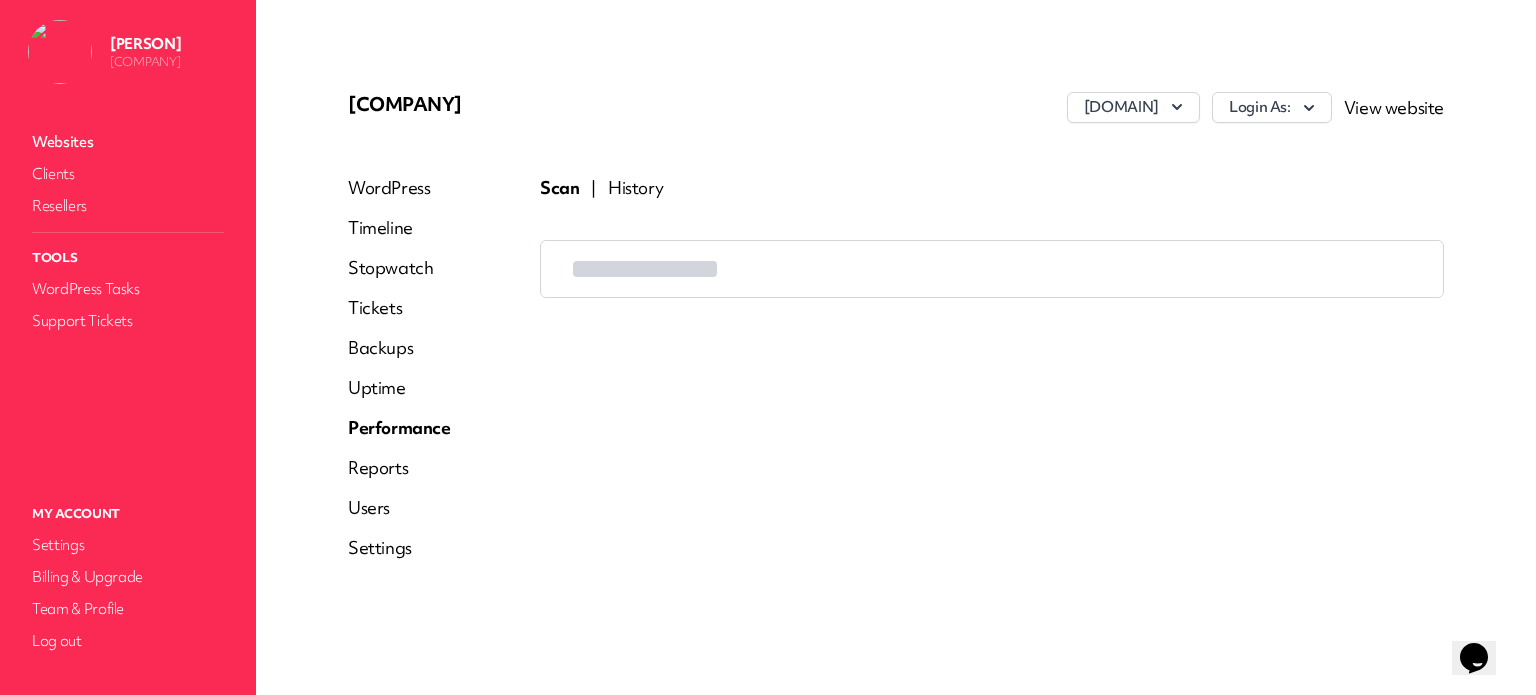 click on "Reports" at bounding box center (399, 468) 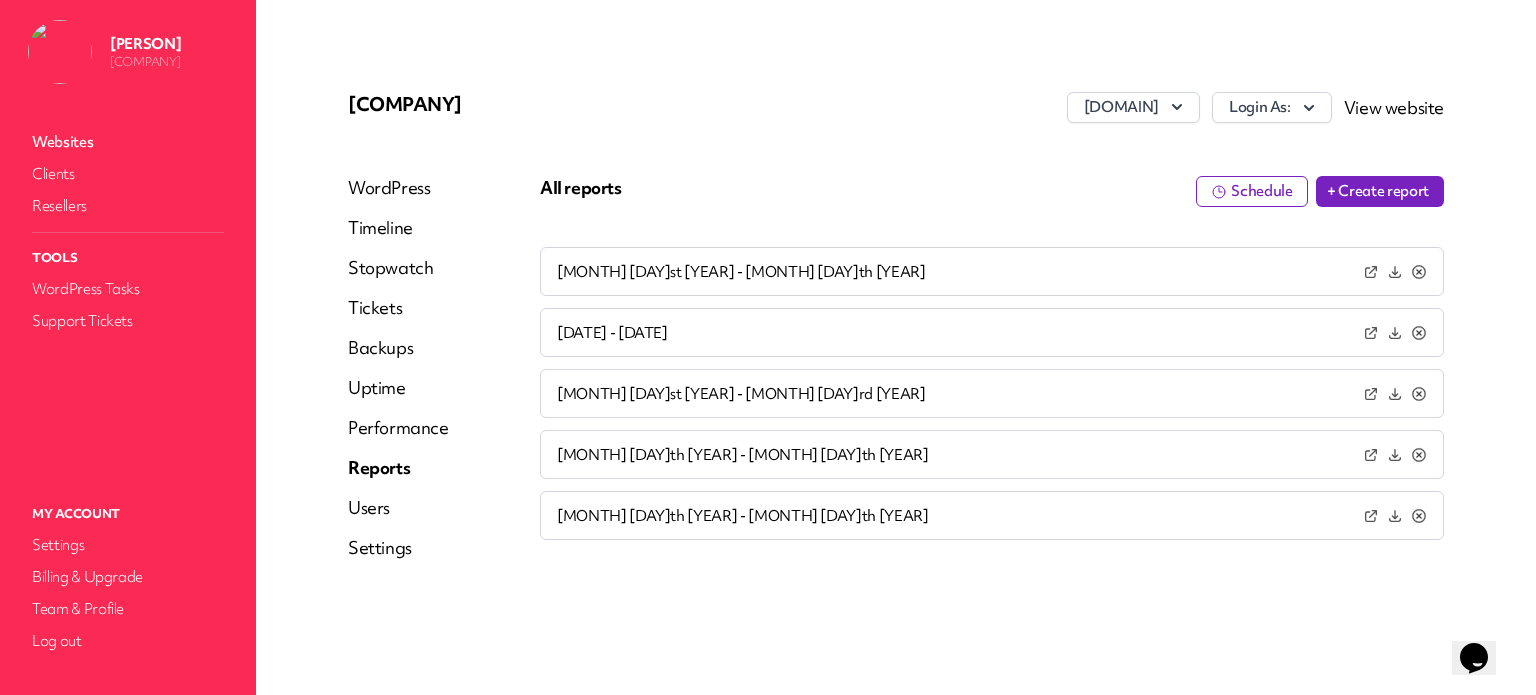 click 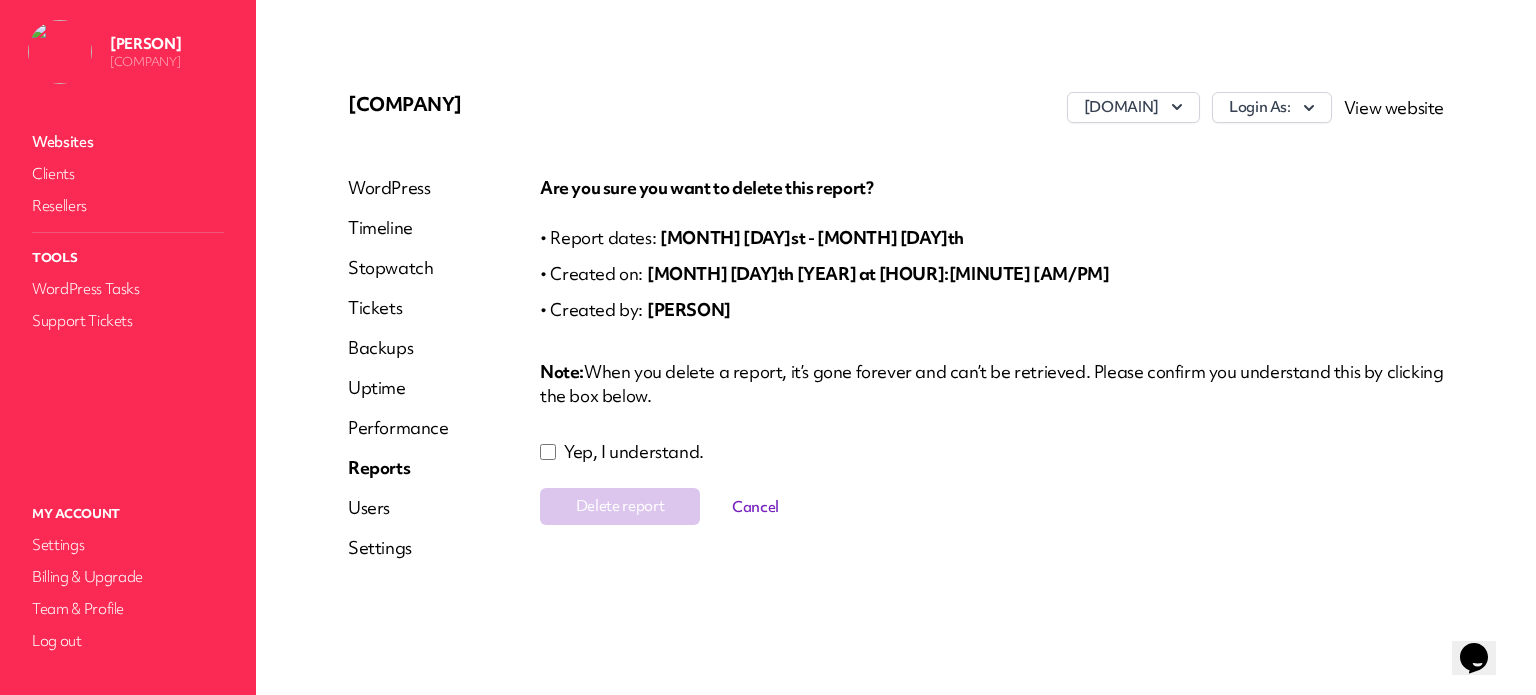 click on "Yep, I understand." at bounding box center [992, 452] 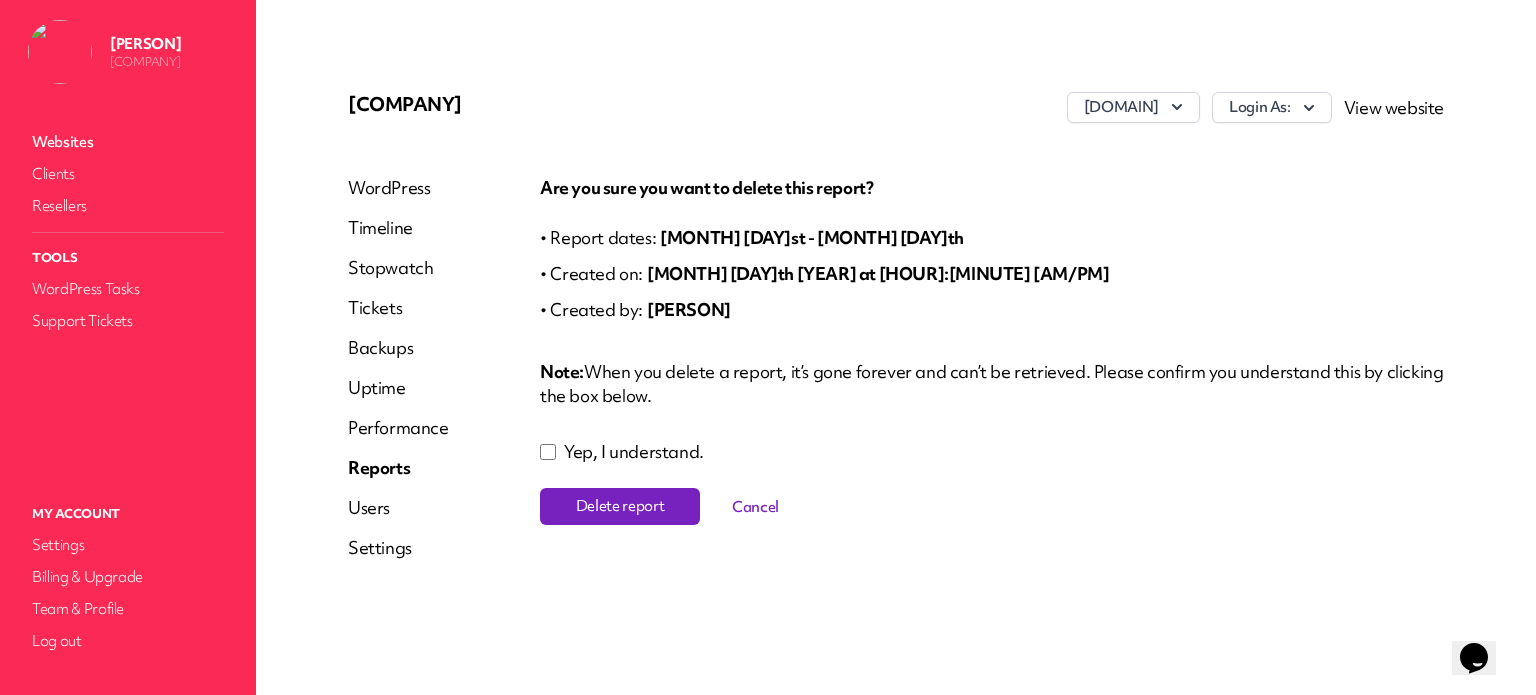click on "Delete report" at bounding box center [620, 506] 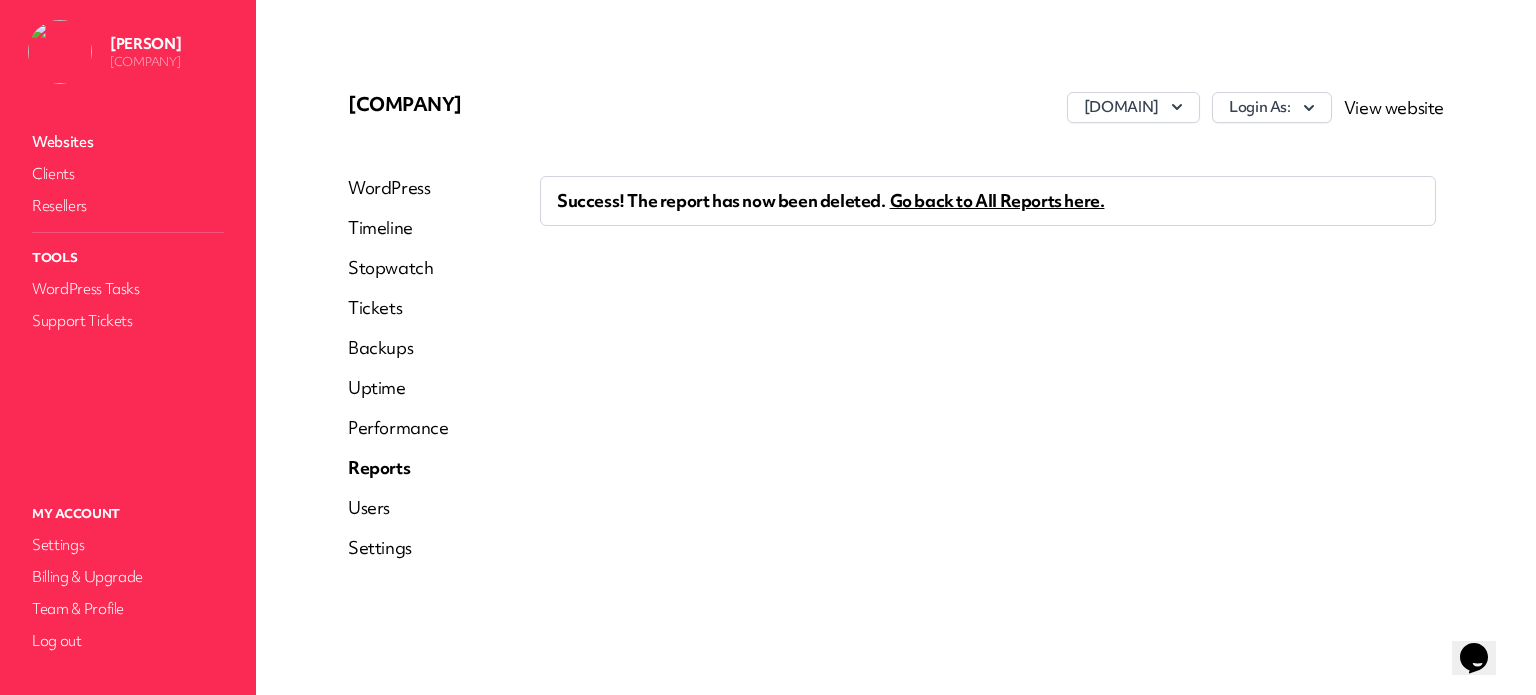 click on "Go back to All Reports here." at bounding box center (997, 201) 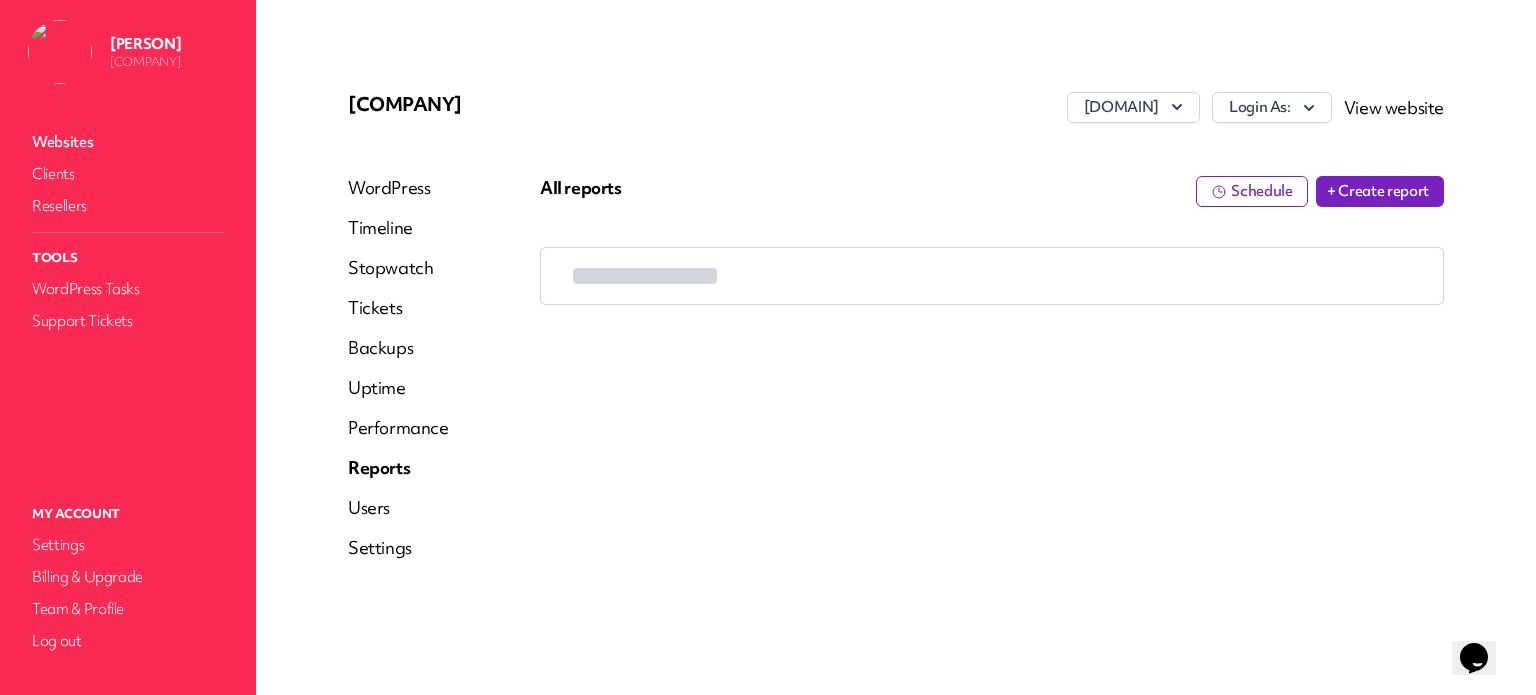 click on "+ Create report" at bounding box center [1380, 191] 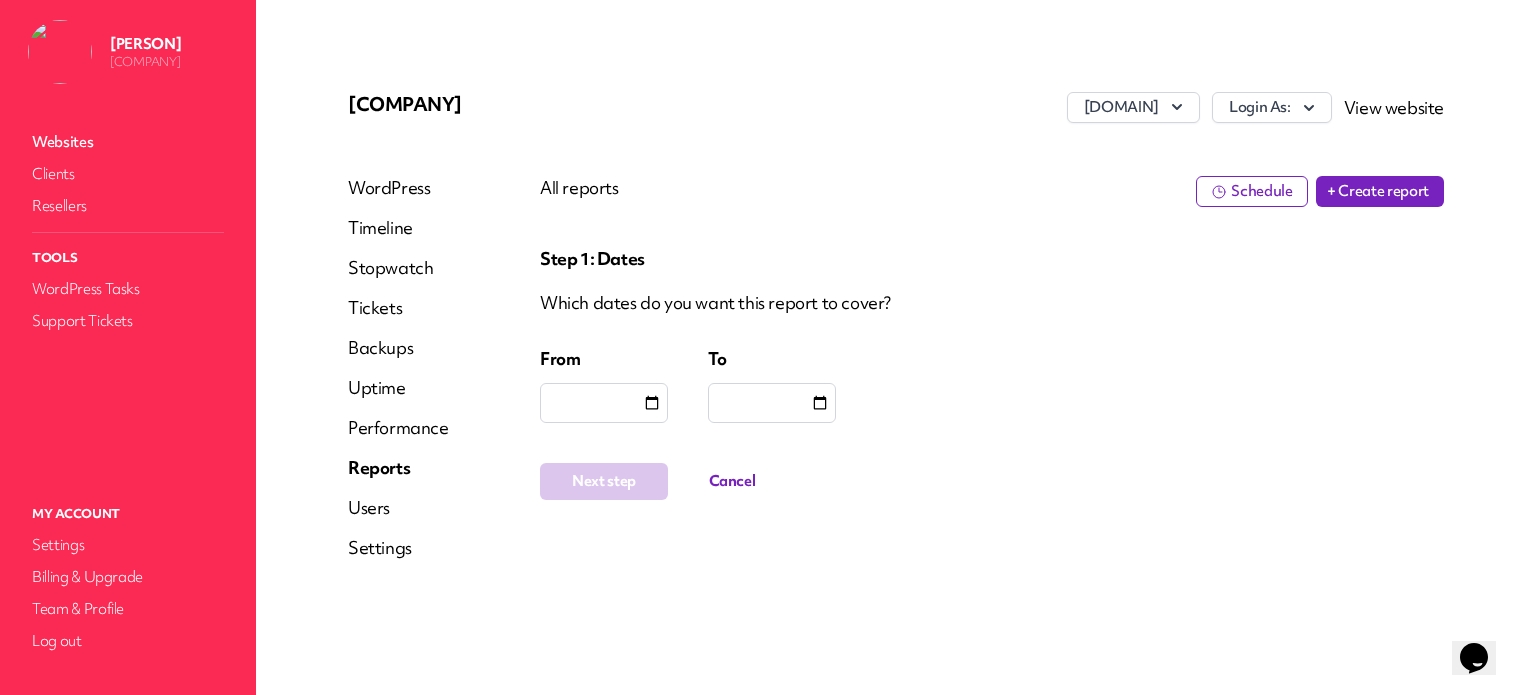 click at bounding box center [604, 403] 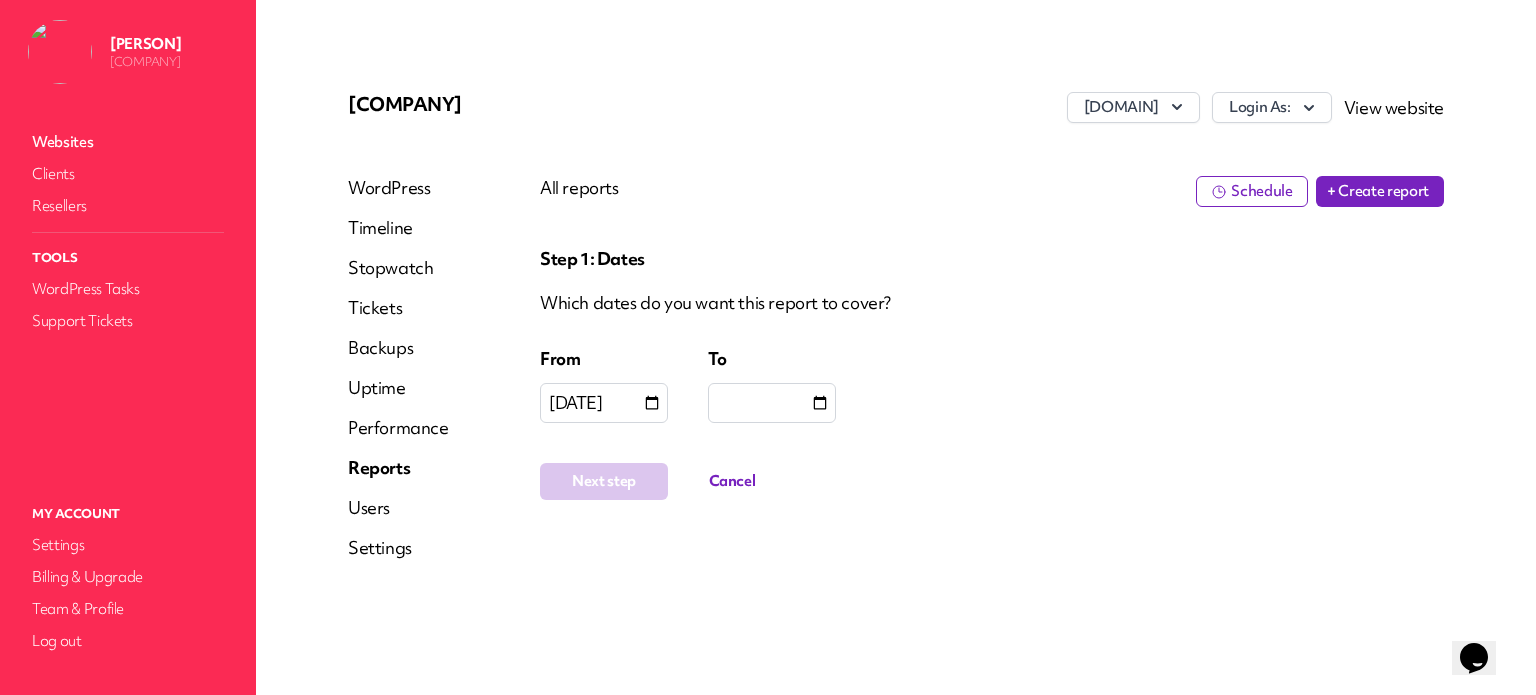 type on "**********" 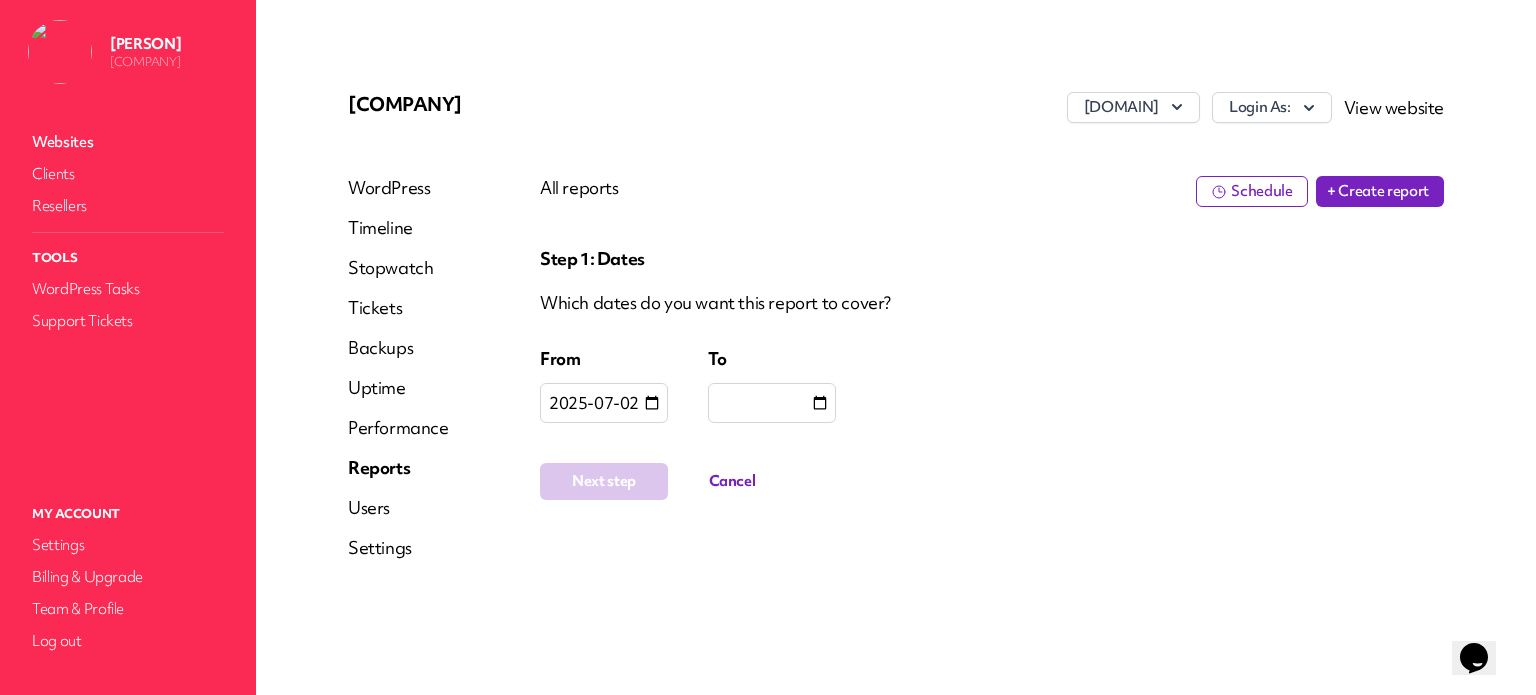 click at bounding box center [772, 403] 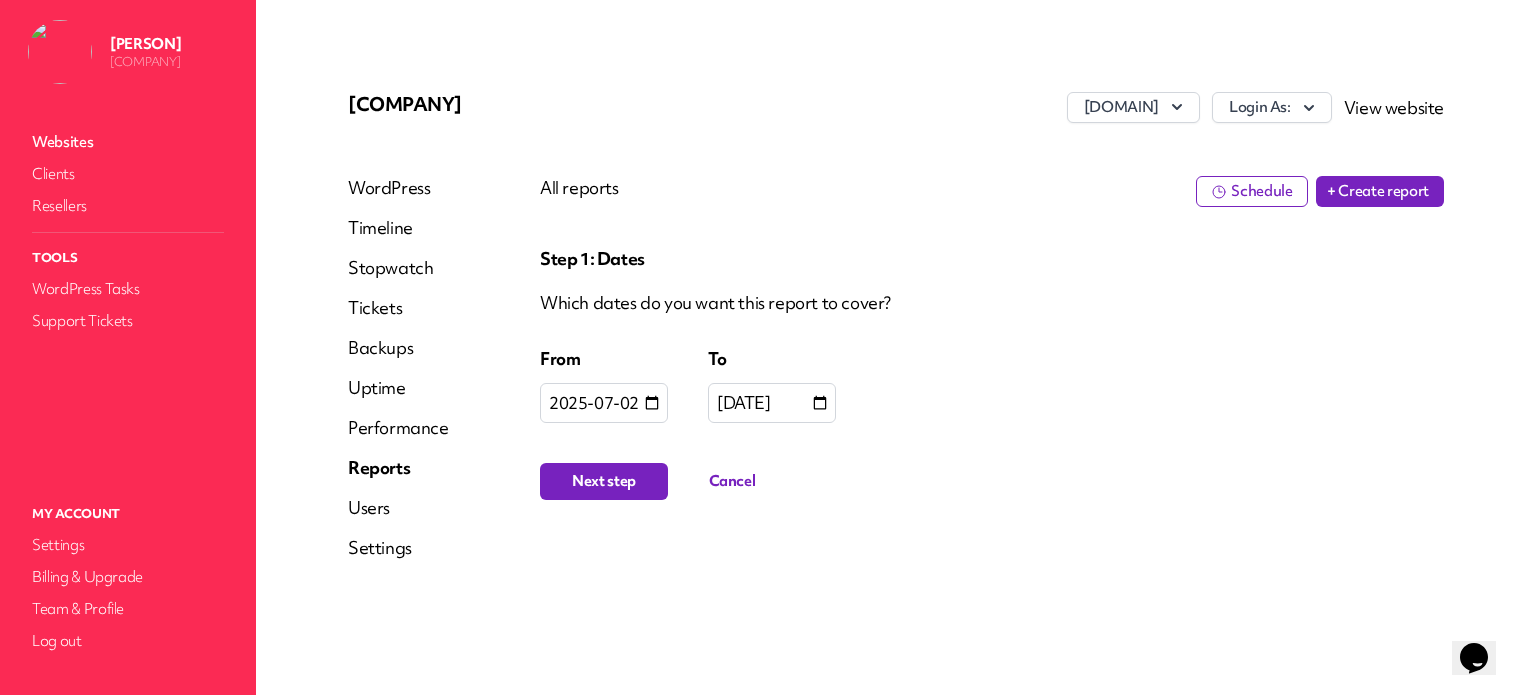 click on "Next step" at bounding box center (604, 481) 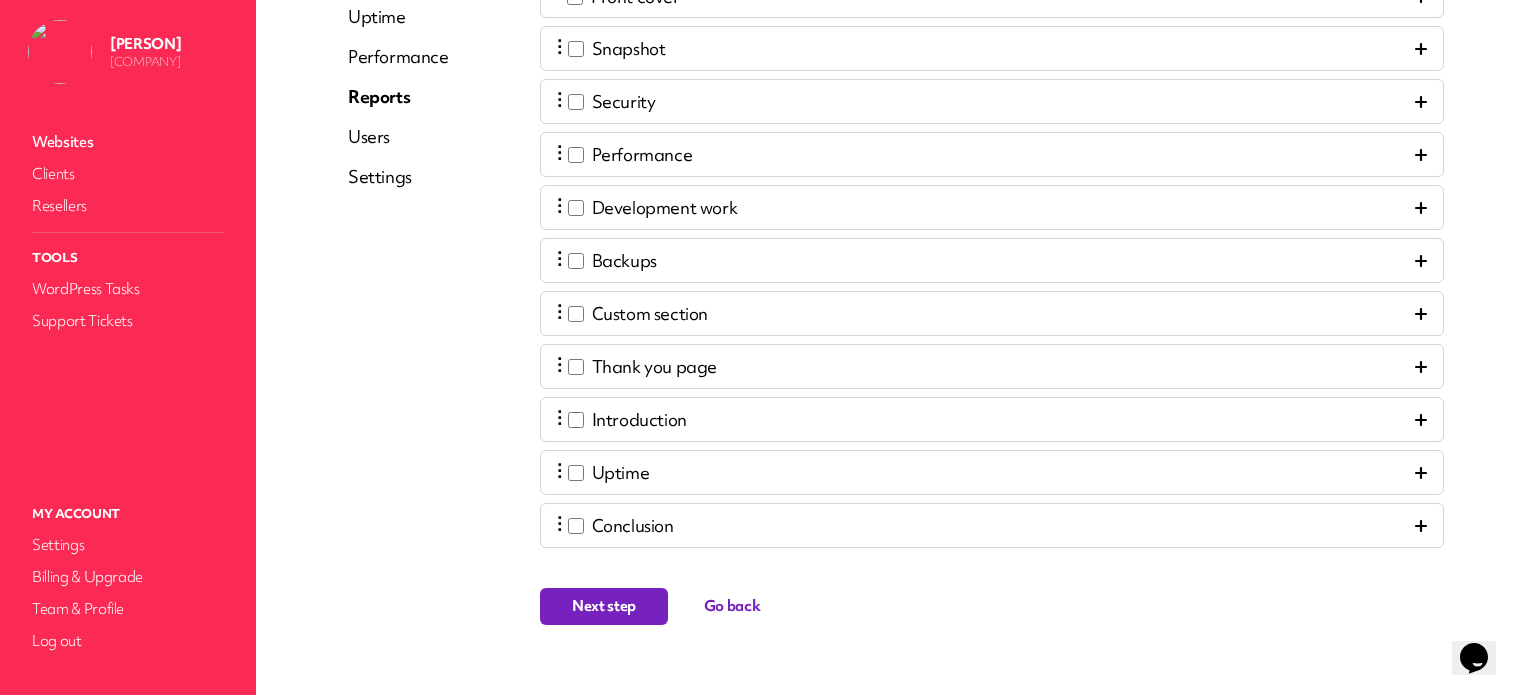 scroll, scrollTop: 388, scrollLeft: 0, axis: vertical 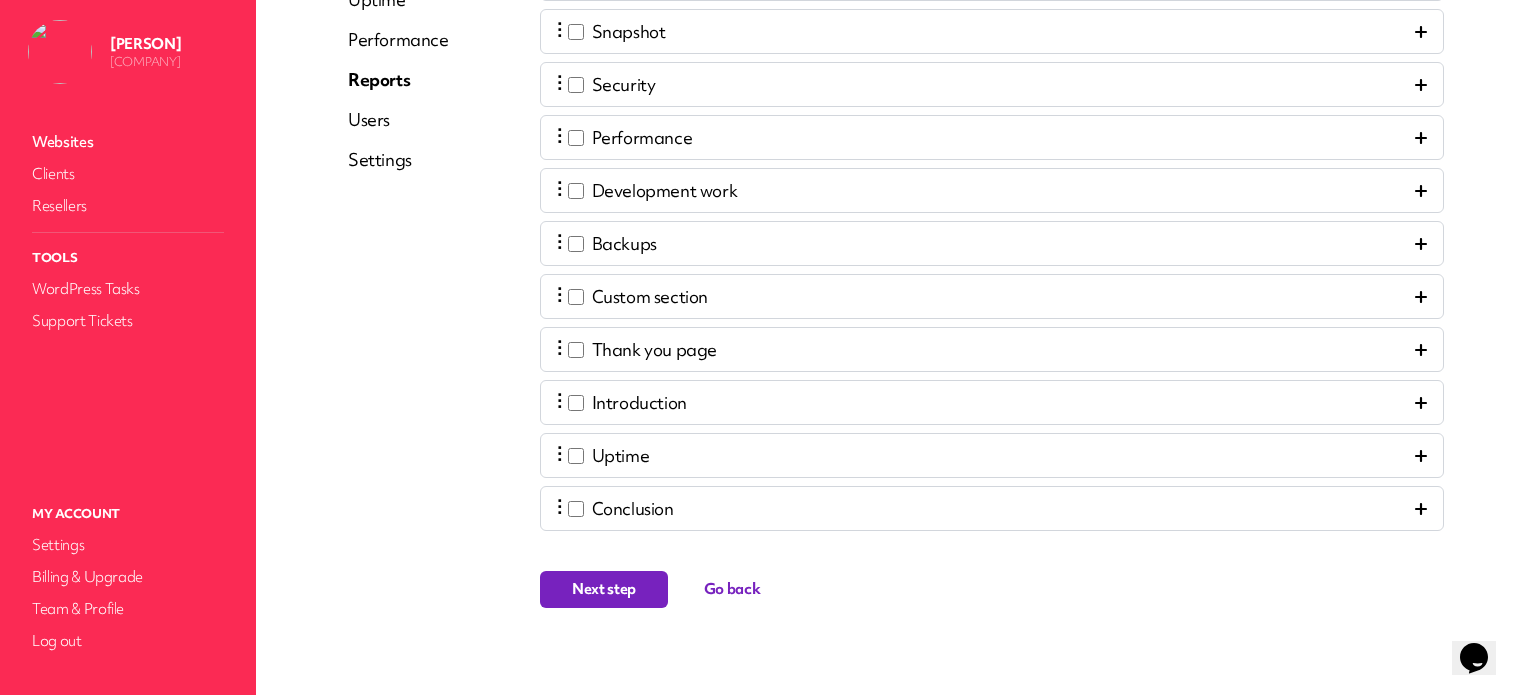 click on "Next step" at bounding box center [604, 589] 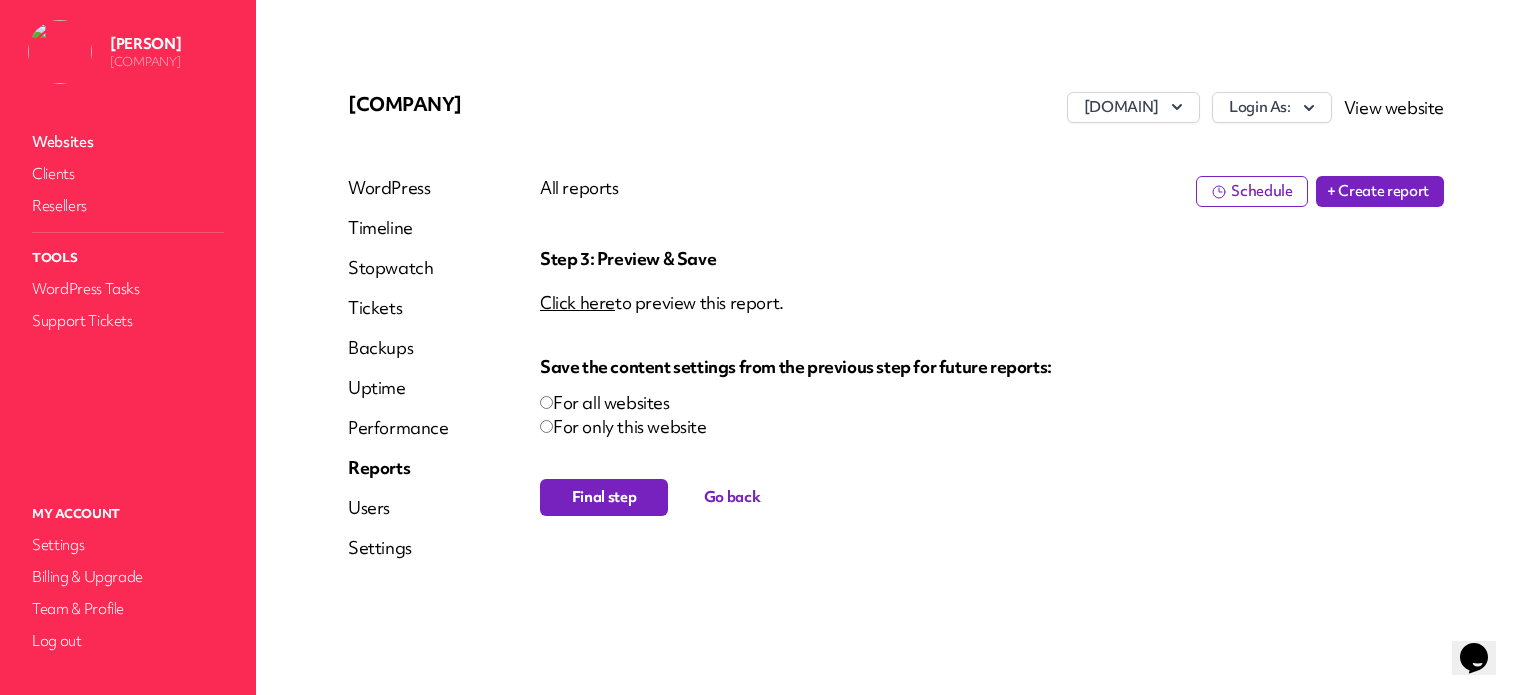 scroll, scrollTop: 0, scrollLeft: 0, axis: both 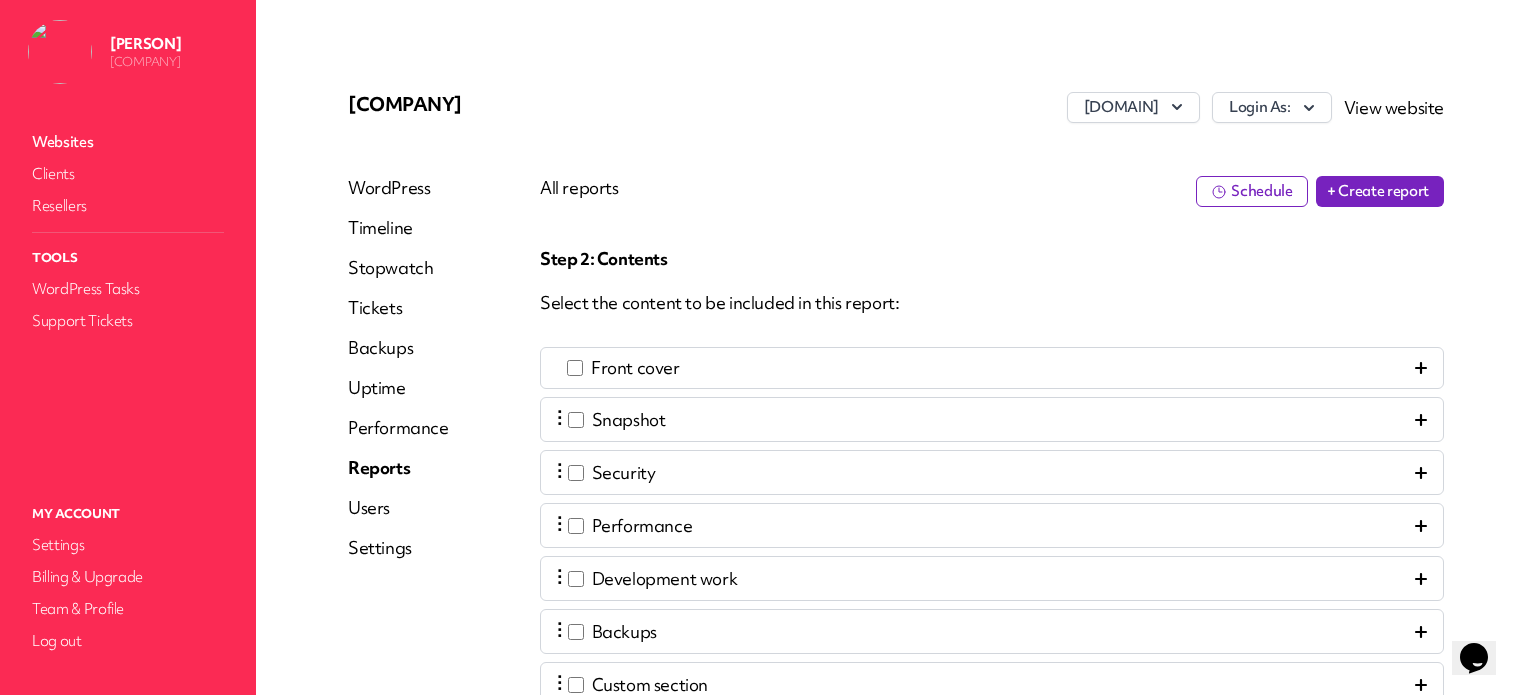 click on "WordPress
Timeline
Stopwatch
Tickets
Backups
Uptime
Performance
Reports
Users
Settings" at bounding box center (398, 586) 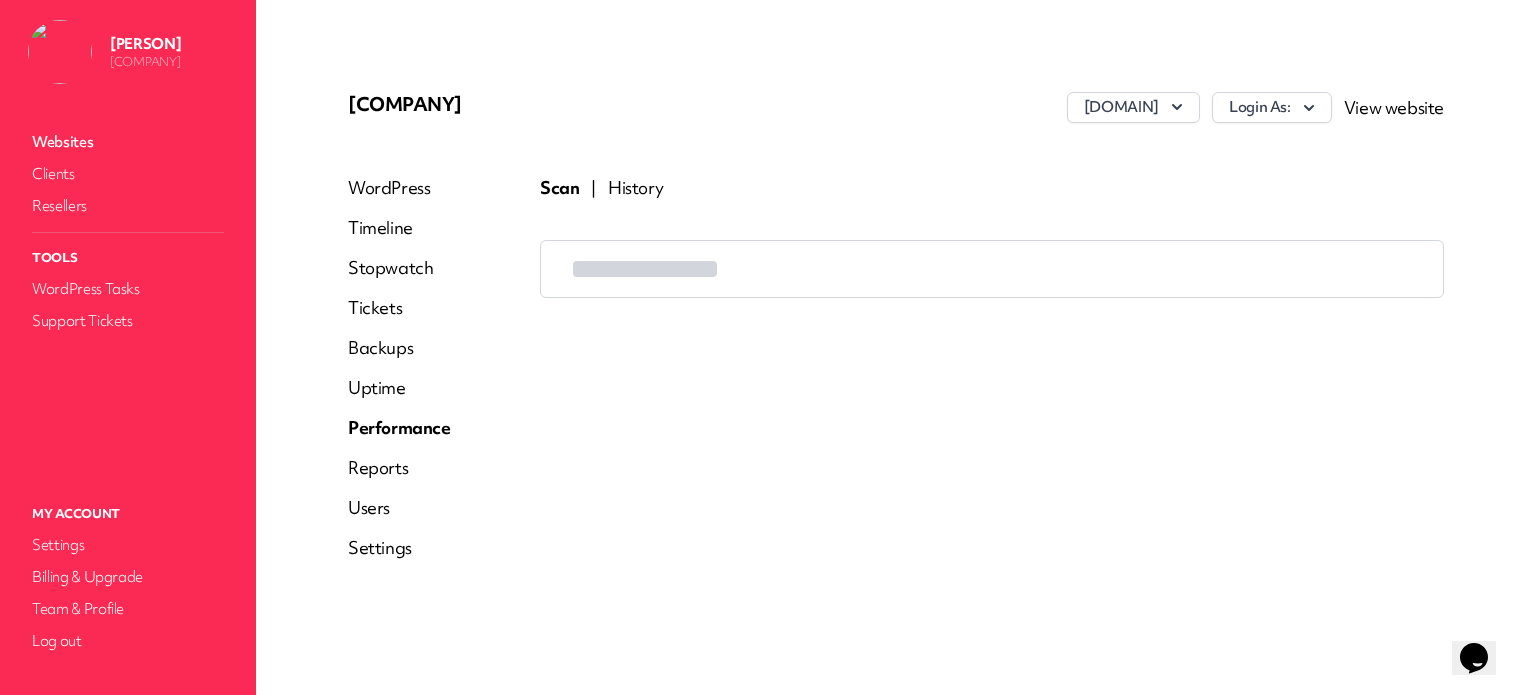 click on "Reports" at bounding box center (399, 468) 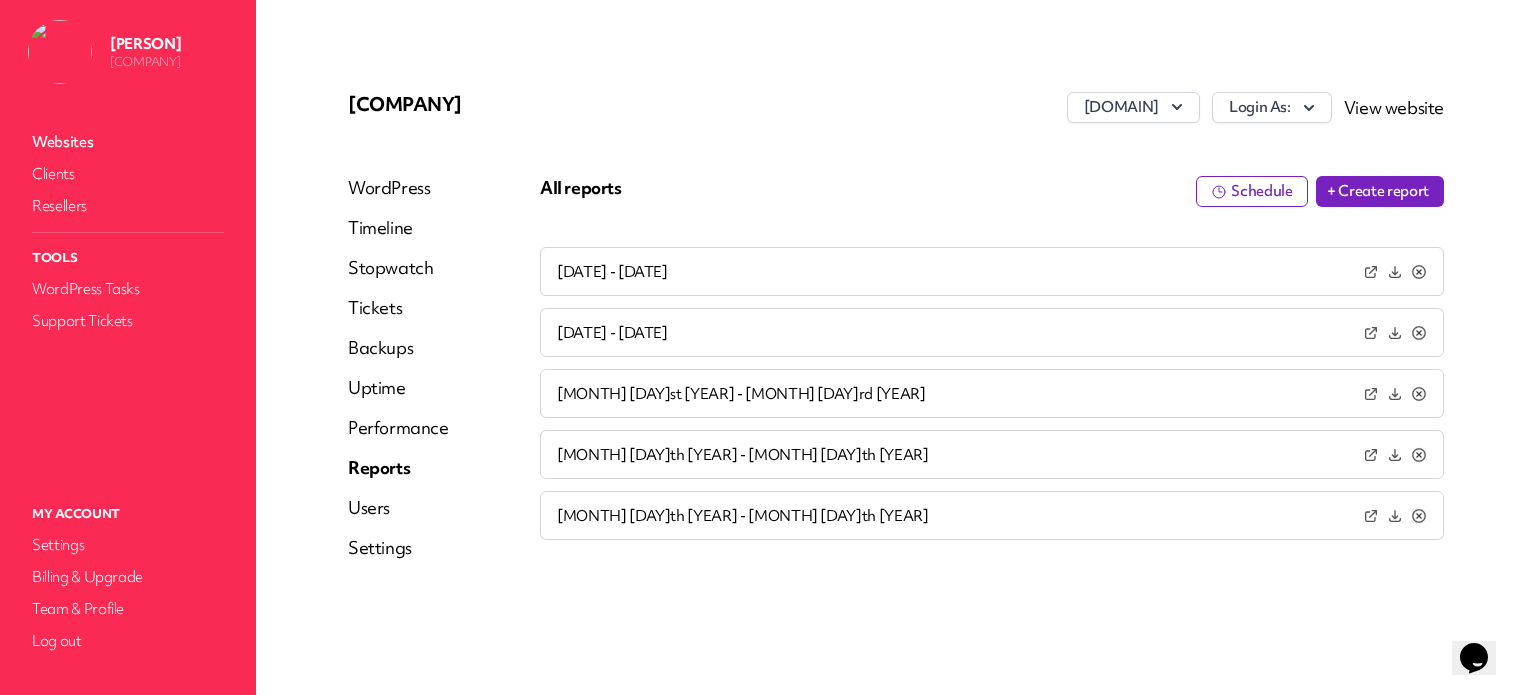 click 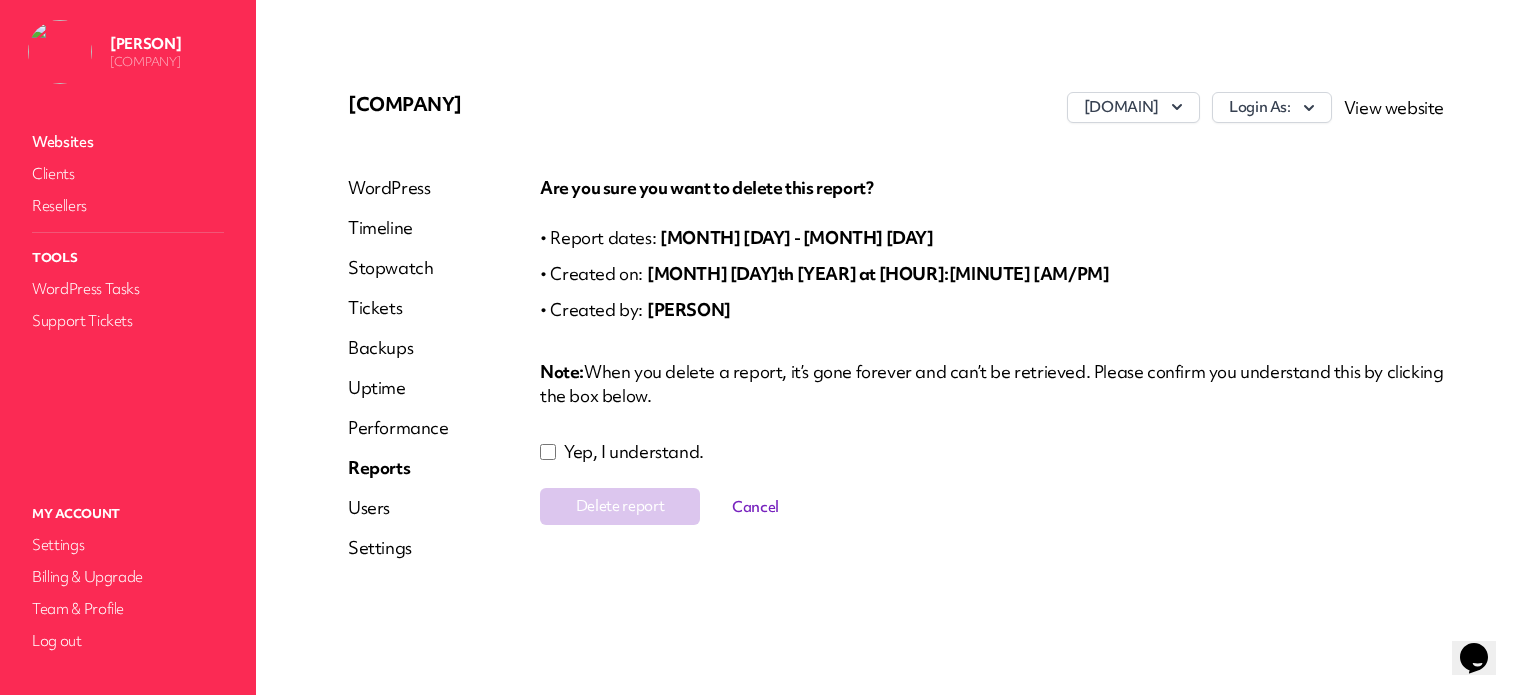 click on "Yep, I understand." at bounding box center (992, 452) 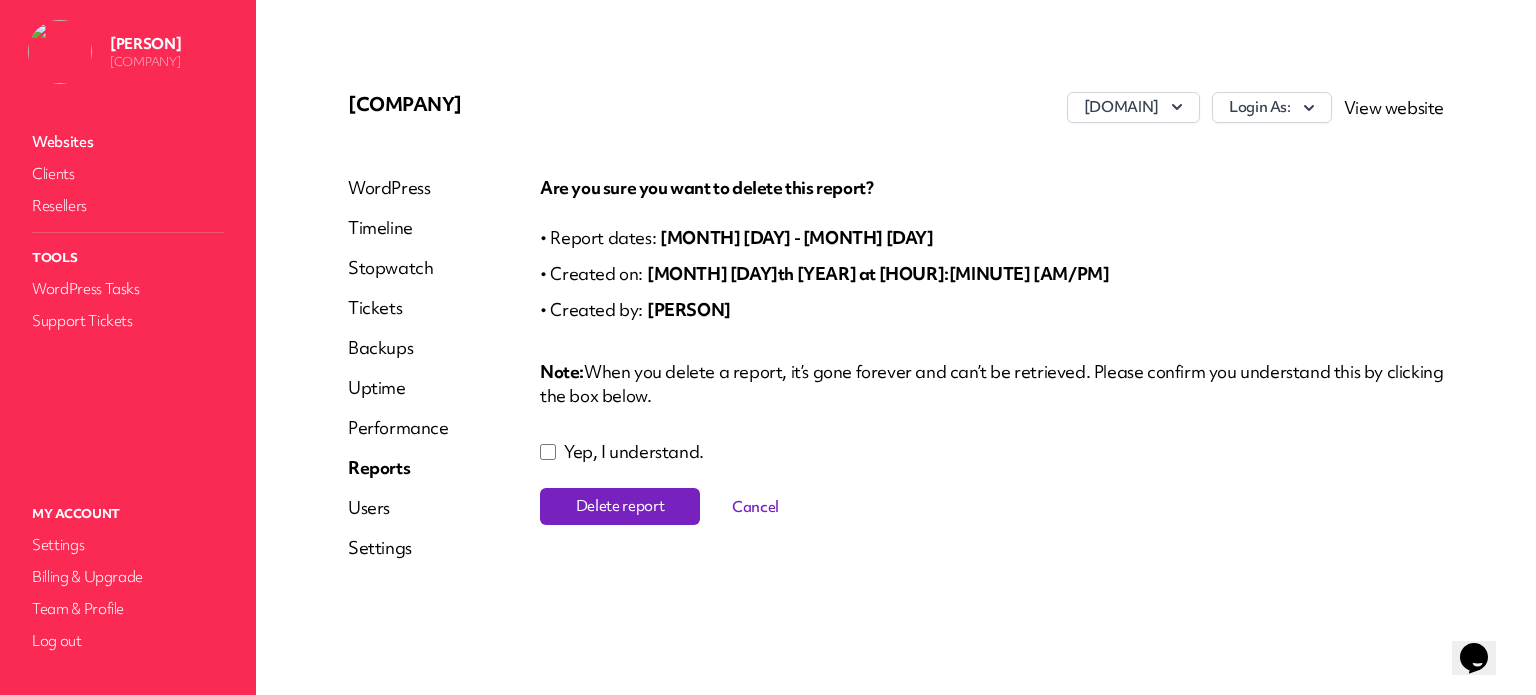 click on "Delete report" at bounding box center [620, 506] 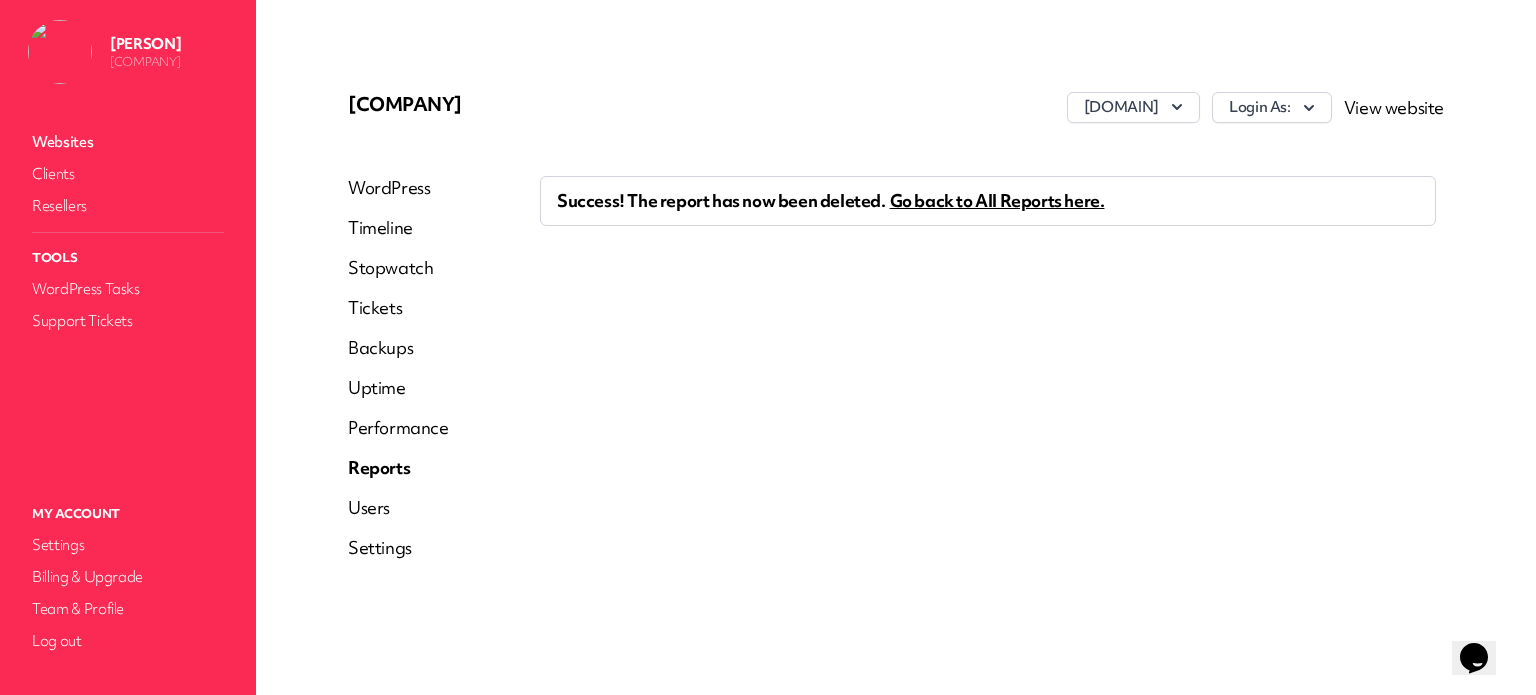 click on "Timeline" at bounding box center (398, 228) 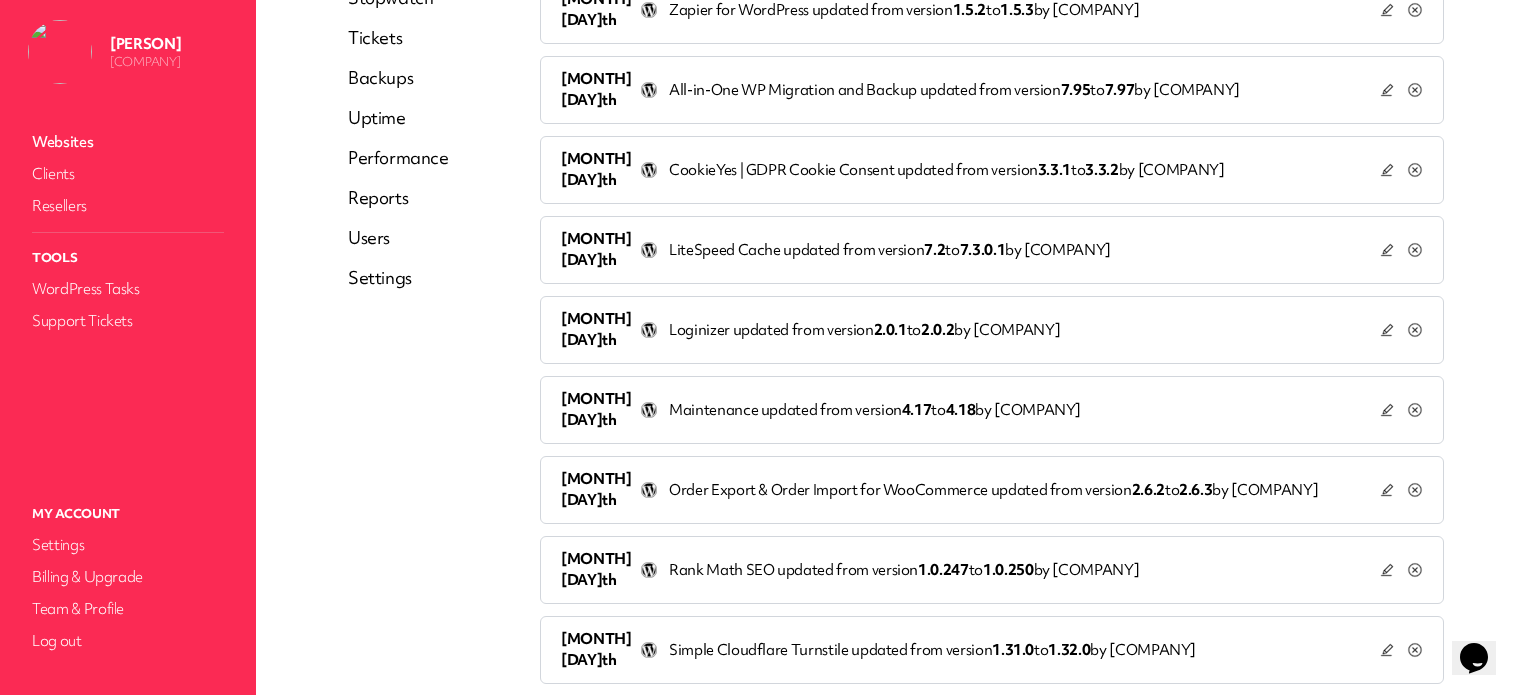 scroll, scrollTop: 300, scrollLeft: 0, axis: vertical 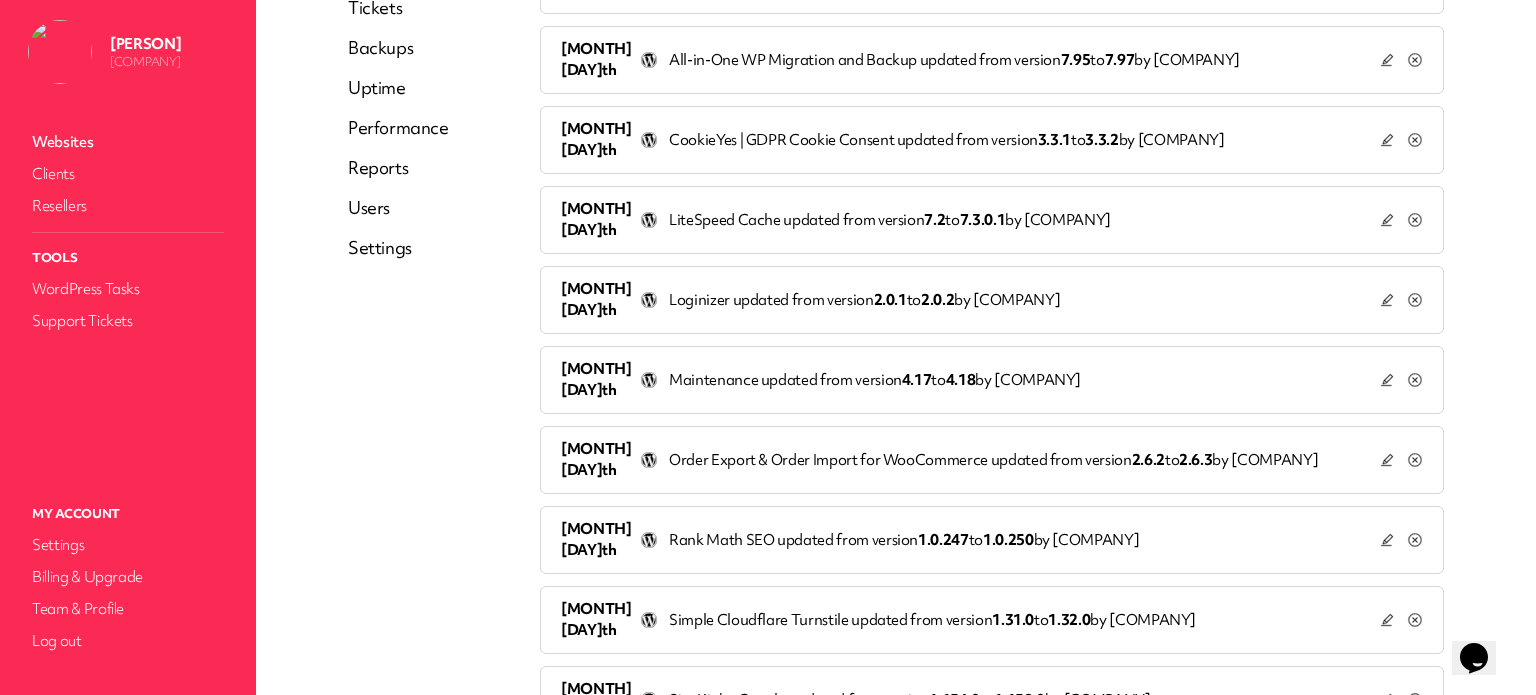 click 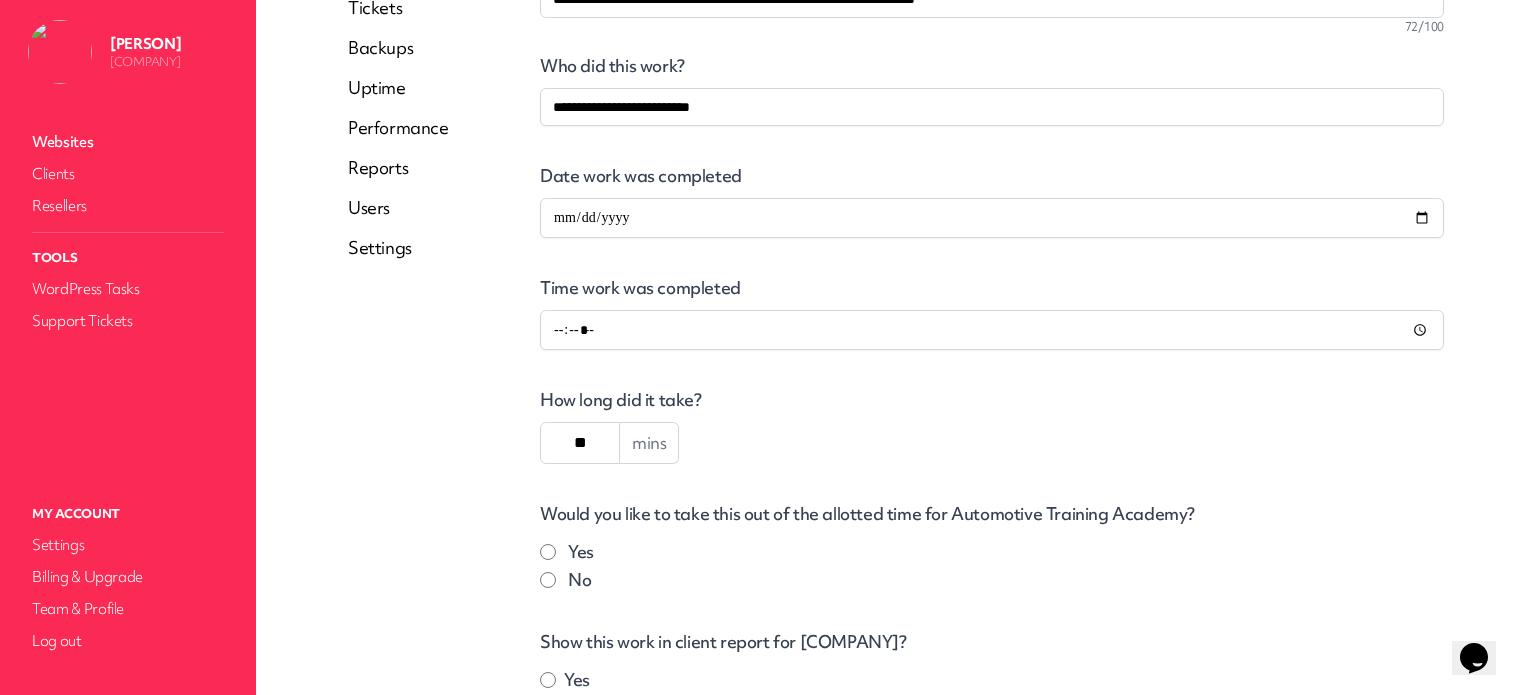 click on "**" at bounding box center (580, 443) 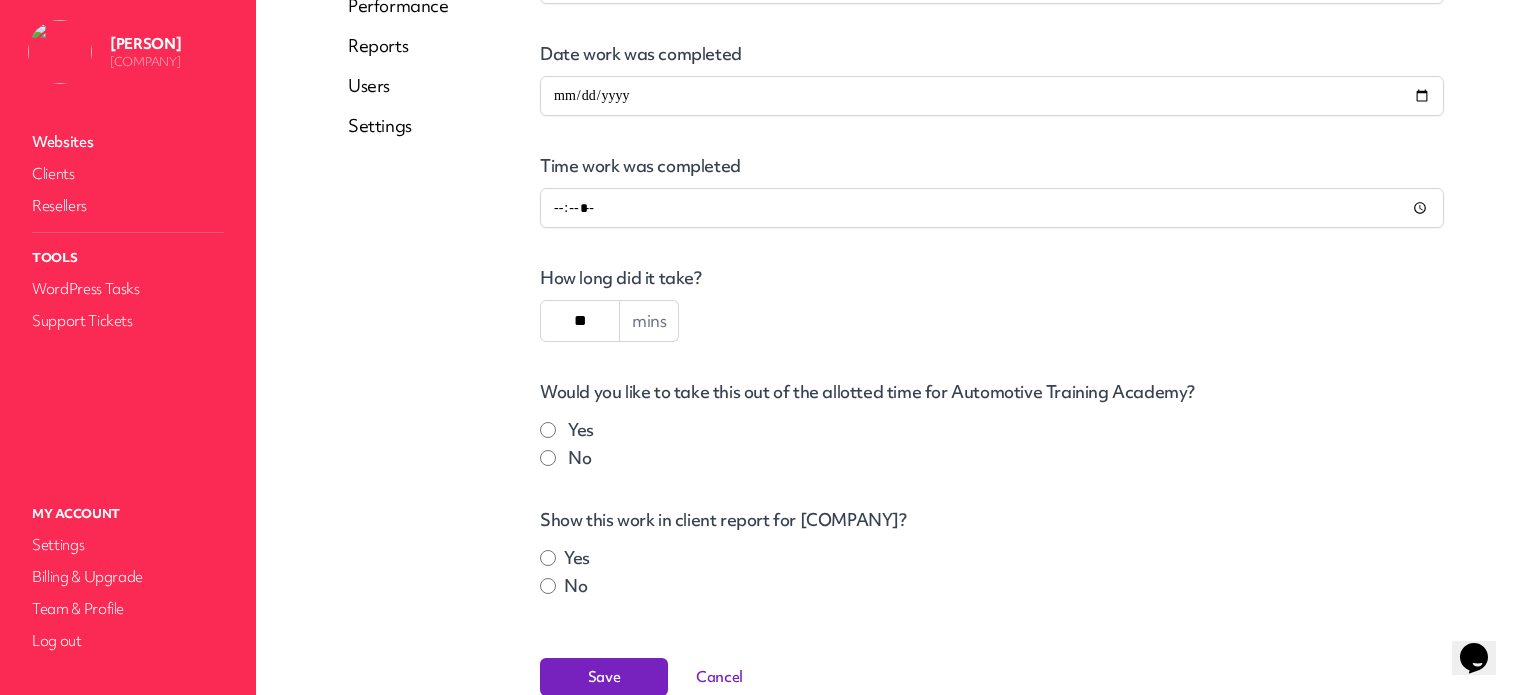 scroll, scrollTop: 524, scrollLeft: 0, axis: vertical 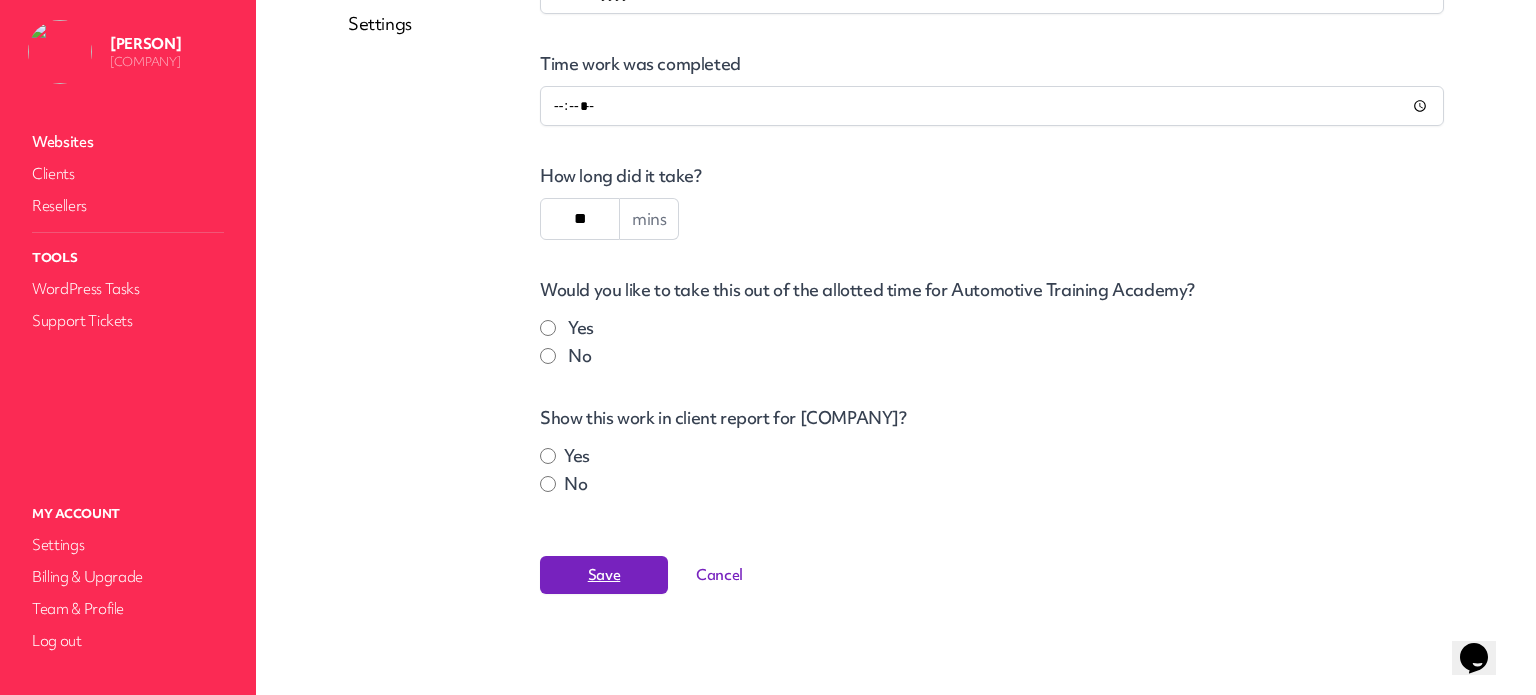 type on "**" 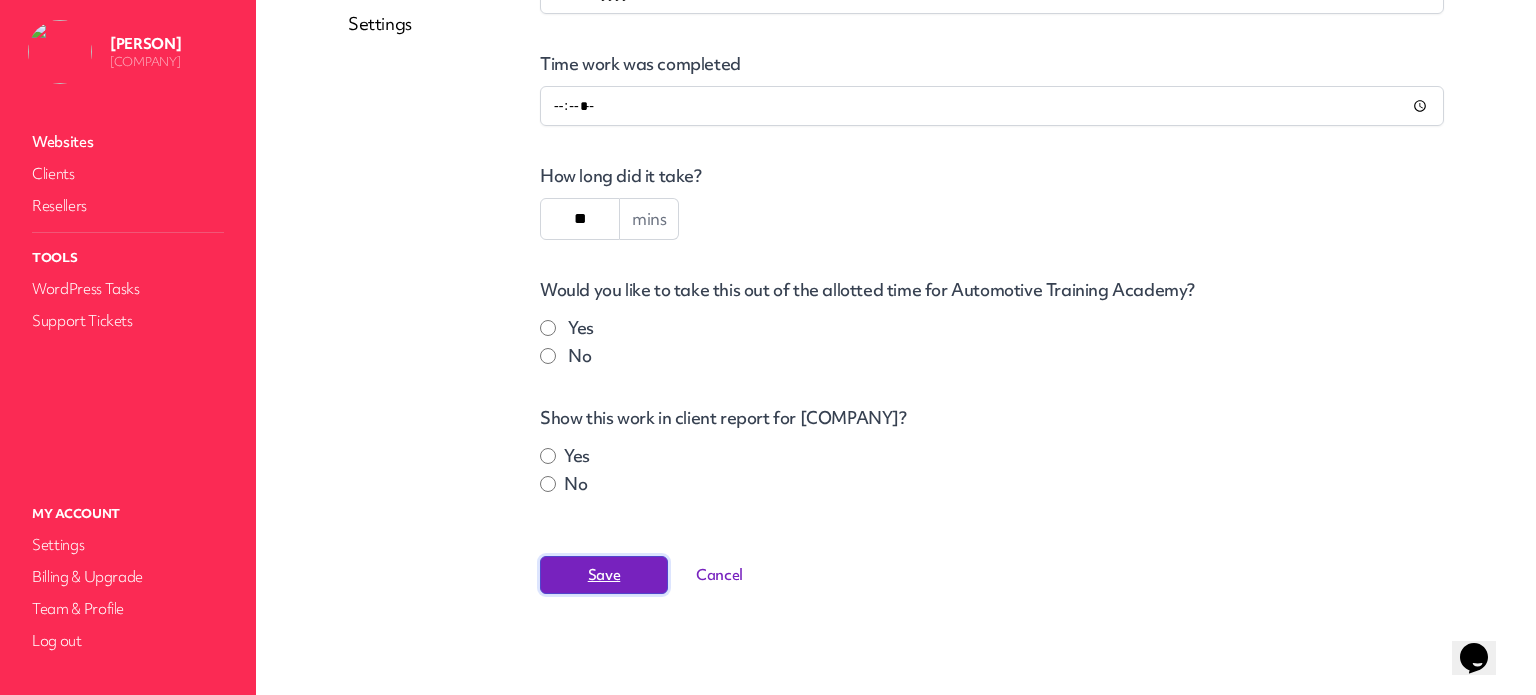 click on "Save" at bounding box center (604, 575) 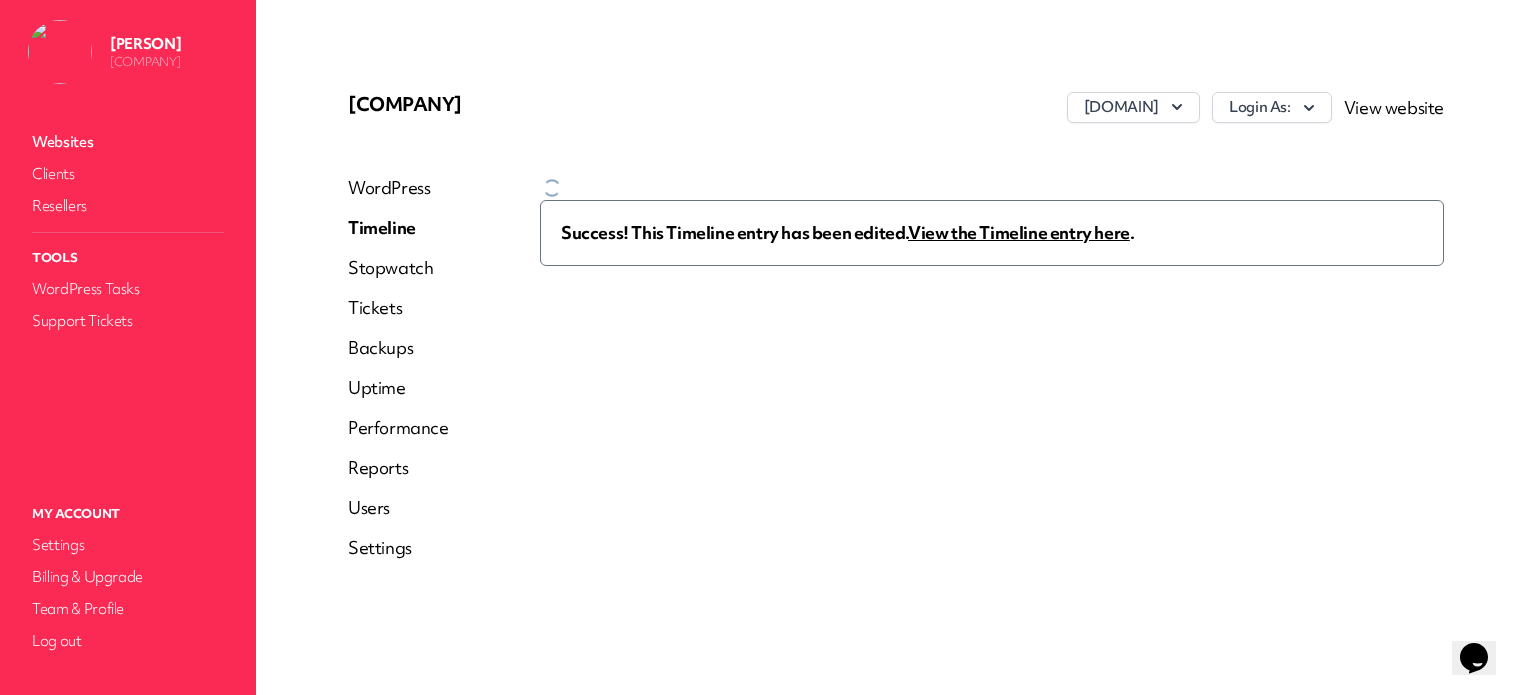 scroll, scrollTop: 0, scrollLeft: 0, axis: both 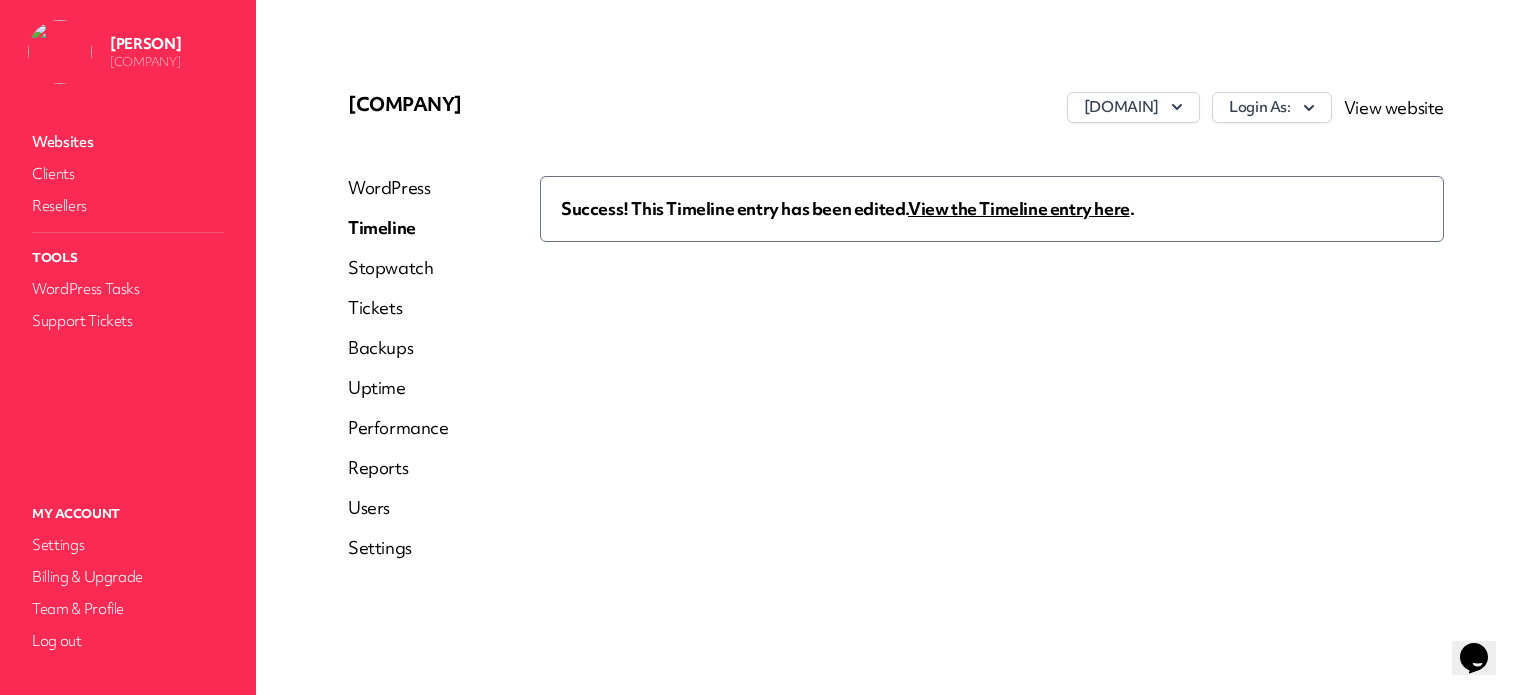 click on "Reports" at bounding box center [398, 468] 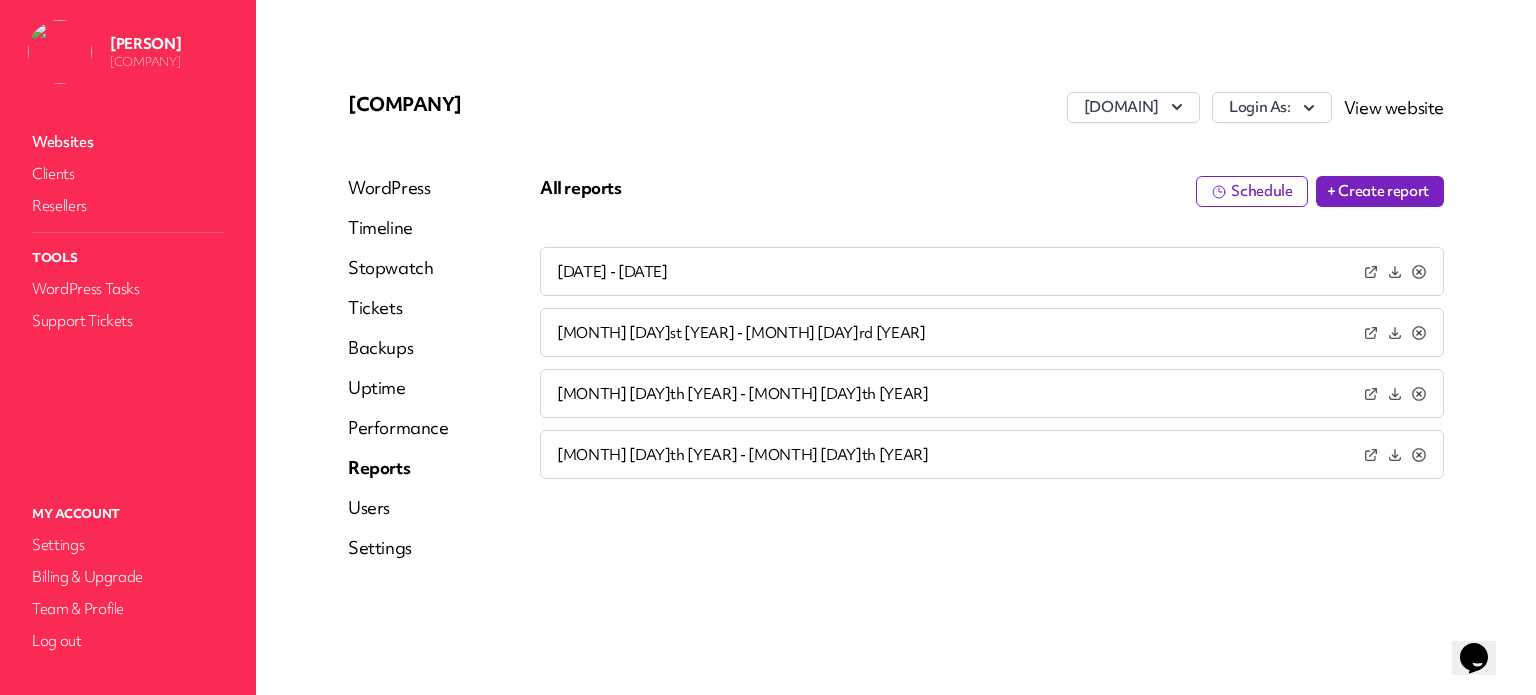 click on "+ Create report" at bounding box center (1380, 191) 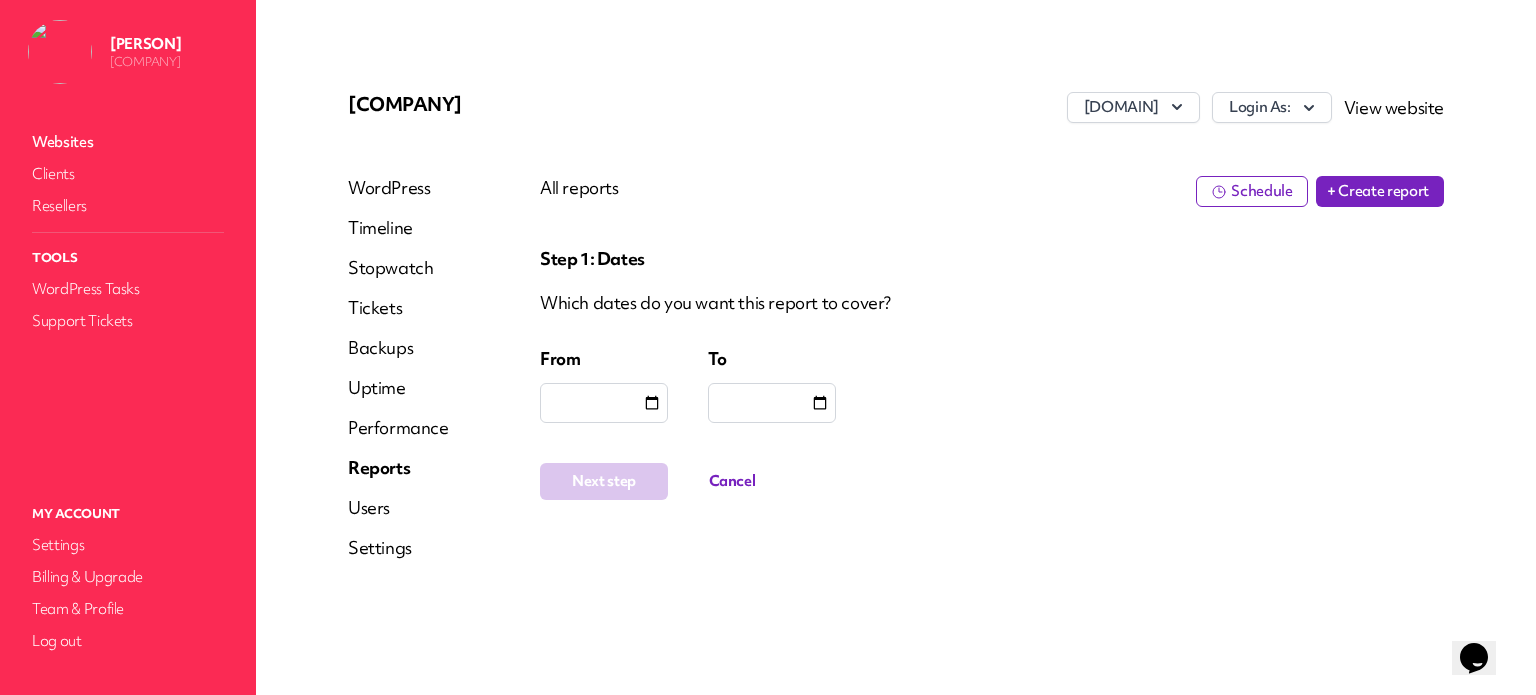 click on "Cancel" at bounding box center (732, 481) 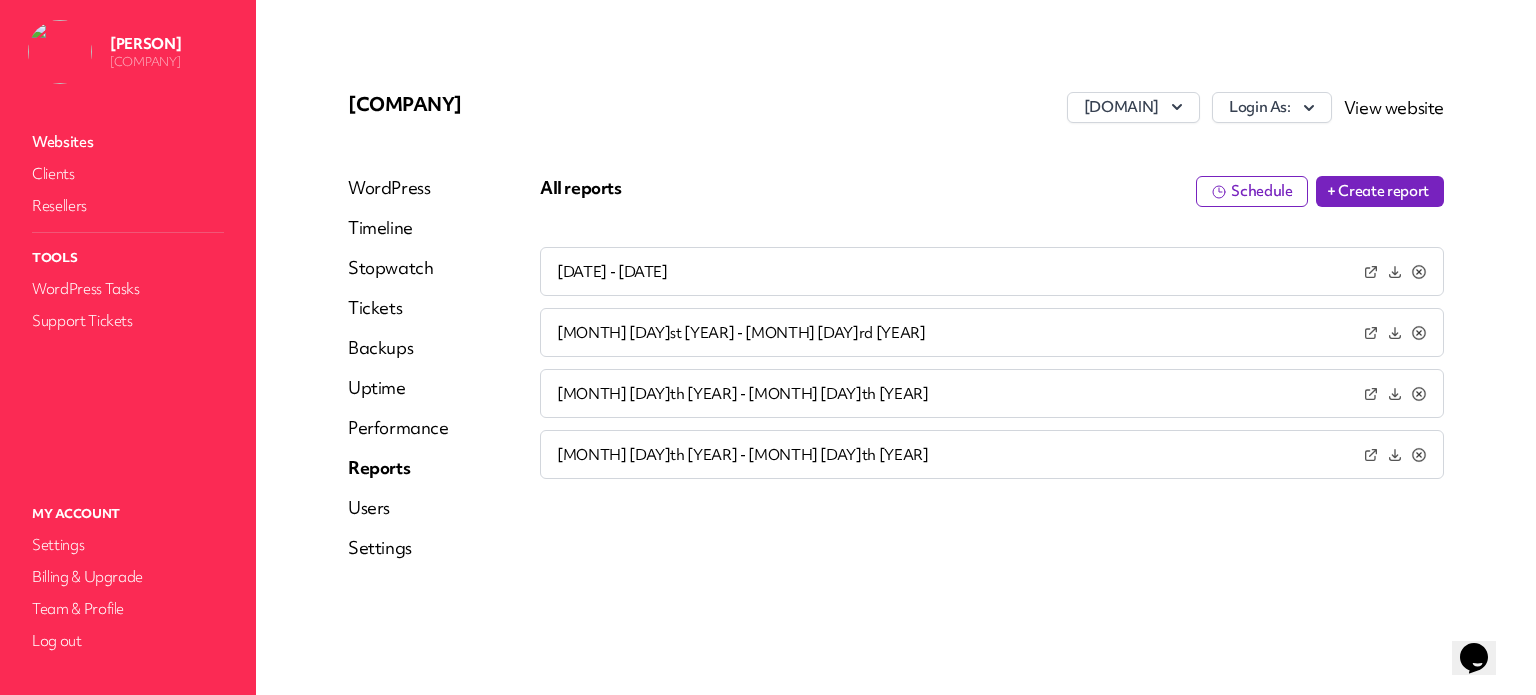 click on "Stopwatch" at bounding box center (398, 268) 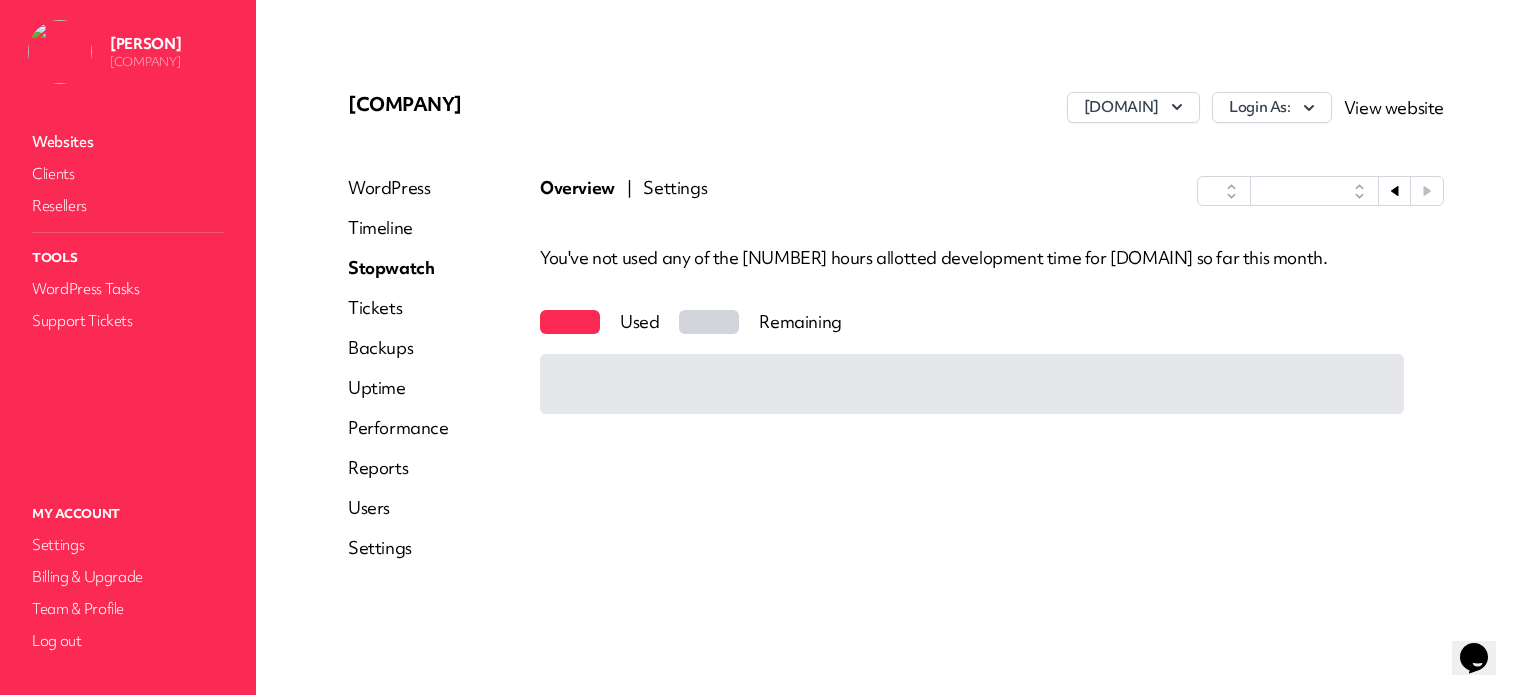 select on "******" 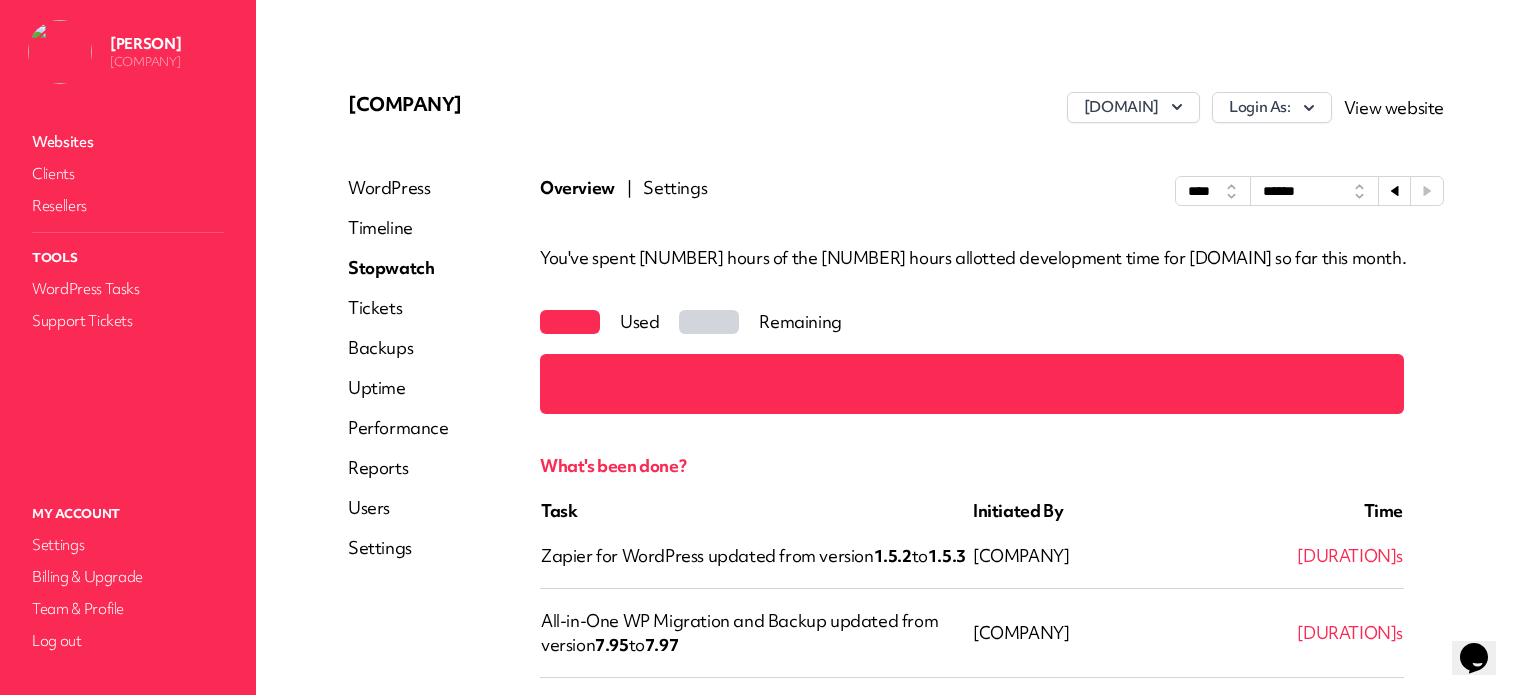 click on "Reports" at bounding box center [398, 468] 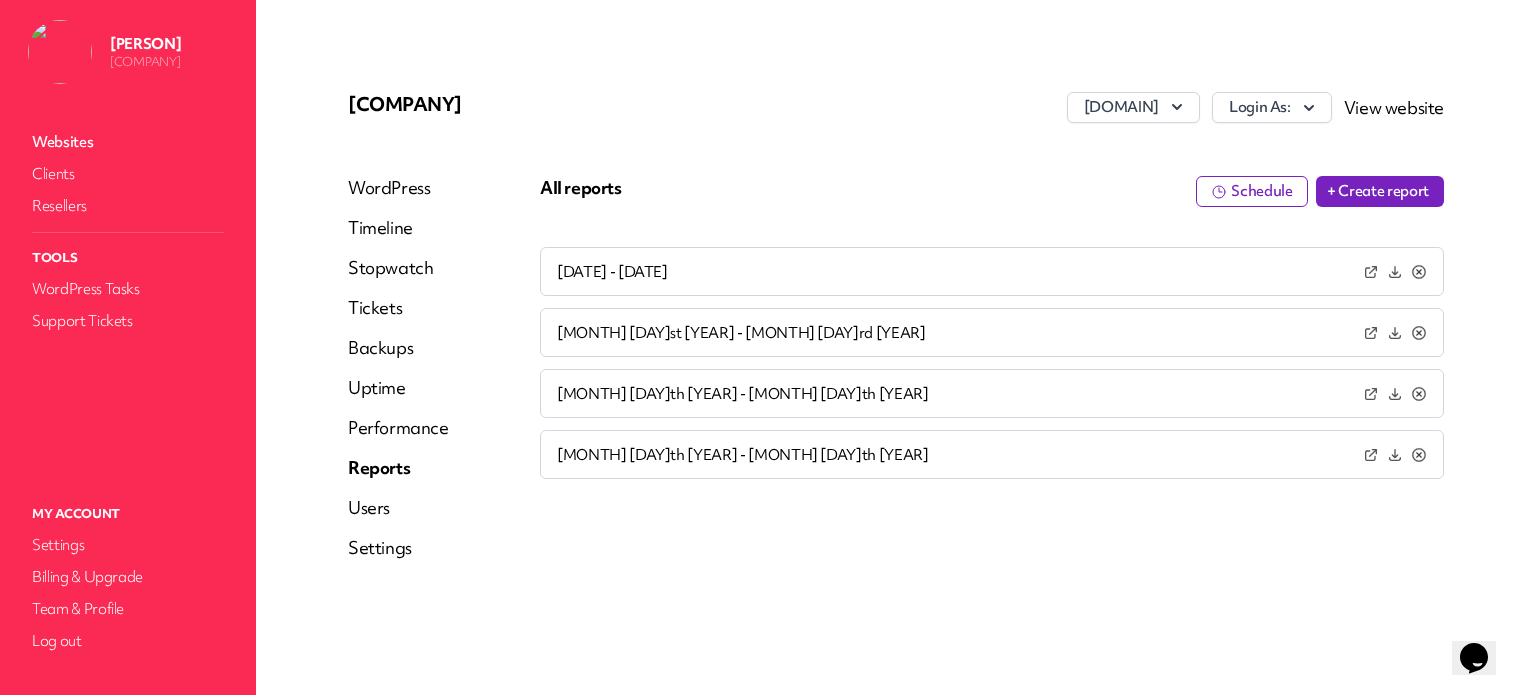 click on "+ Create report" at bounding box center (1380, 191) 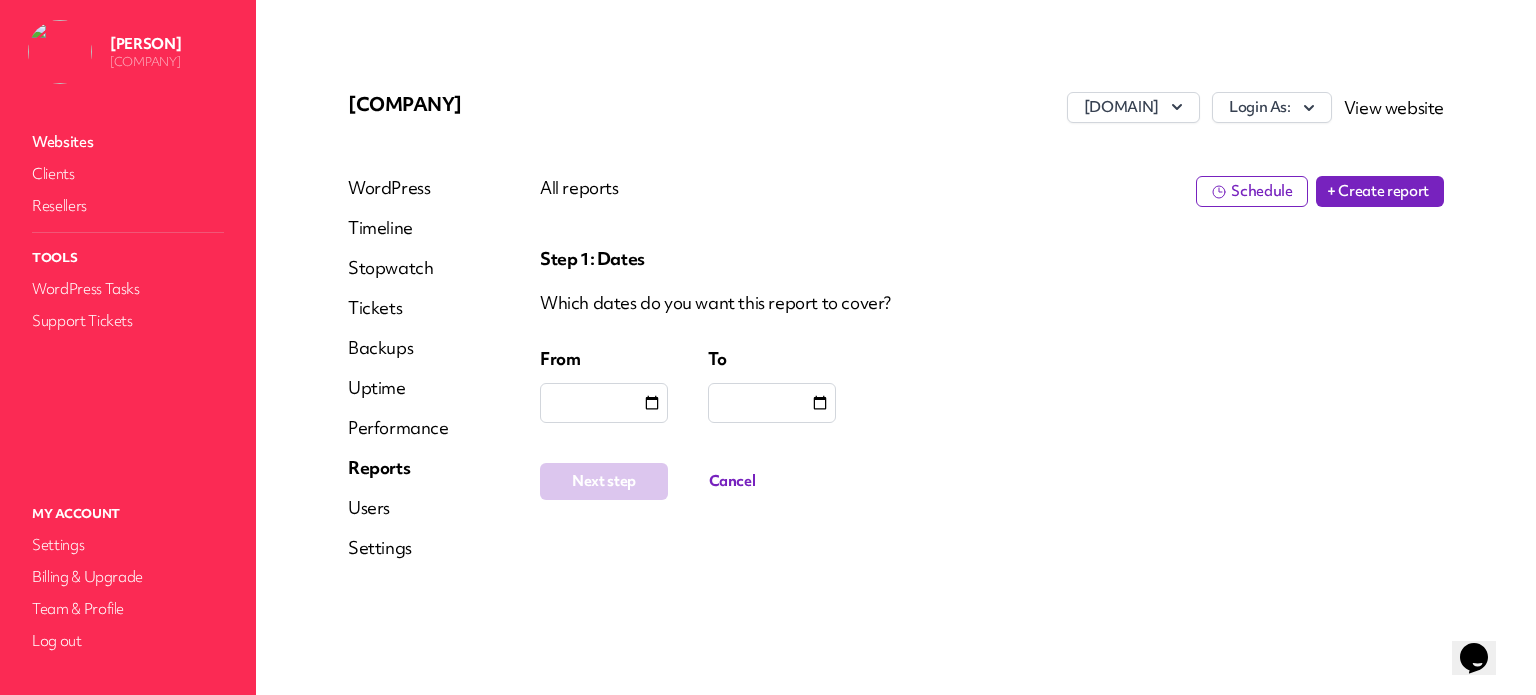 click on "+ Create report" at bounding box center [1380, 191] 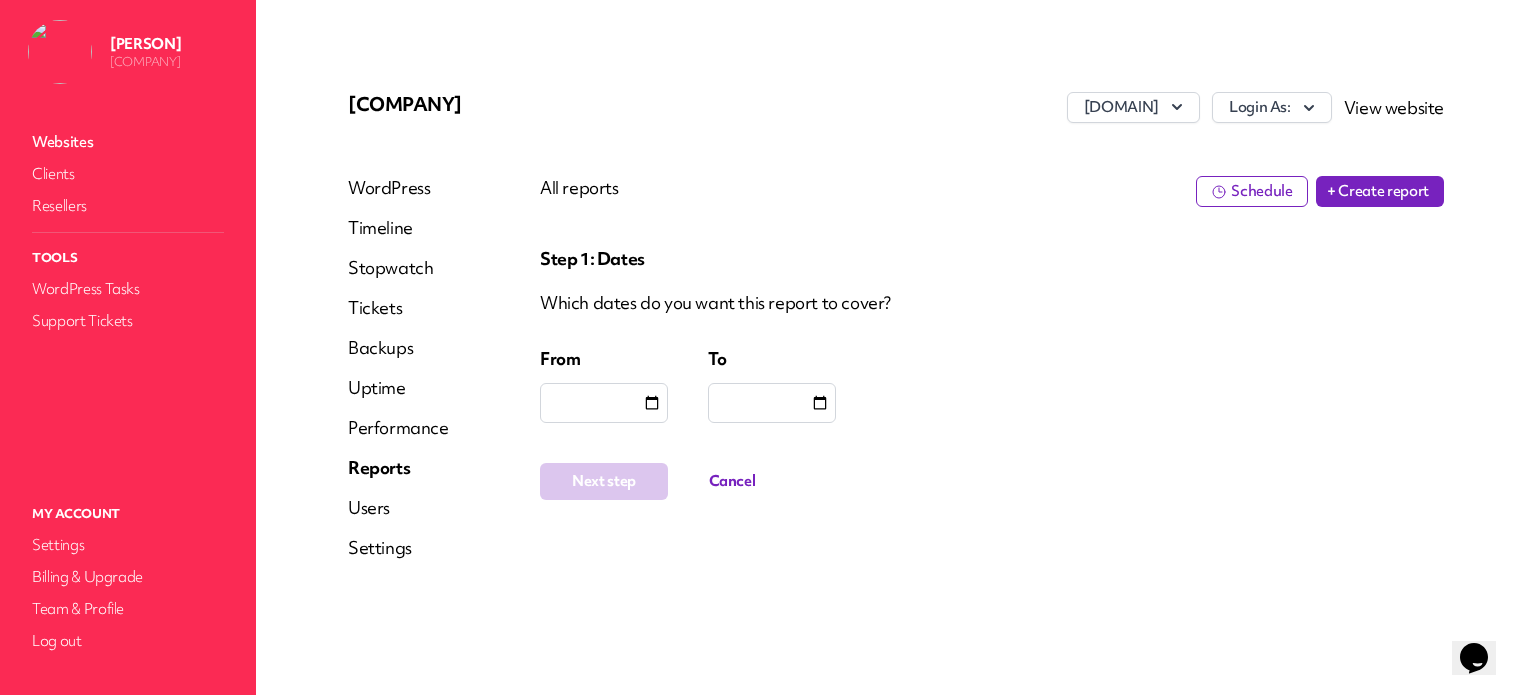click at bounding box center [604, 403] 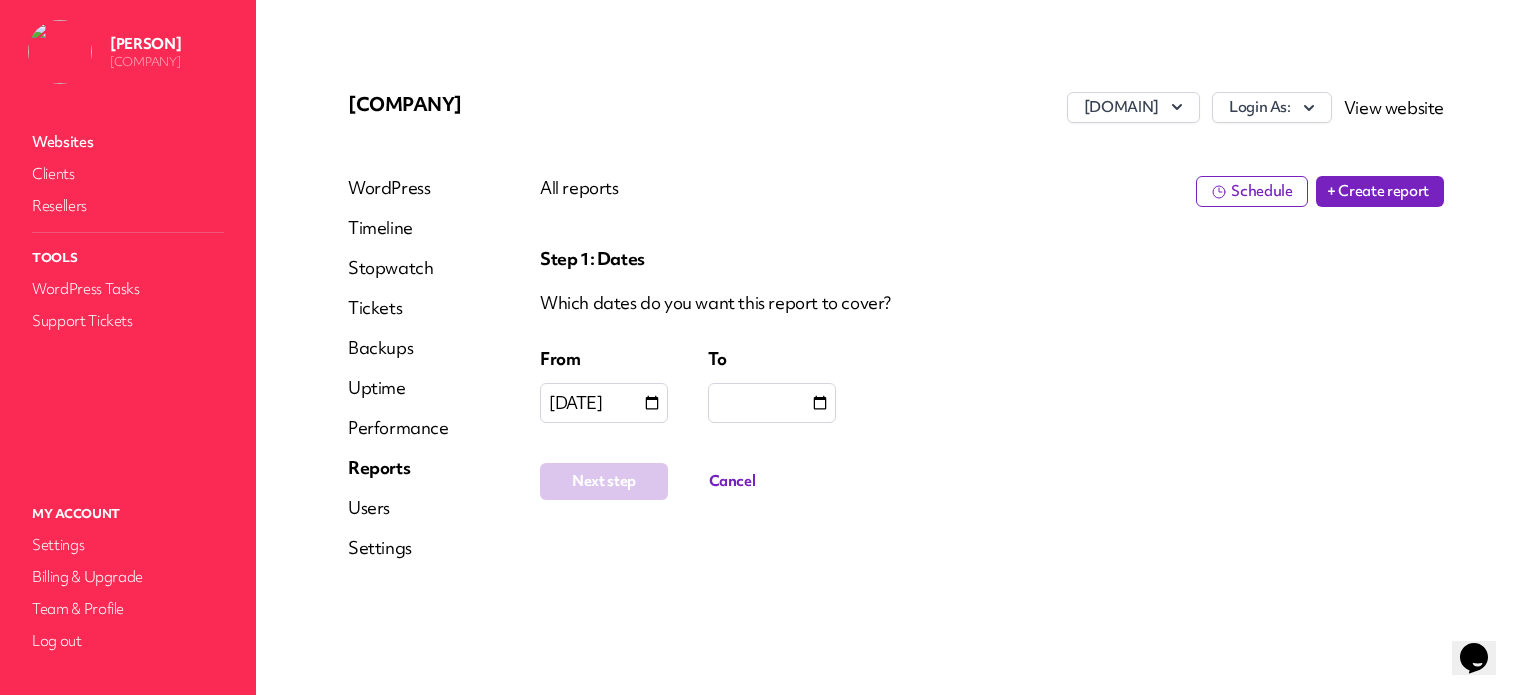 type on "**********" 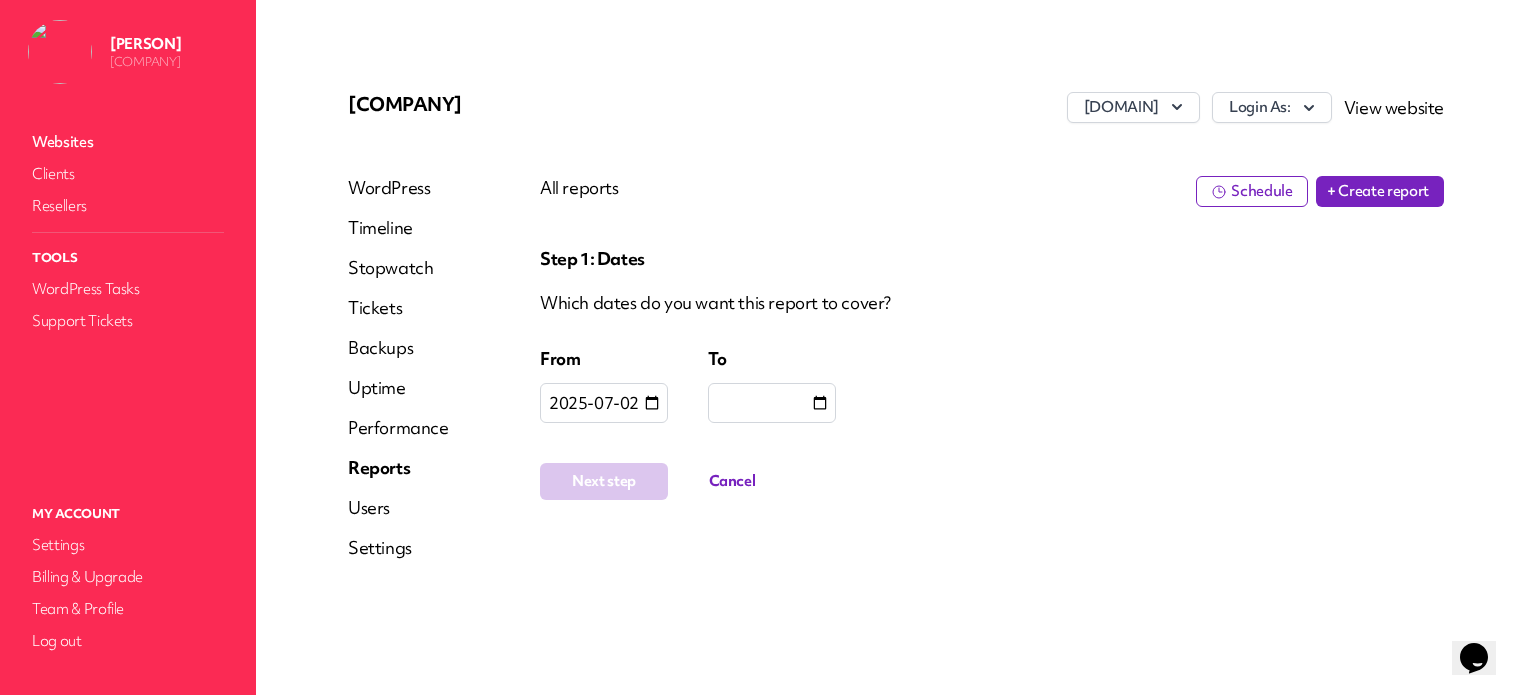 click at bounding box center (772, 403) 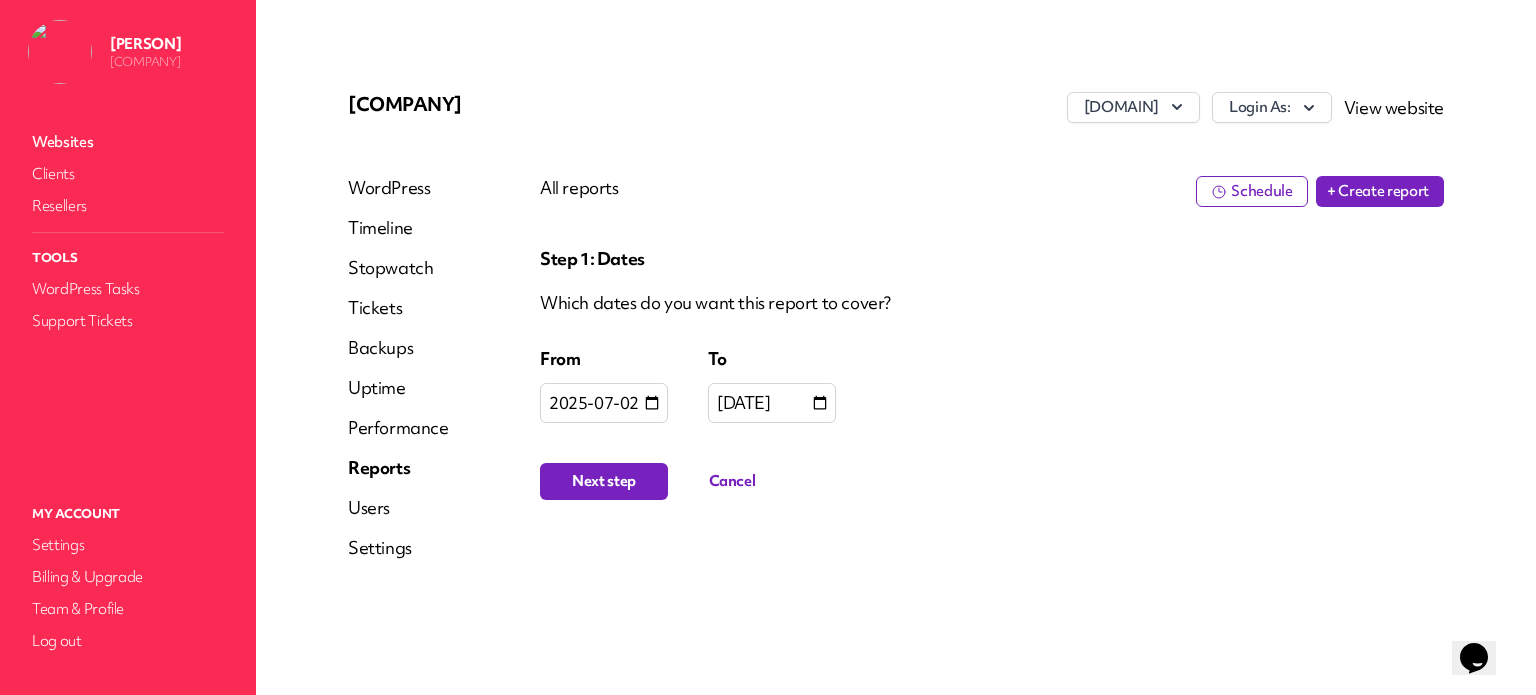 click on "Next step" at bounding box center [604, 481] 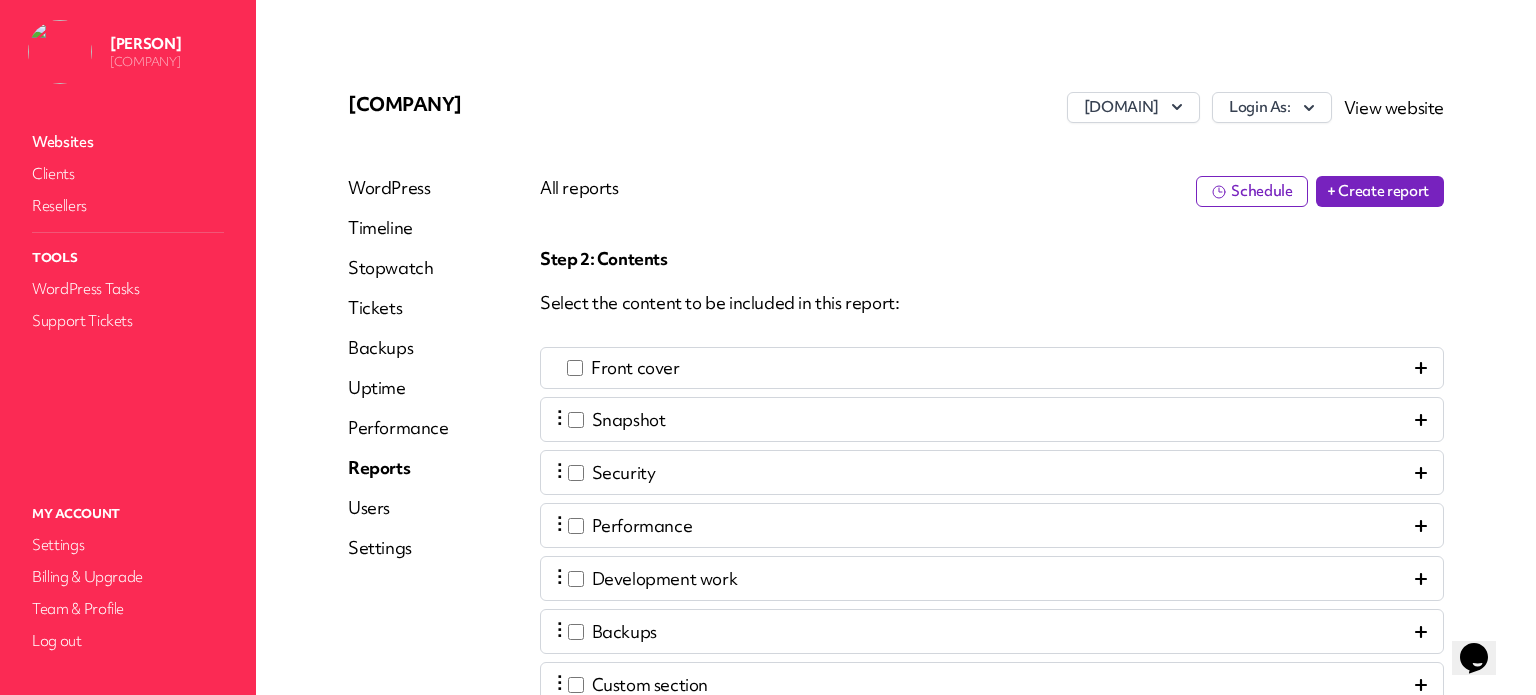 scroll, scrollTop: 388, scrollLeft: 0, axis: vertical 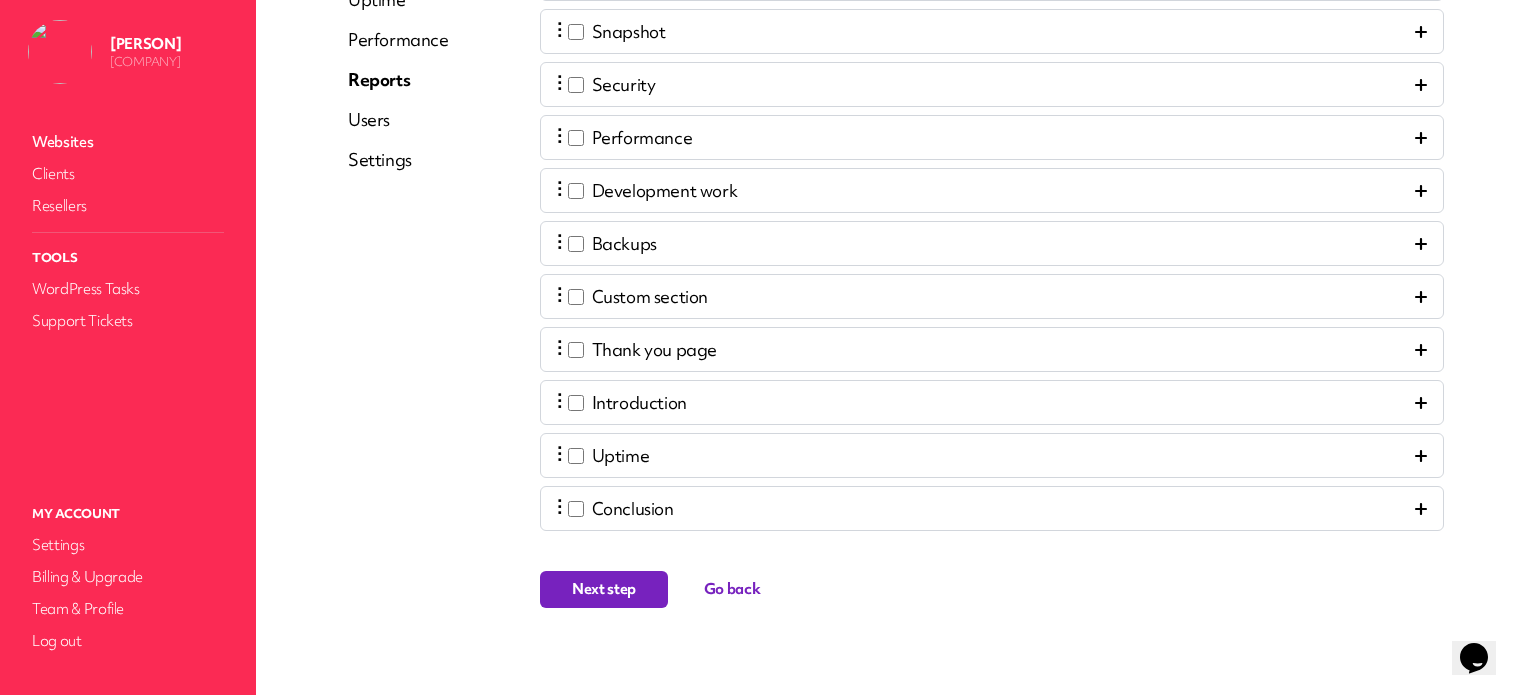 click on "Next step" at bounding box center [604, 589] 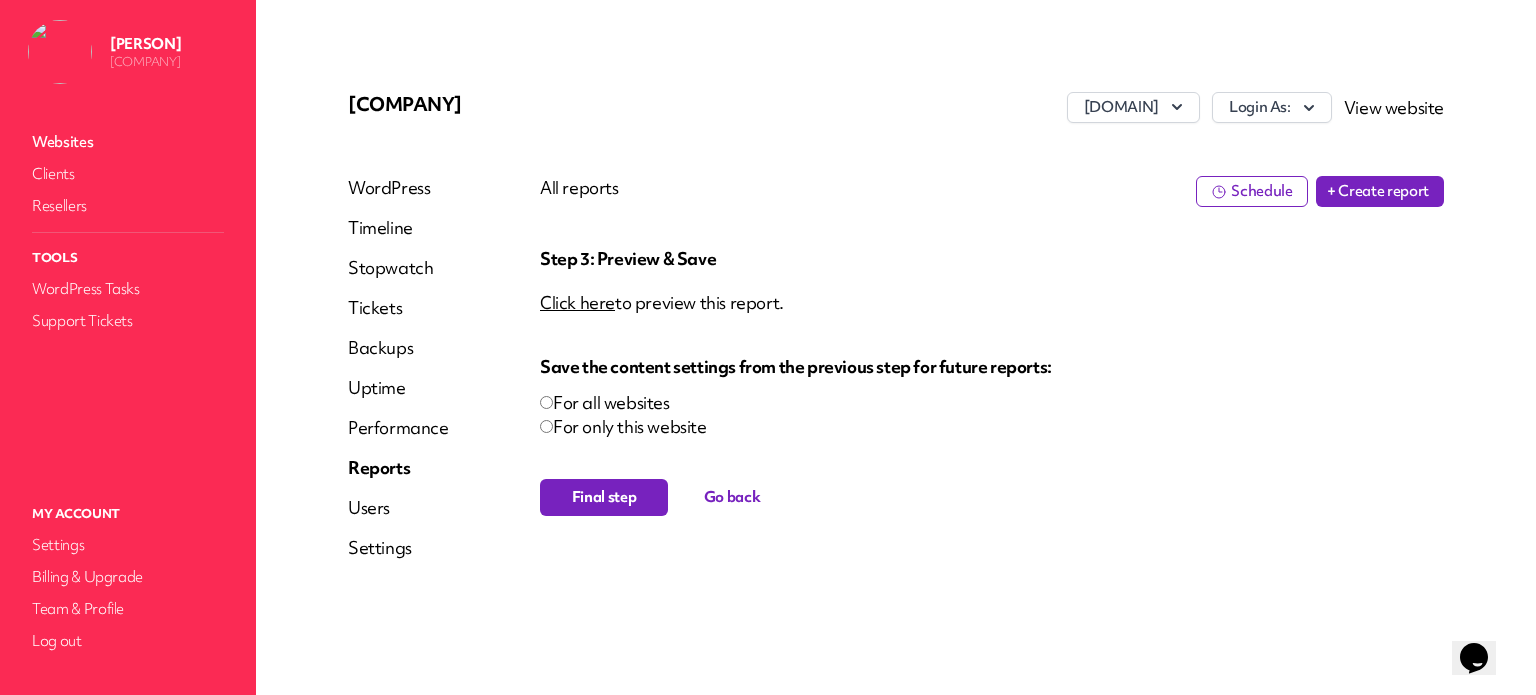 scroll, scrollTop: 0, scrollLeft: 0, axis: both 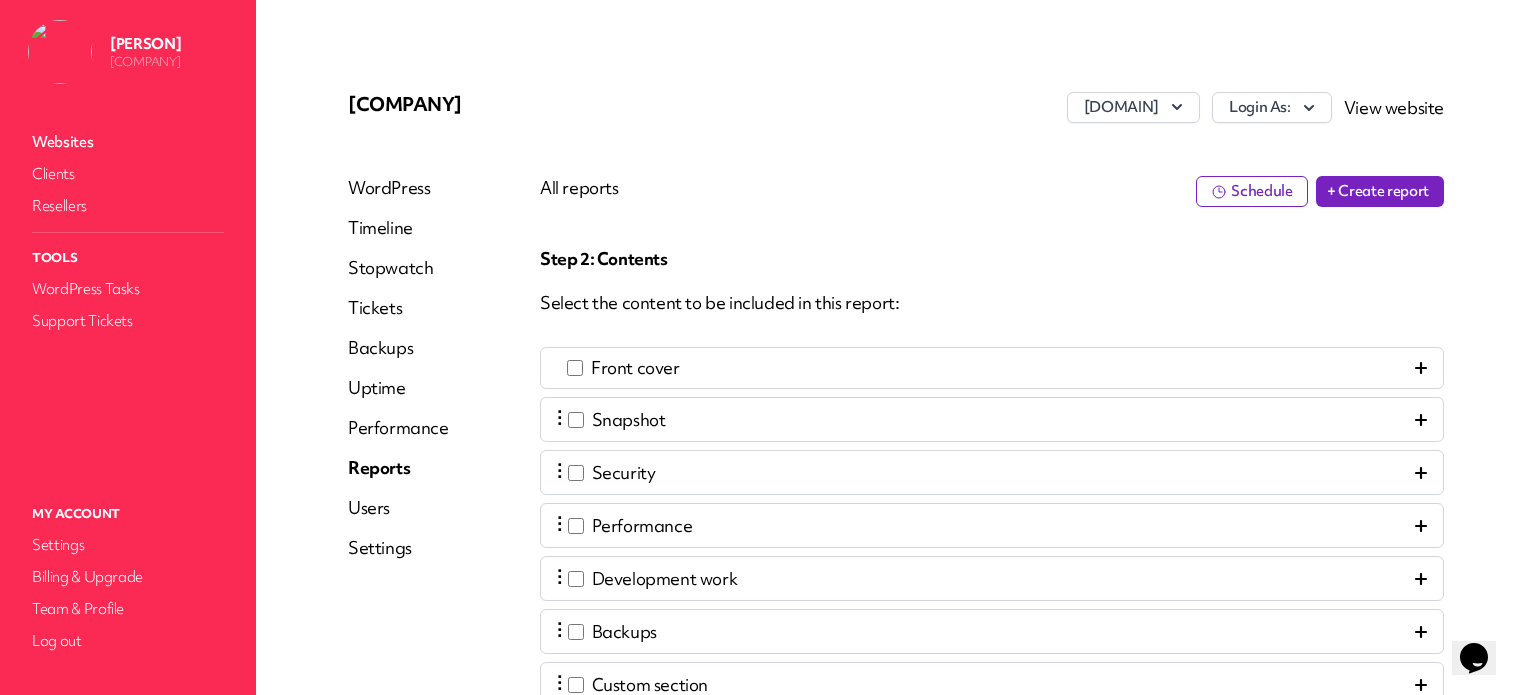 click on "Performance" at bounding box center (398, 428) 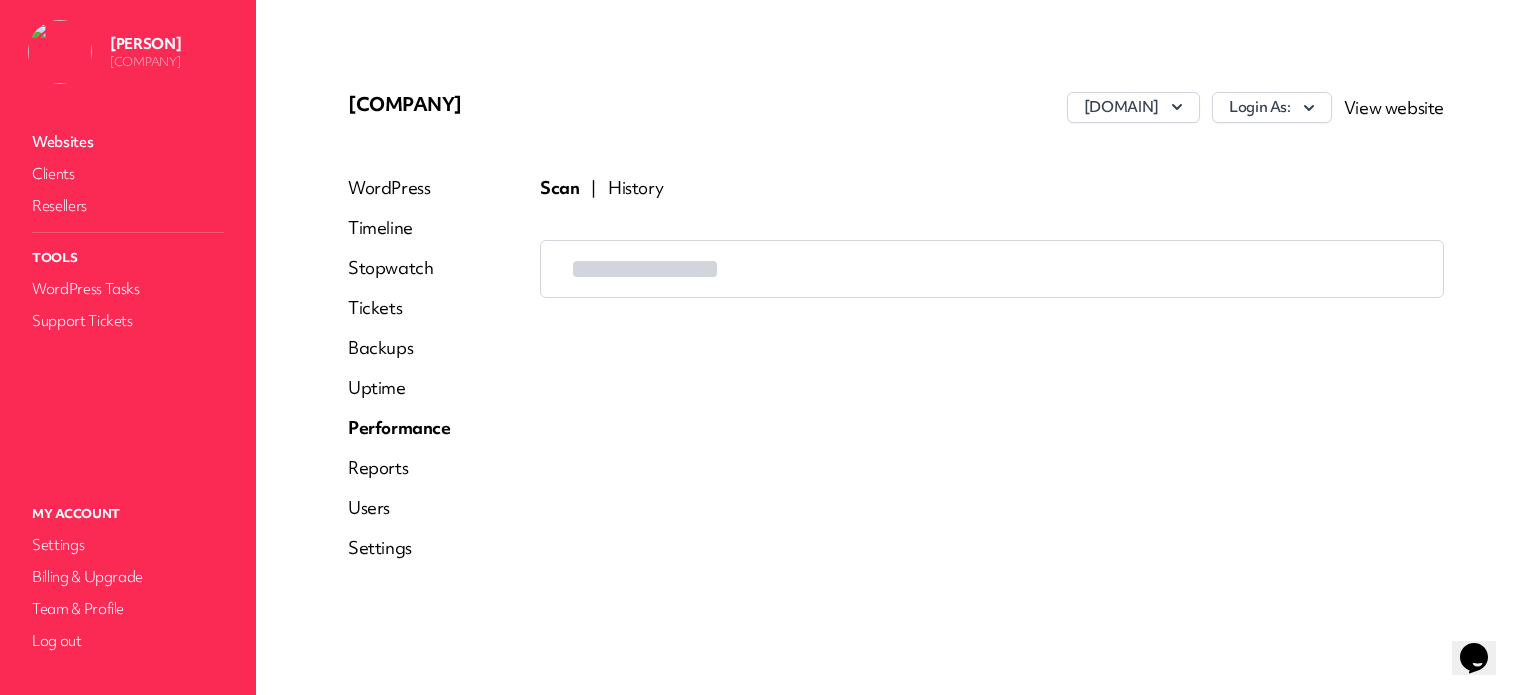 click on "Reports" at bounding box center [399, 468] 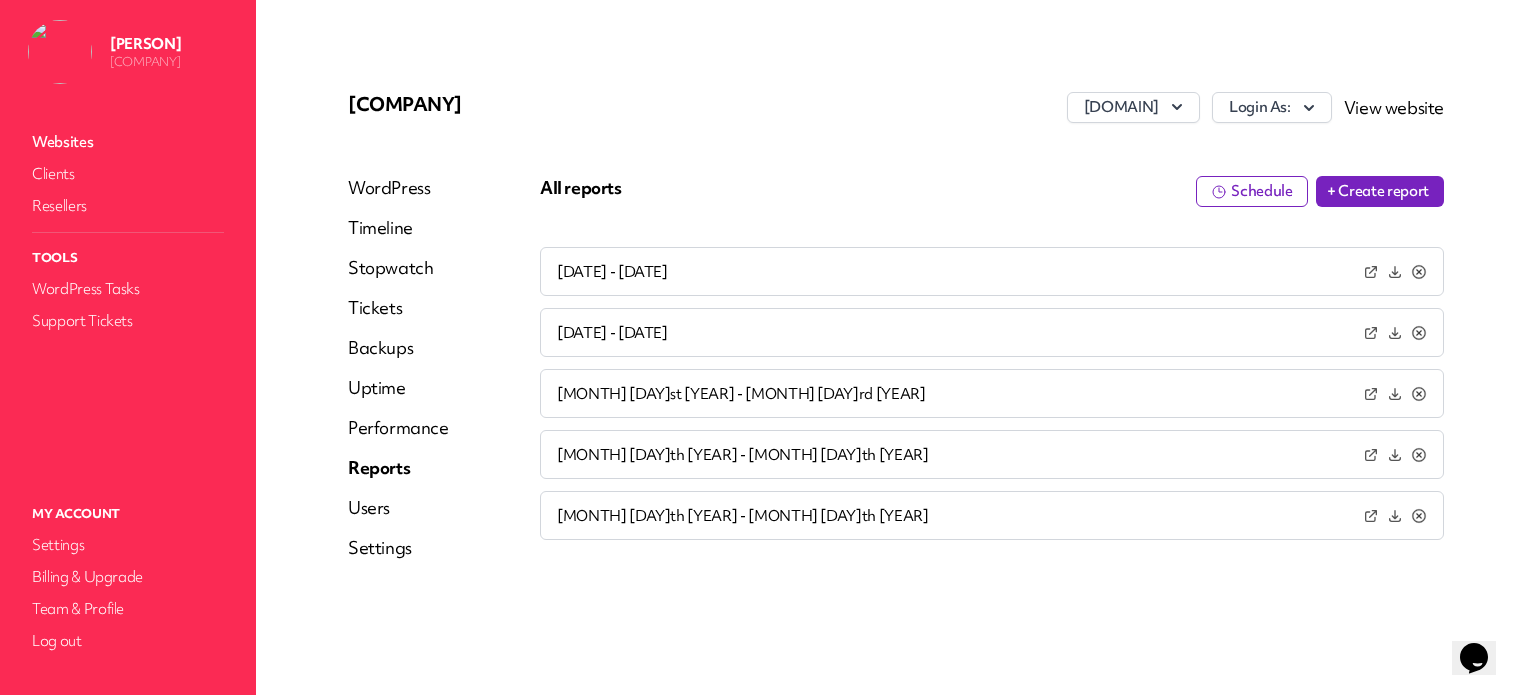 click 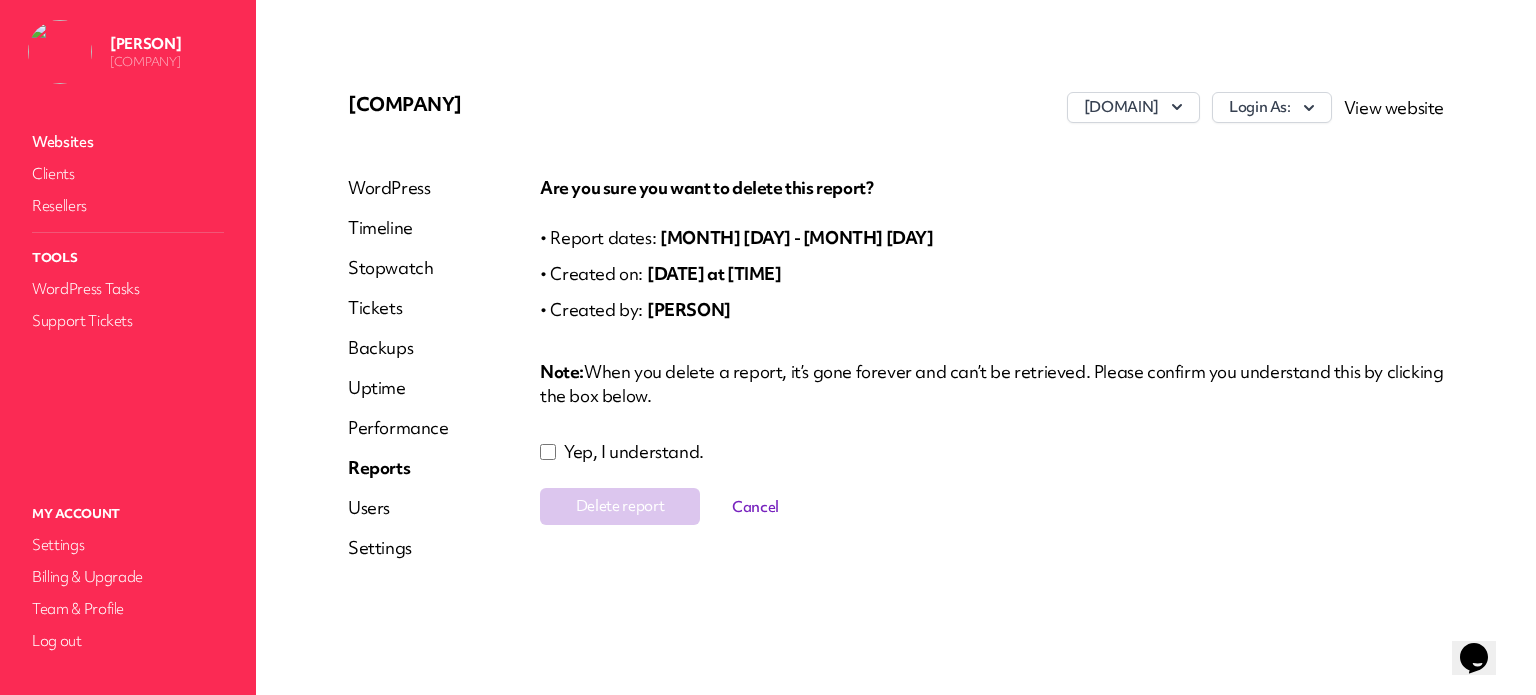 click on "Are you sure you want to delete this report?   · Report dates:  Jul 2nd - Aug 4th   · Created on:  Aug 4th 2025 at 1:38 pm   · Created by:  Sara-Mai   Note:  When you delete a report, it’s gone forever and can’t be retrieved. Please confirm you understand this by clicking the box below.
Yep, I understand.
Delete report   Cancel" at bounding box center (992, 350) 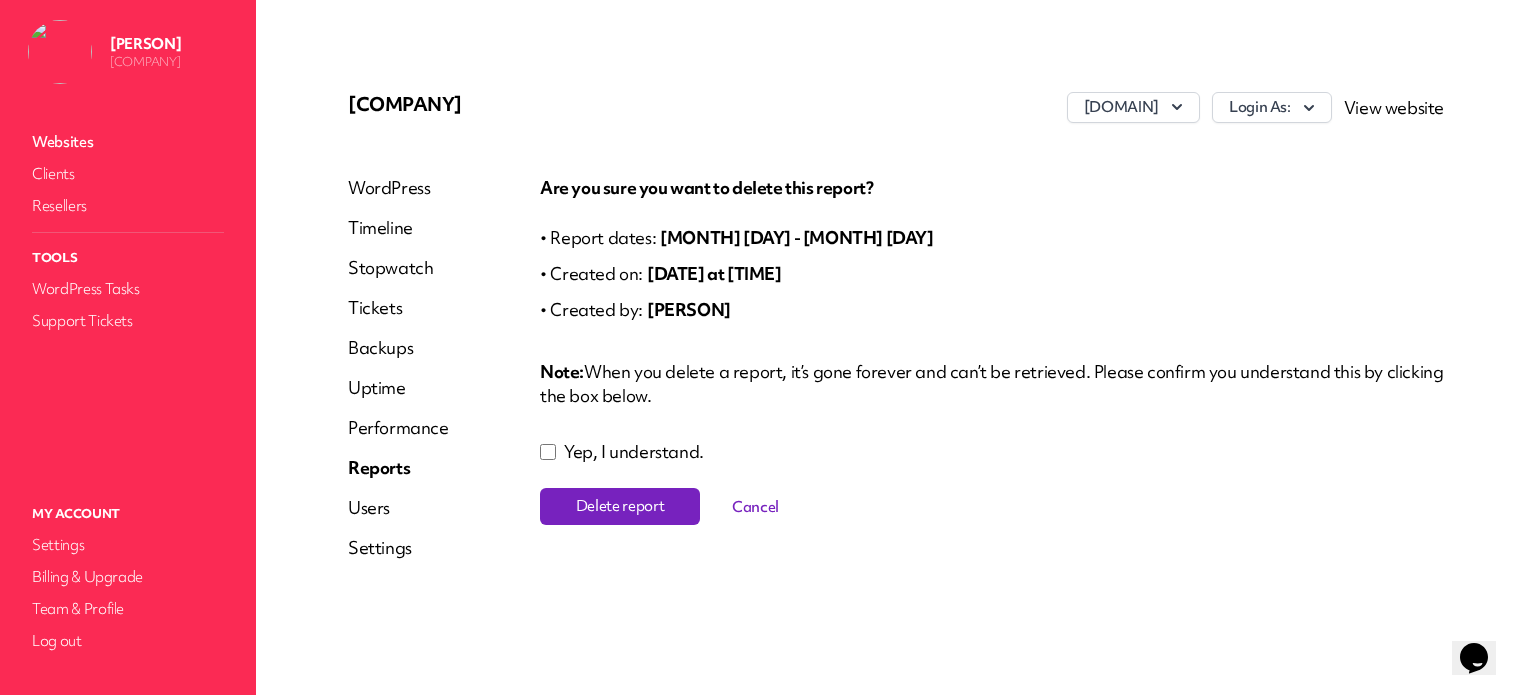 click on "Delete report" at bounding box center [620, 506] 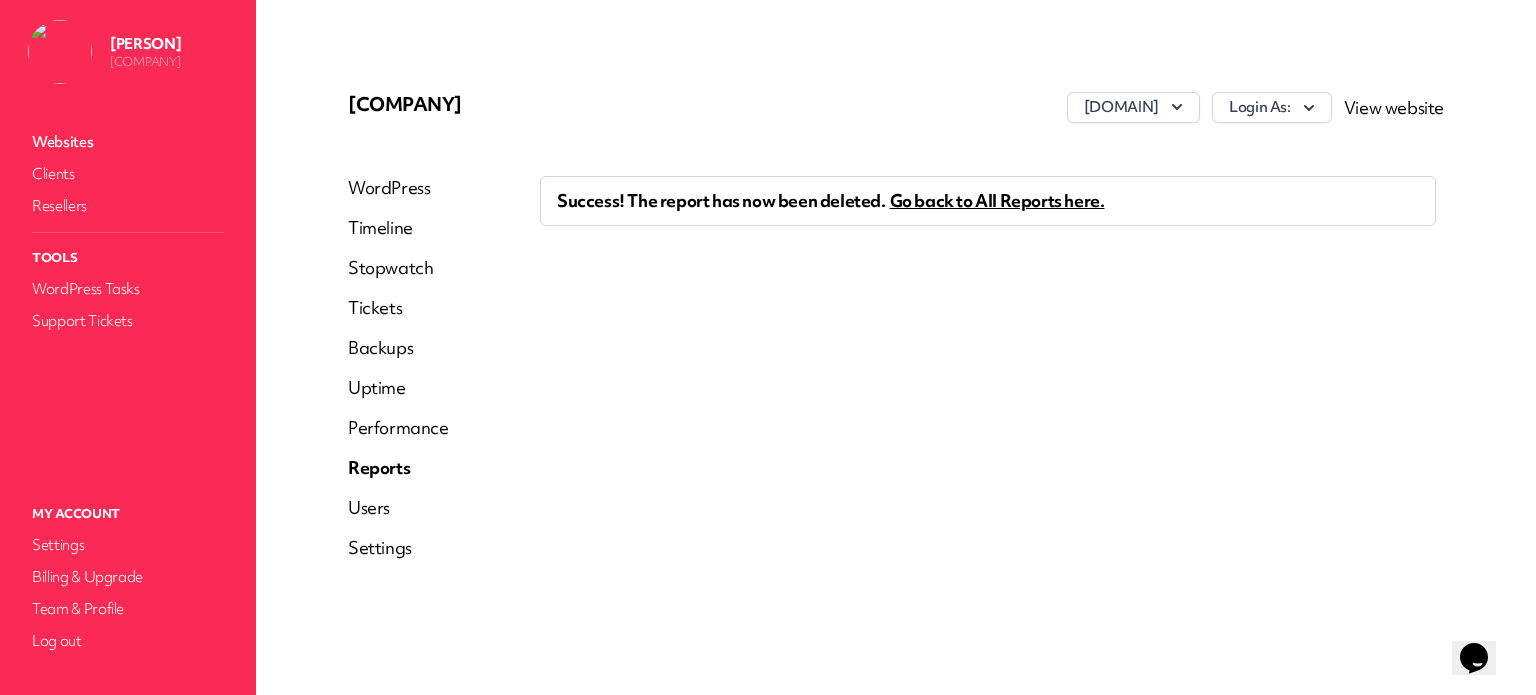 click on "Timeline" at bounding box center [398, 228] 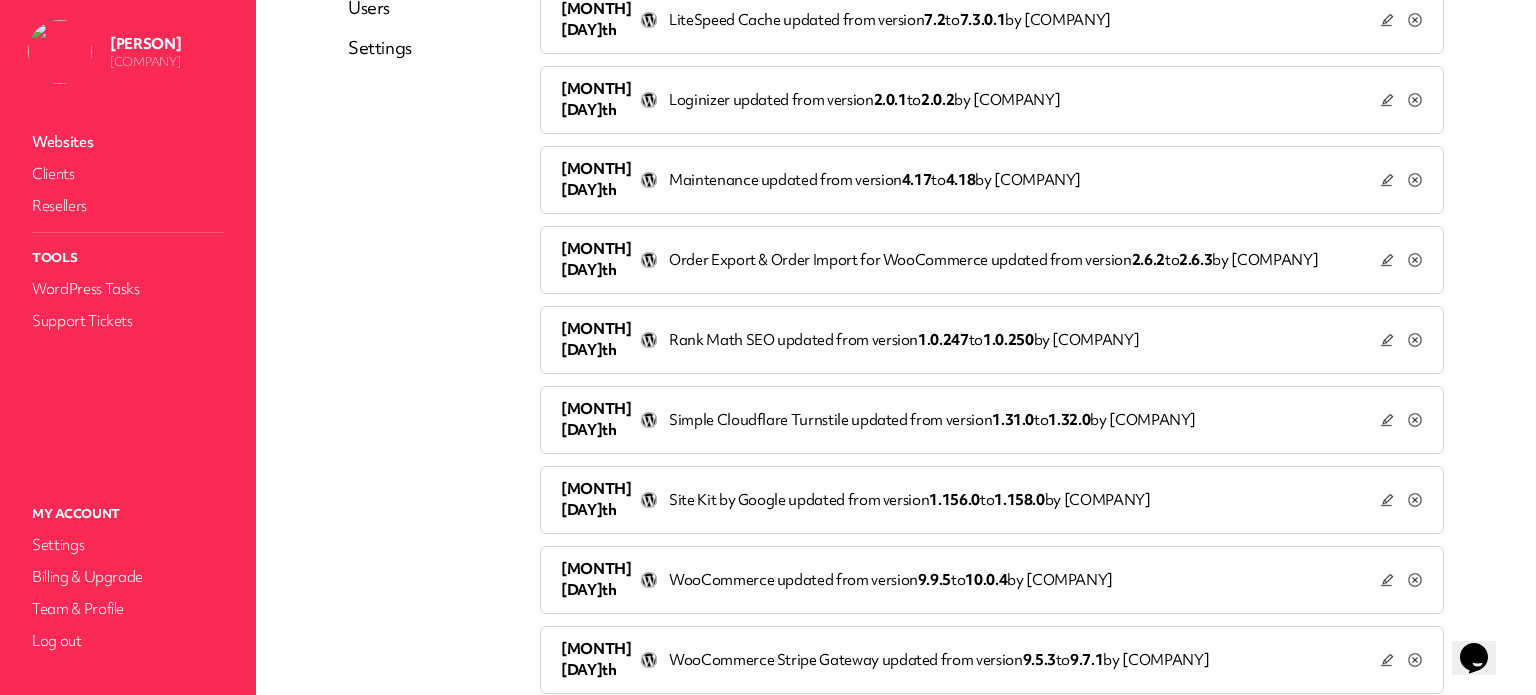 scroll, scrollTop: 563, scrollLeft: 0, axis: vertical 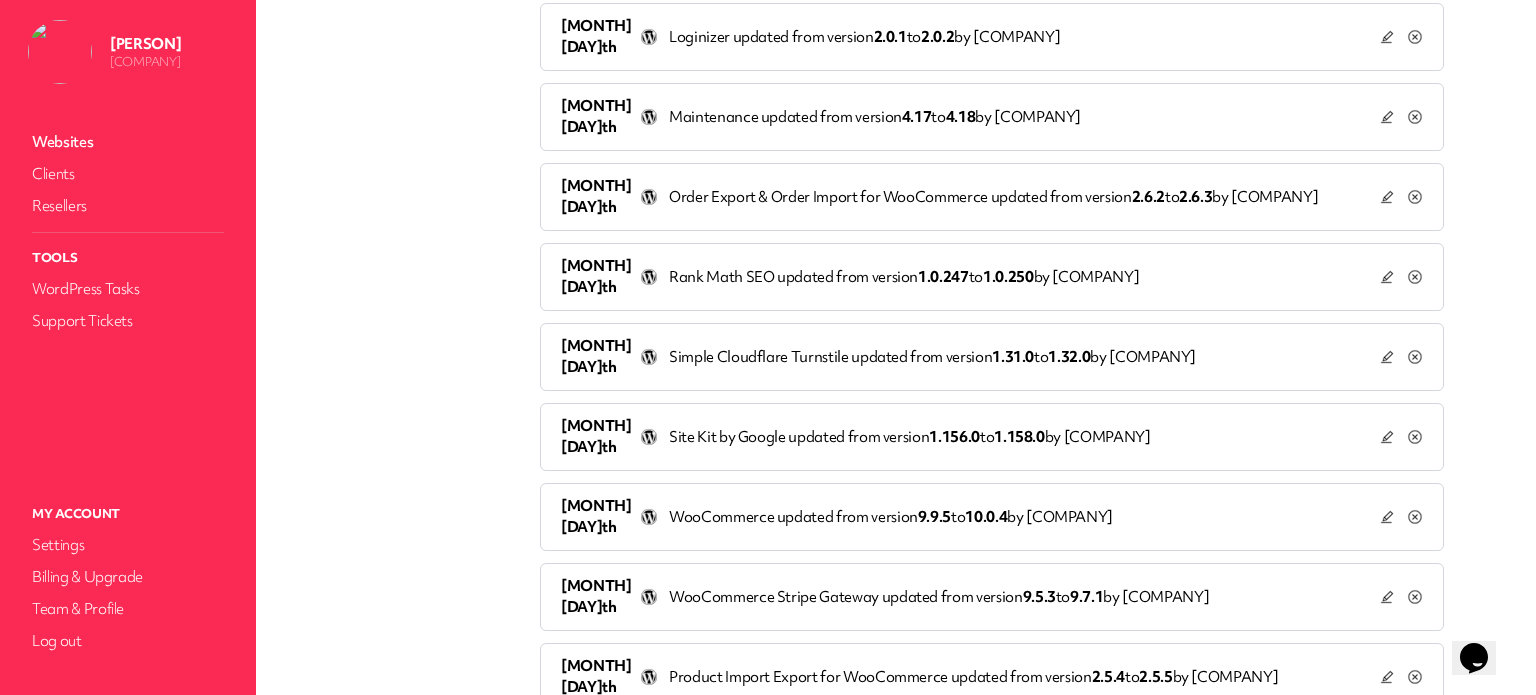 click on "Aug 4th       WooCommerce updated from version  9.9.5  to  10.0.4  by Madre Analytics GHL Testing" at bounding box center [970, 517] 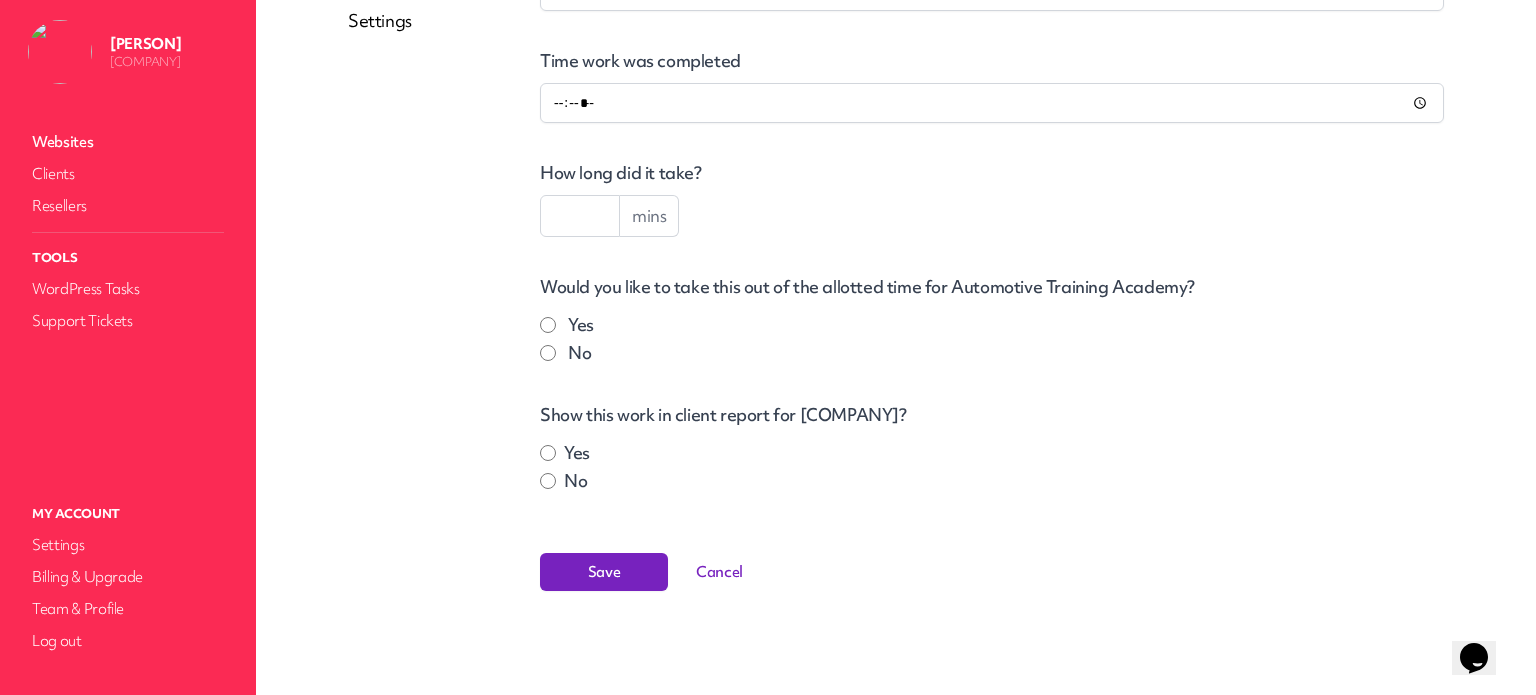 scroll, scrollTop: 524, scrollLeft: 0, axis: vertical 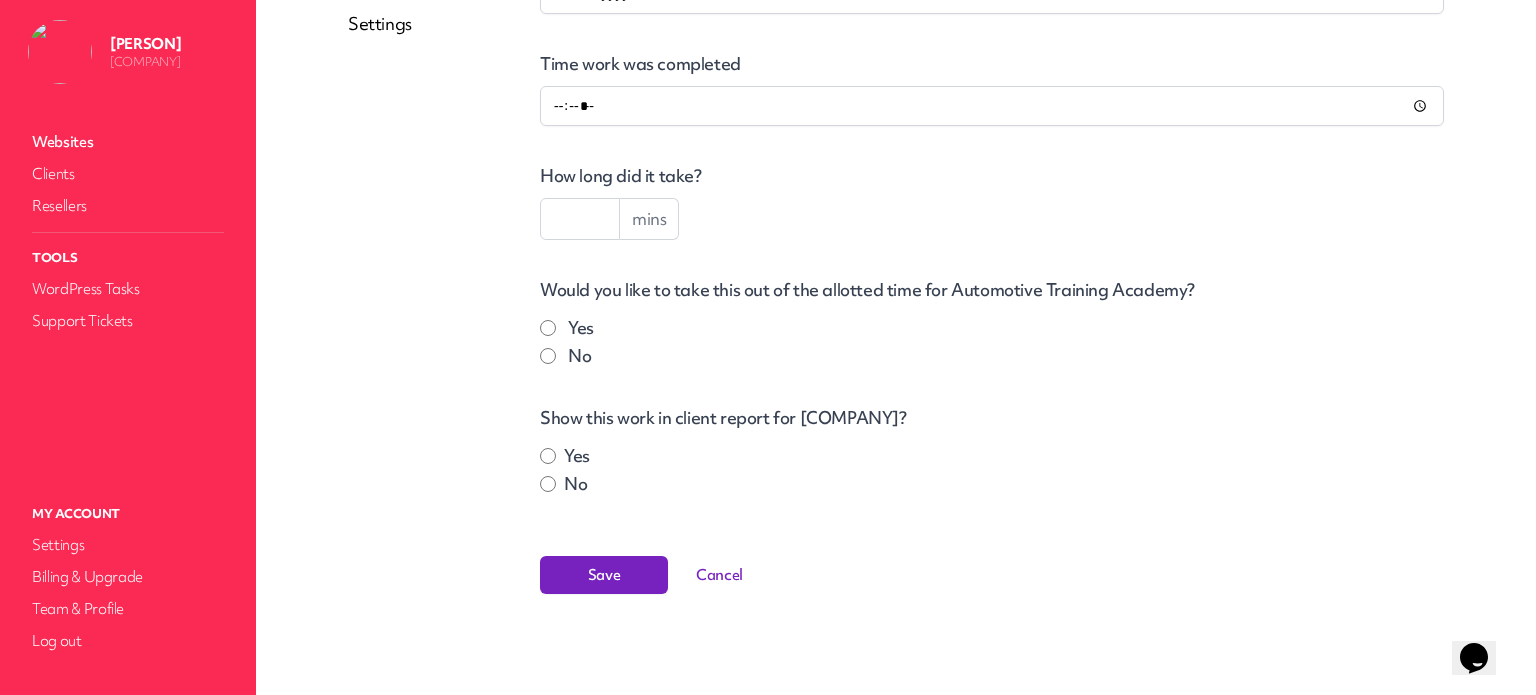 click at bounding box center [580, 219] 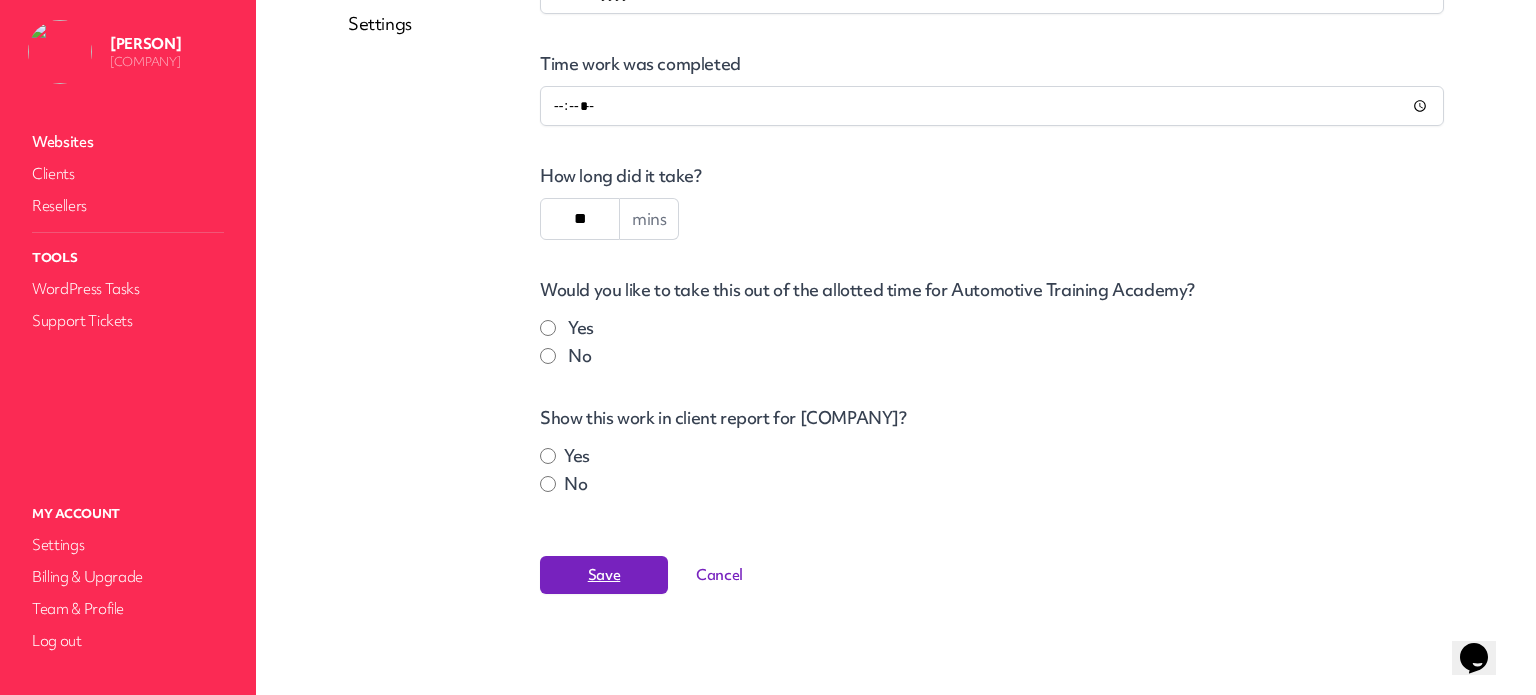 type on "**" 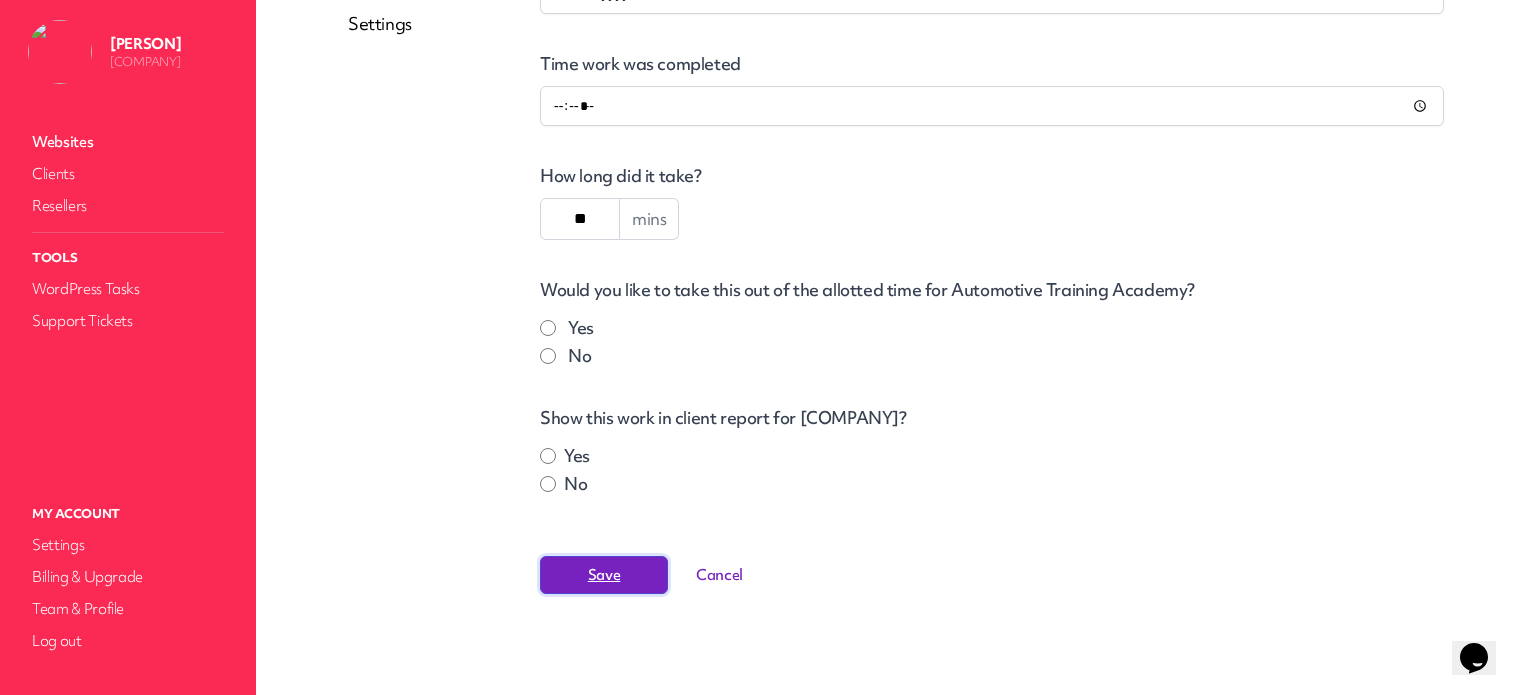 click on "Save" at bounding box center [604, 575] 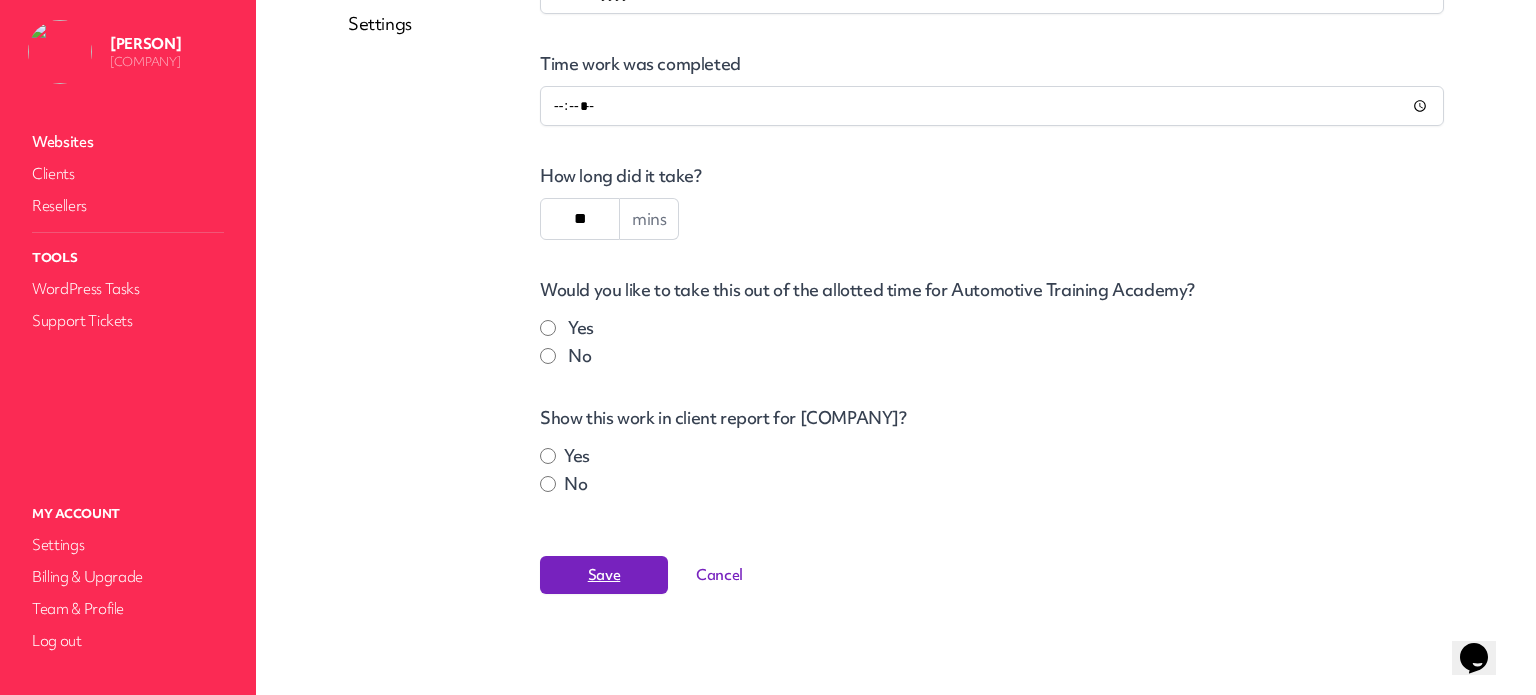 scroll, scrollTop: 0, scrollLeft: 0, axis: both 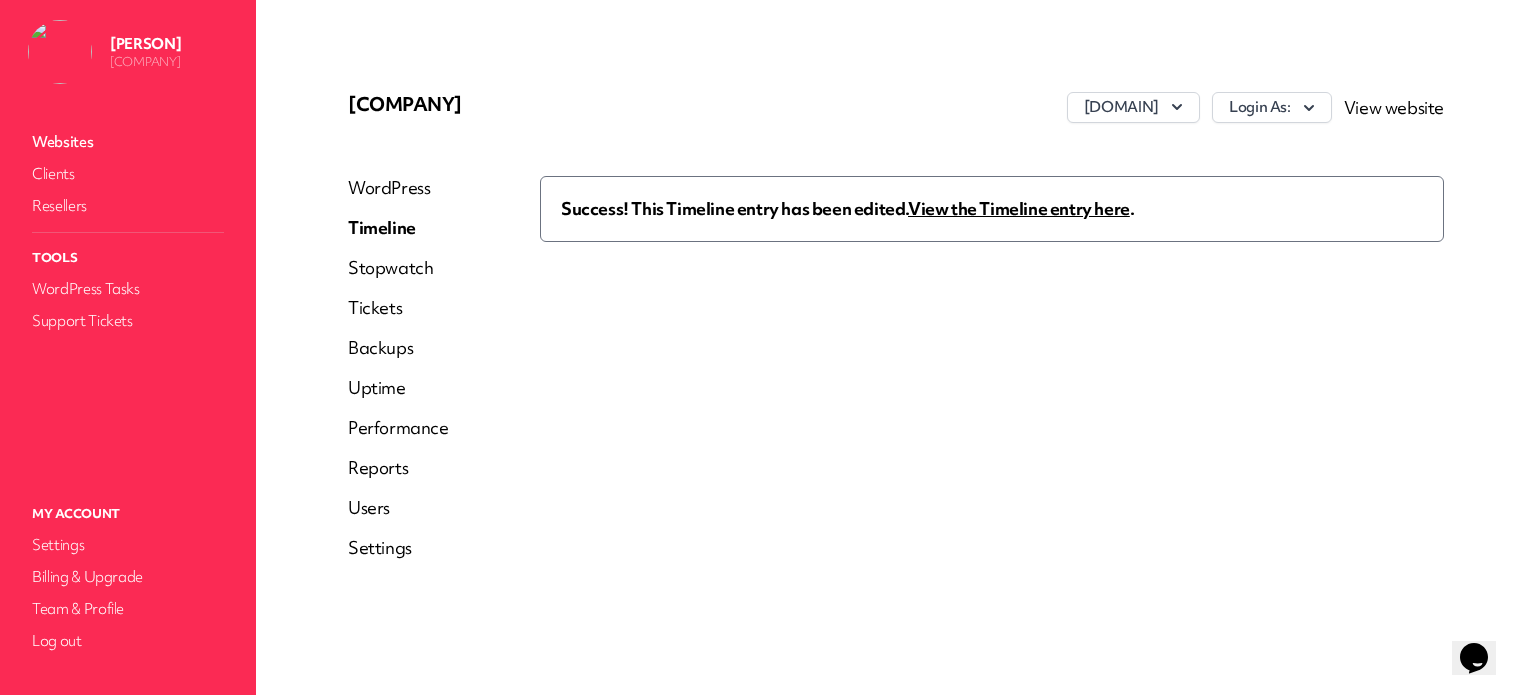 click on "WordPress
Timeline
Stopwatch
Tickets
Backups
Uptime
Performance
Reports
Users
Settings" at bounding box center [398, 376] 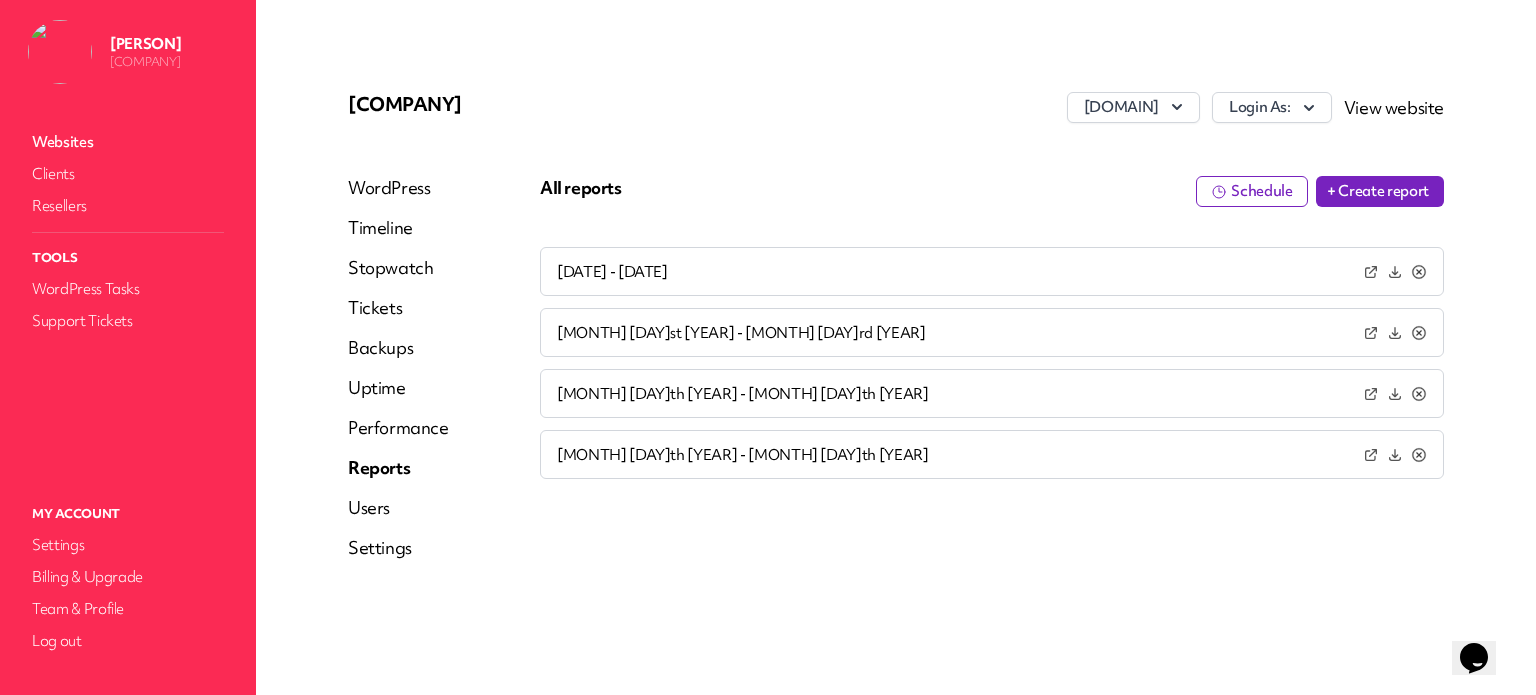 click on "+ Create report" at bounding box center (1380, 191) 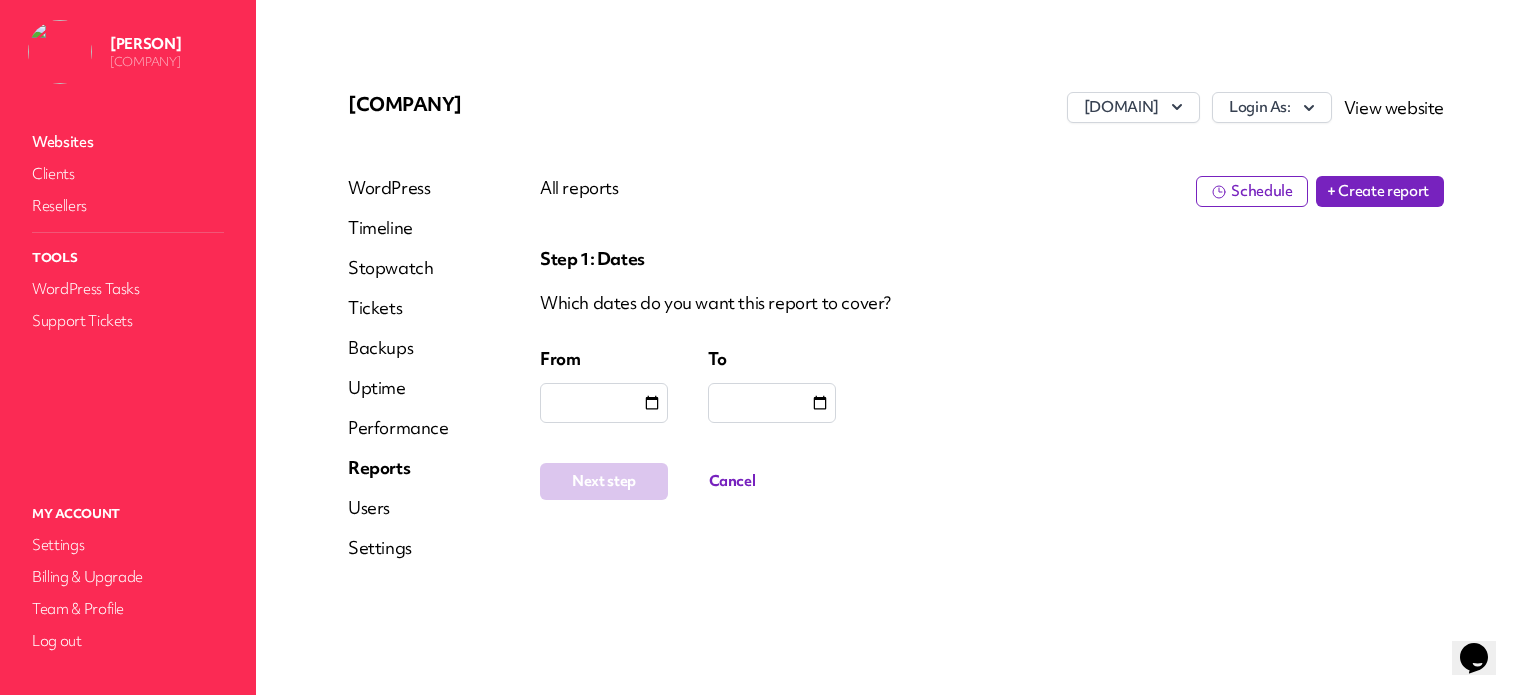 click at bounding box center [604, 403] 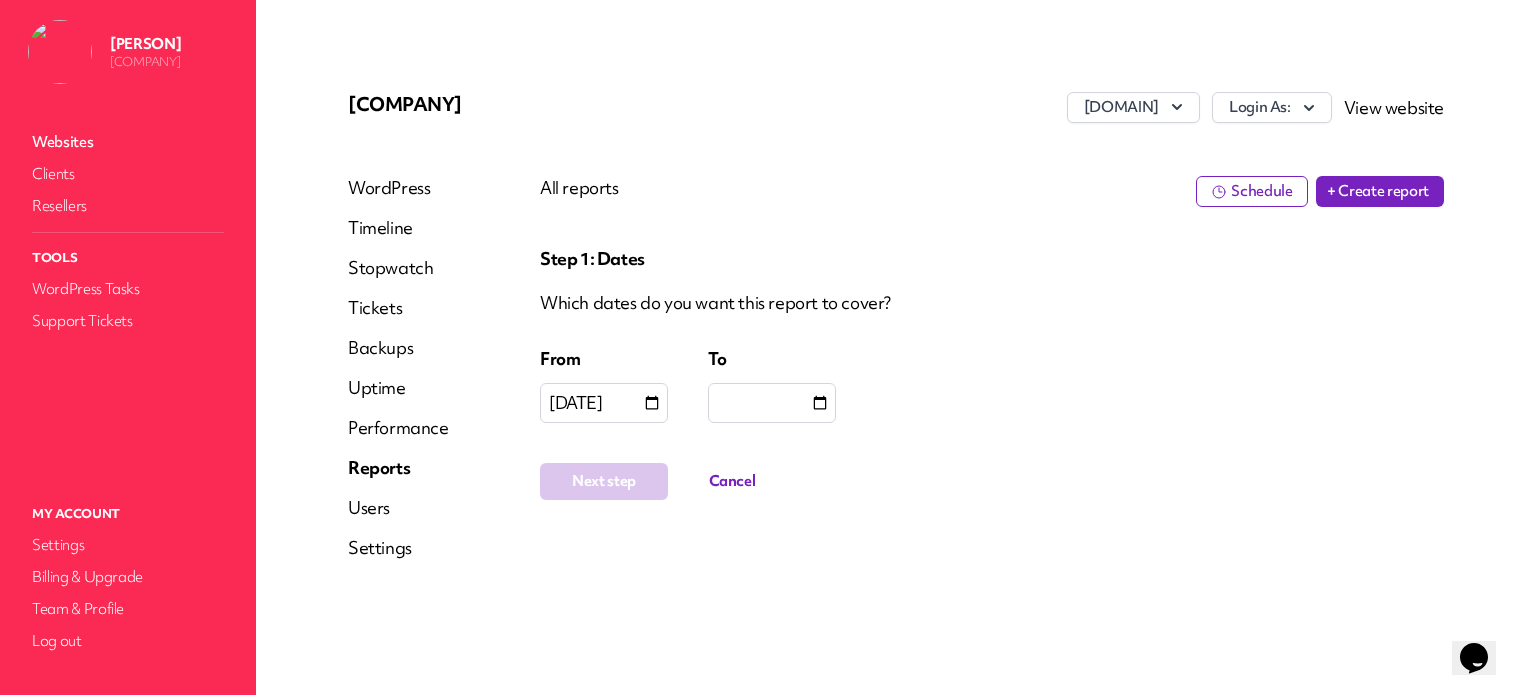 type on "**********" 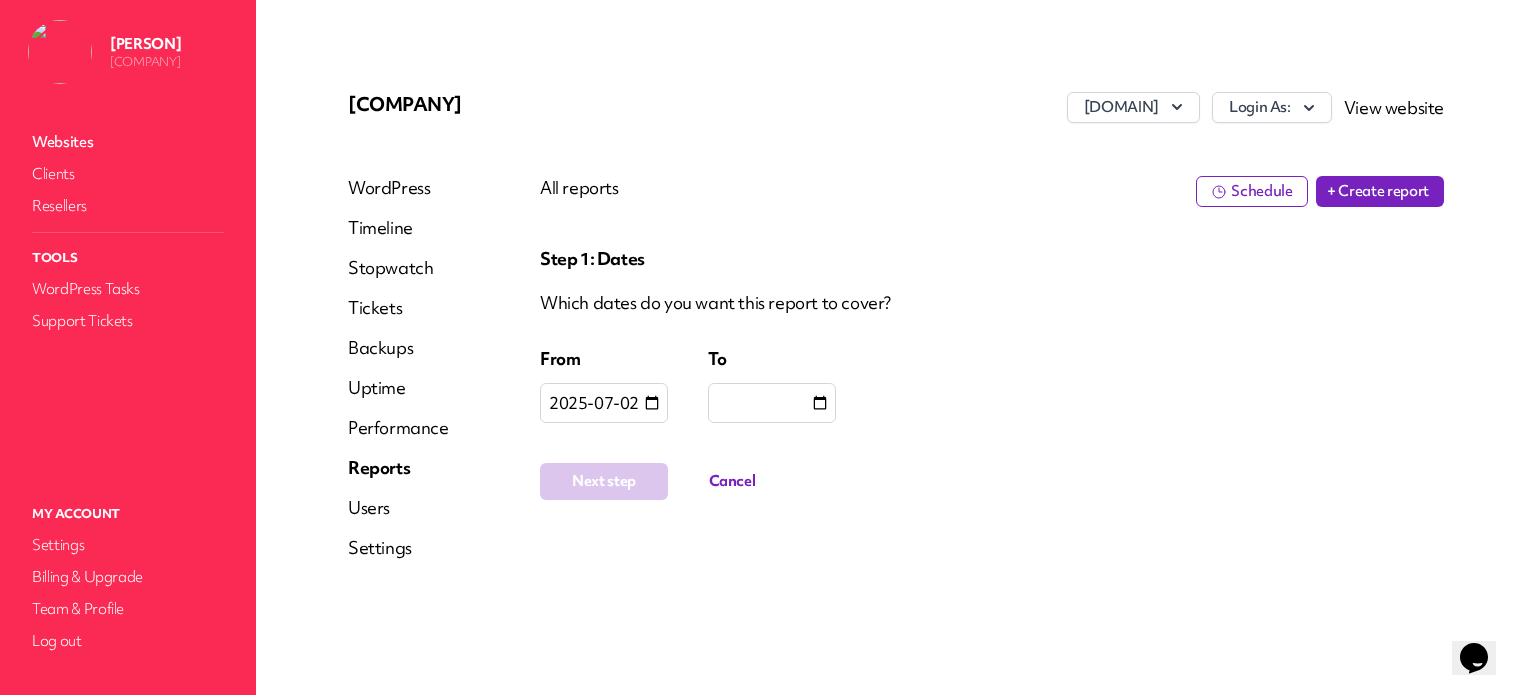 click at bounding box center [772, 403] 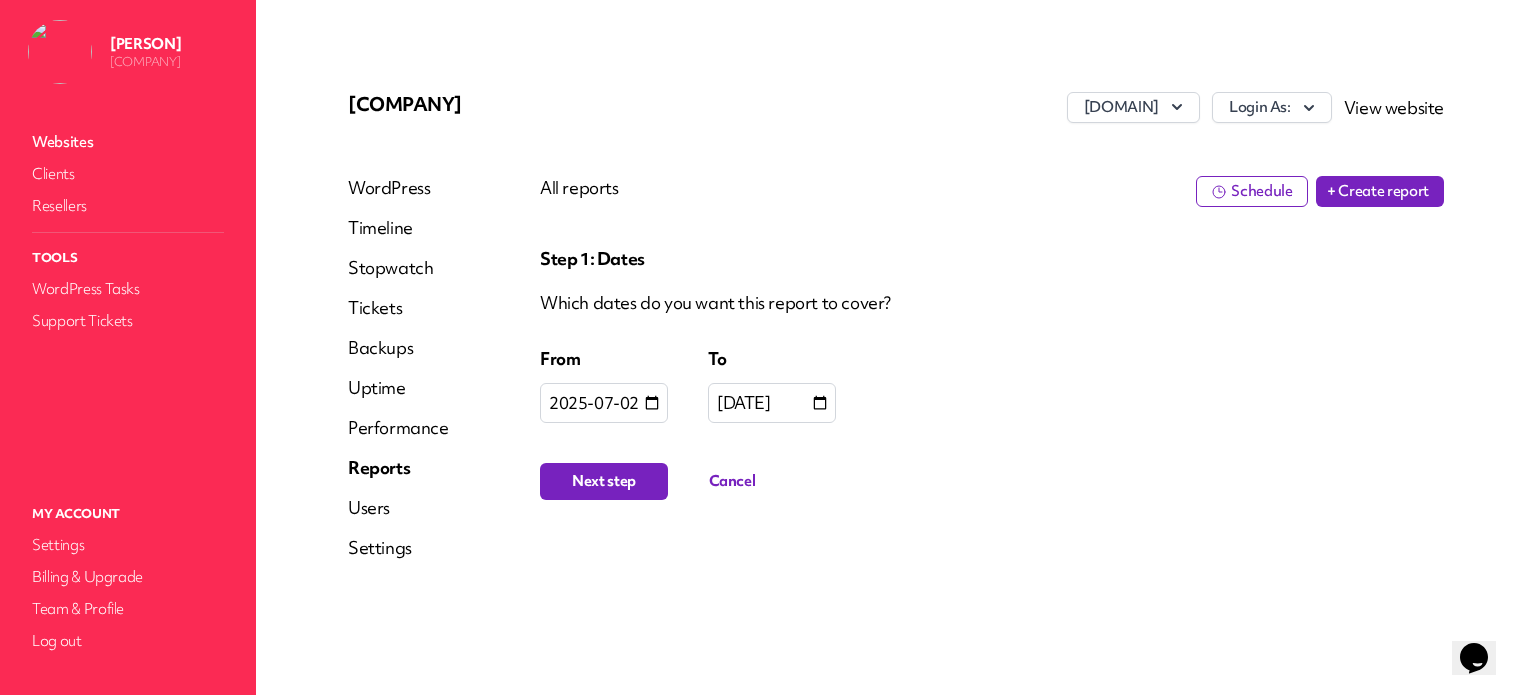 click on "Next step" at bounding box center (604, 481) 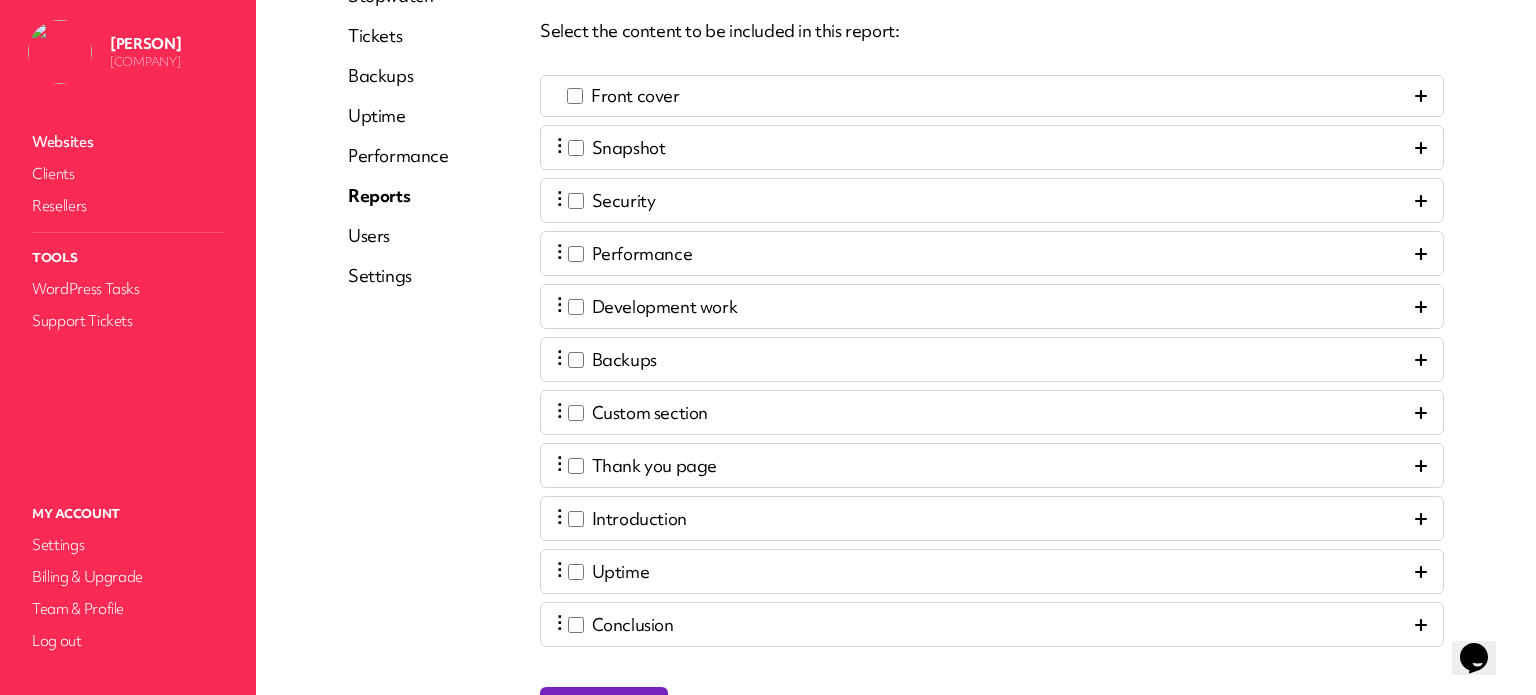 scroll, scrollTop: 388, scrollLeft: 0, axis: vertical 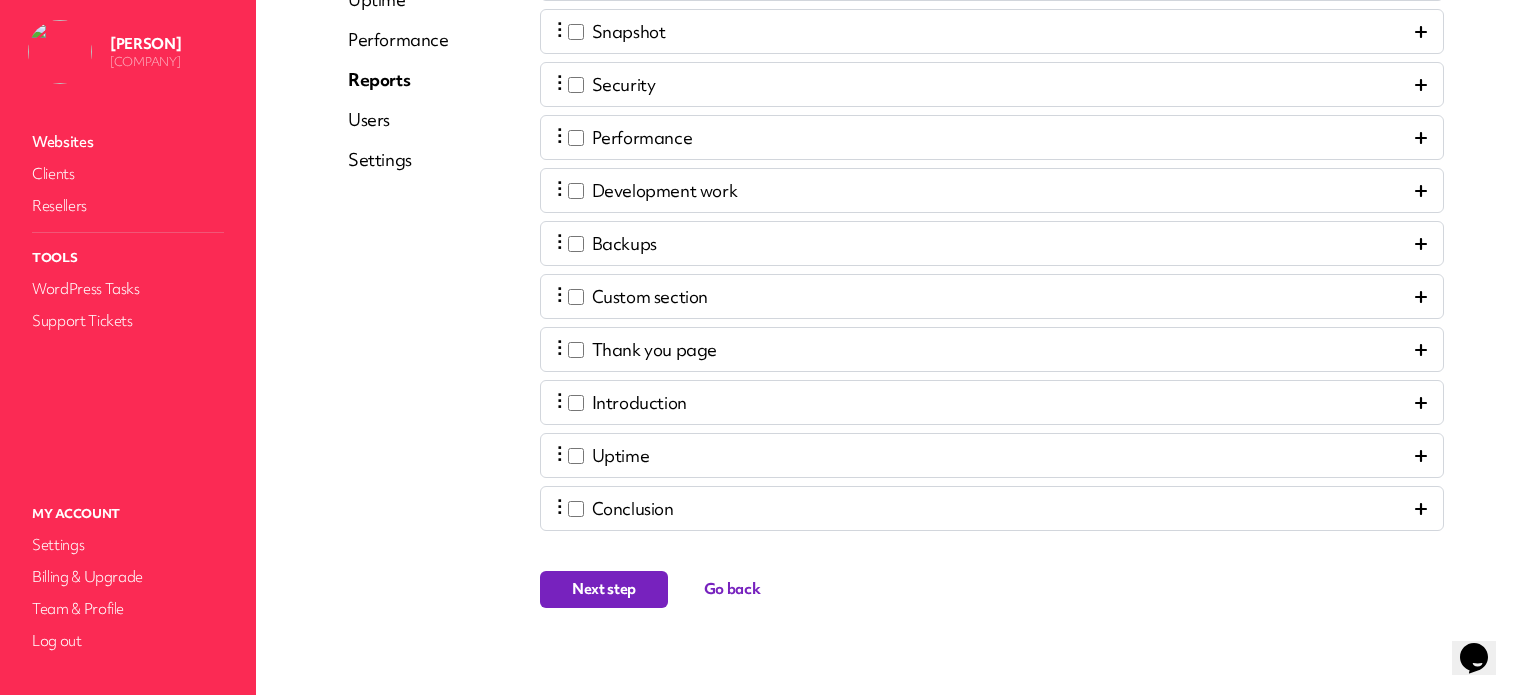 click on "Next step" at bounding box center [604, 589] 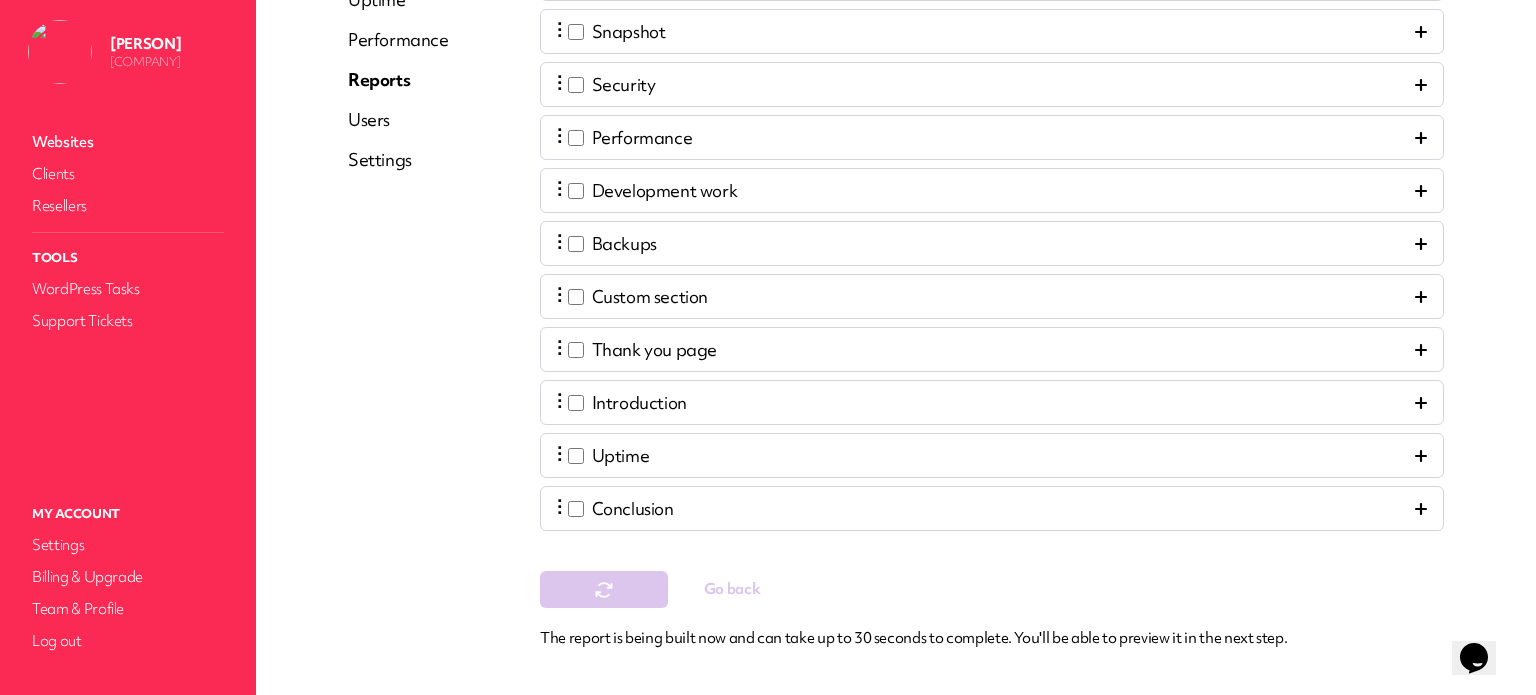 scroll, scrollTop: 0, scrollLeft: 0, axis: both 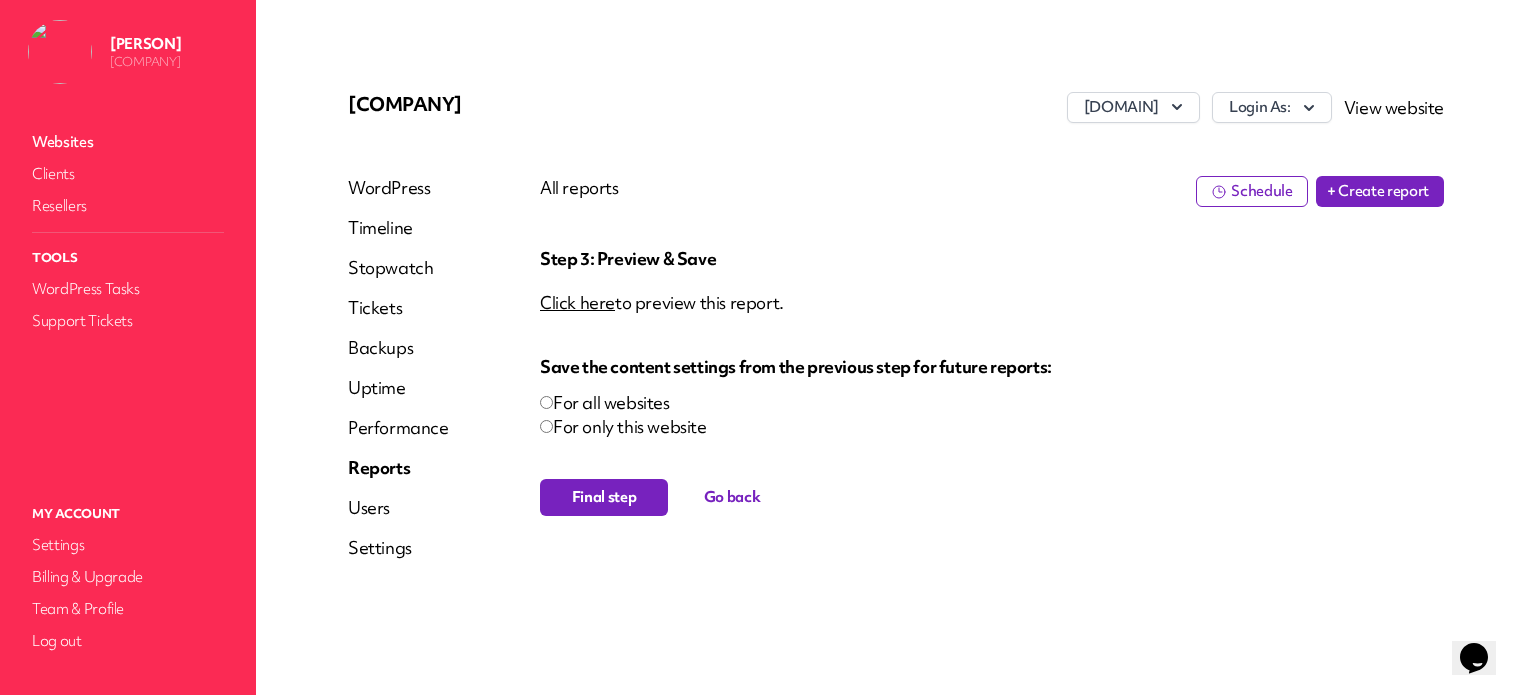 click on "Click here" at bounding box center (577, 302) 